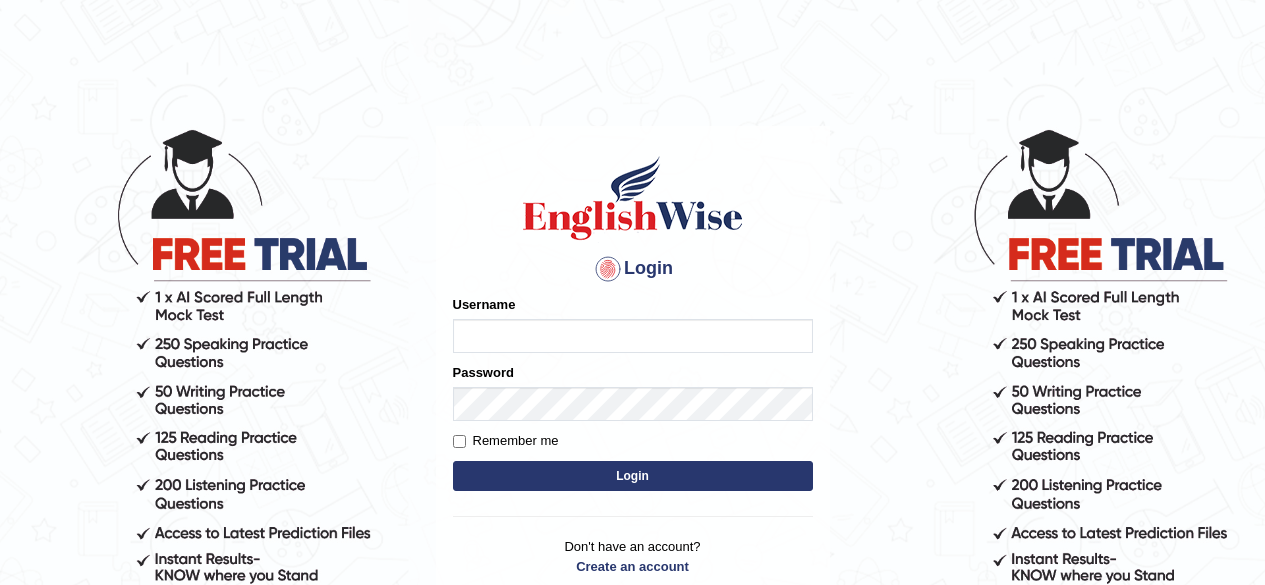 scroll, scrollTop: 0, scrollLeft: 0, axis: both 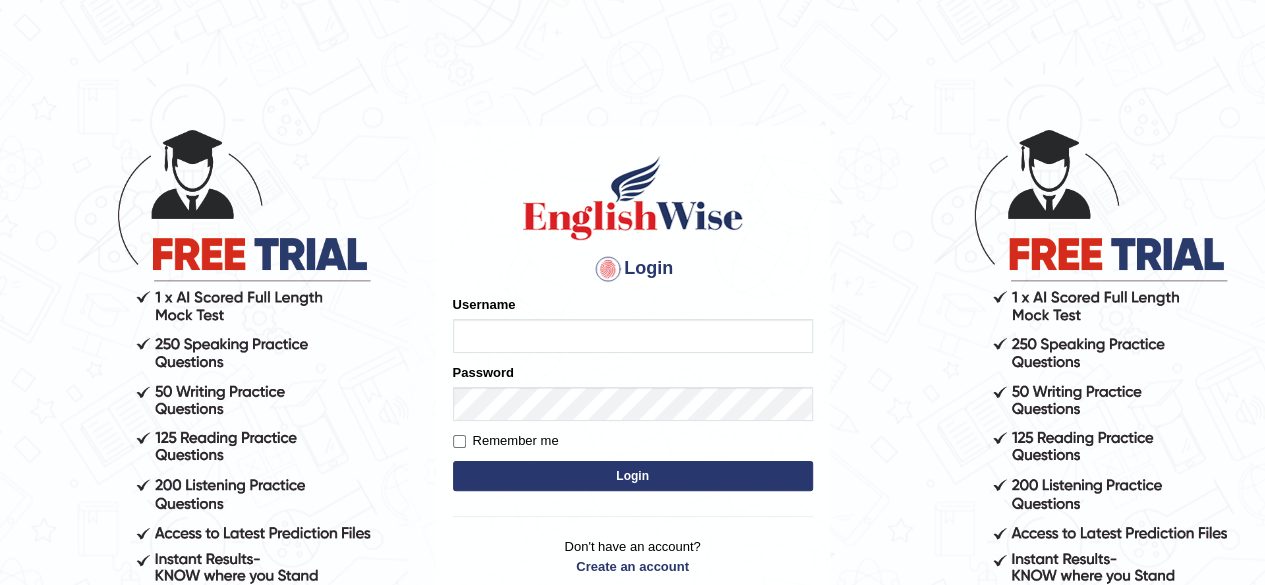 type on "[FIRST]" 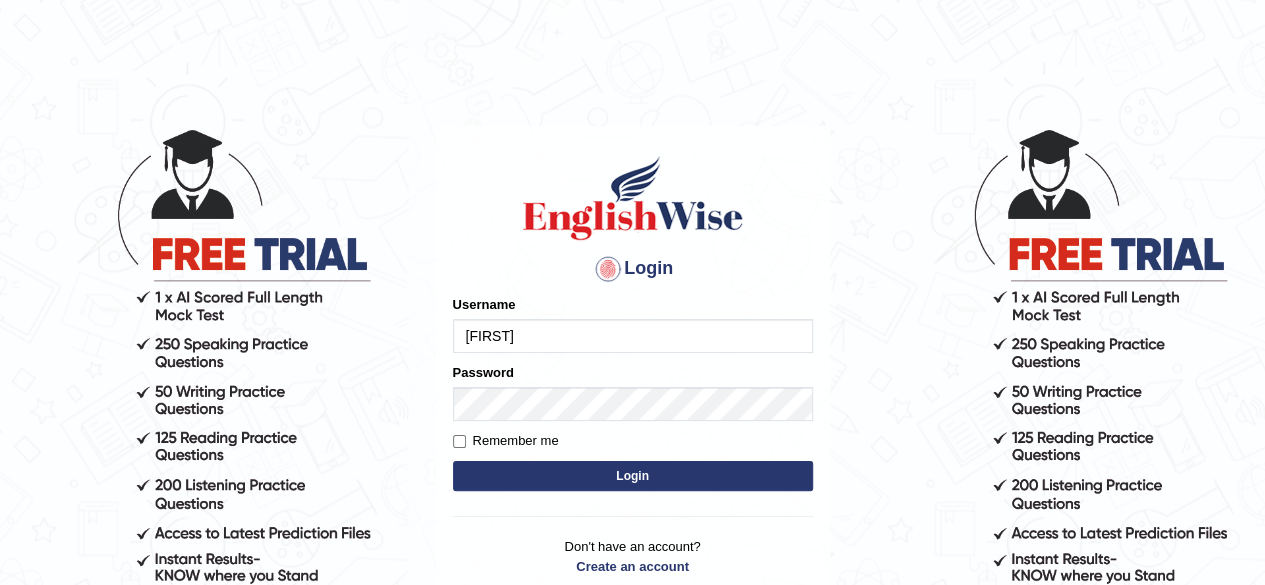 click on "Login" at bounding box center (633, 476) 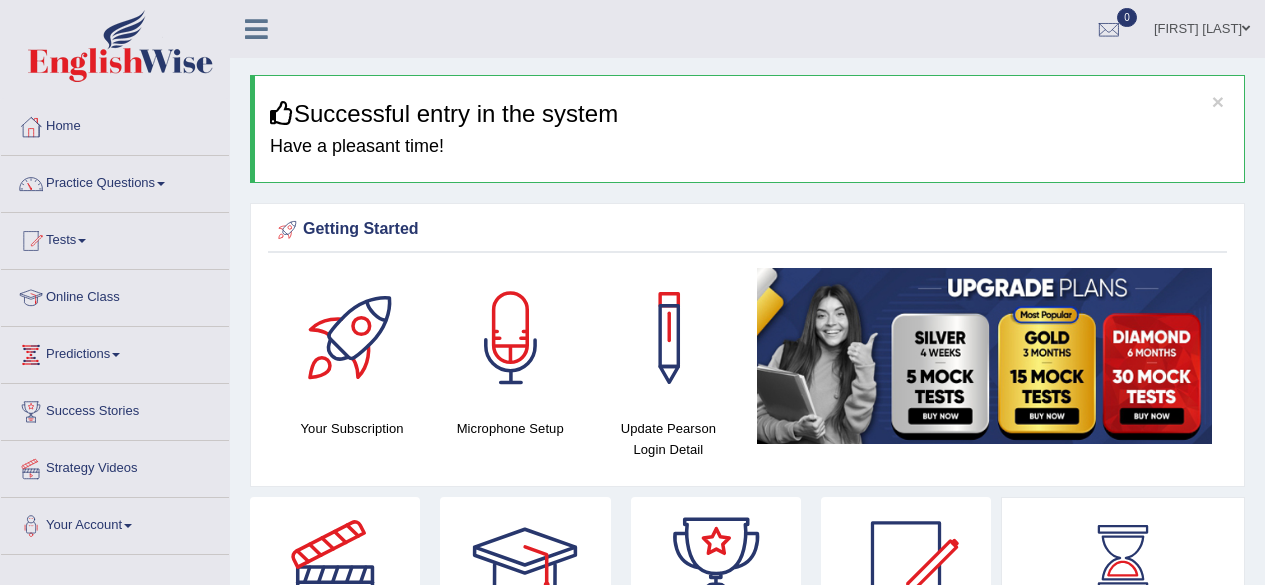 scroll, scrollTop: 0, scrollLeft: 0, axis: both 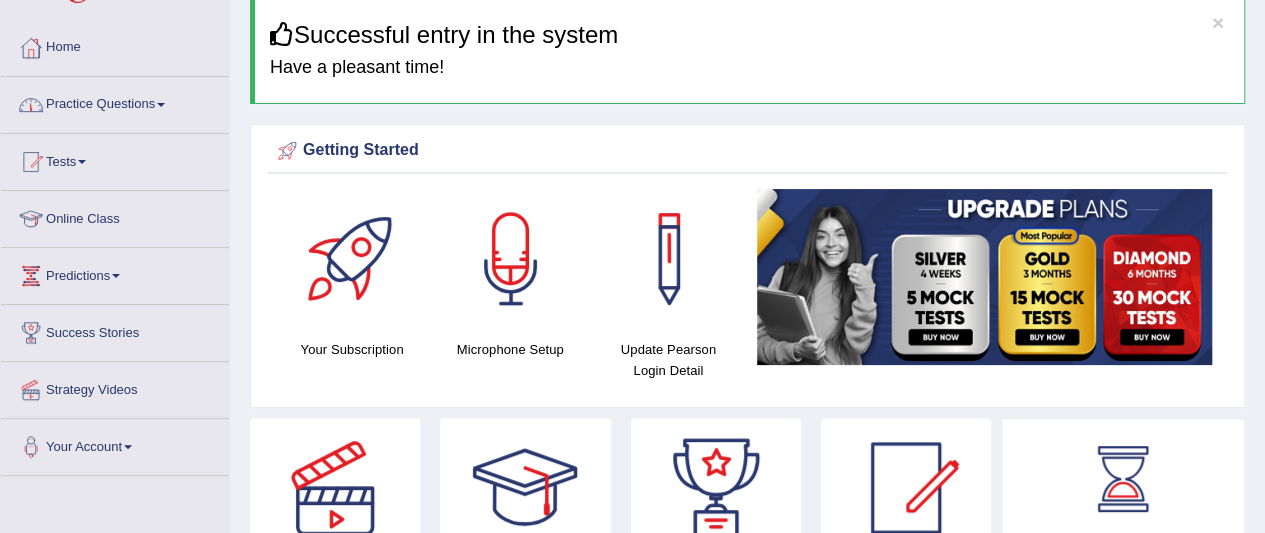 click at bounding box center [161, 105] 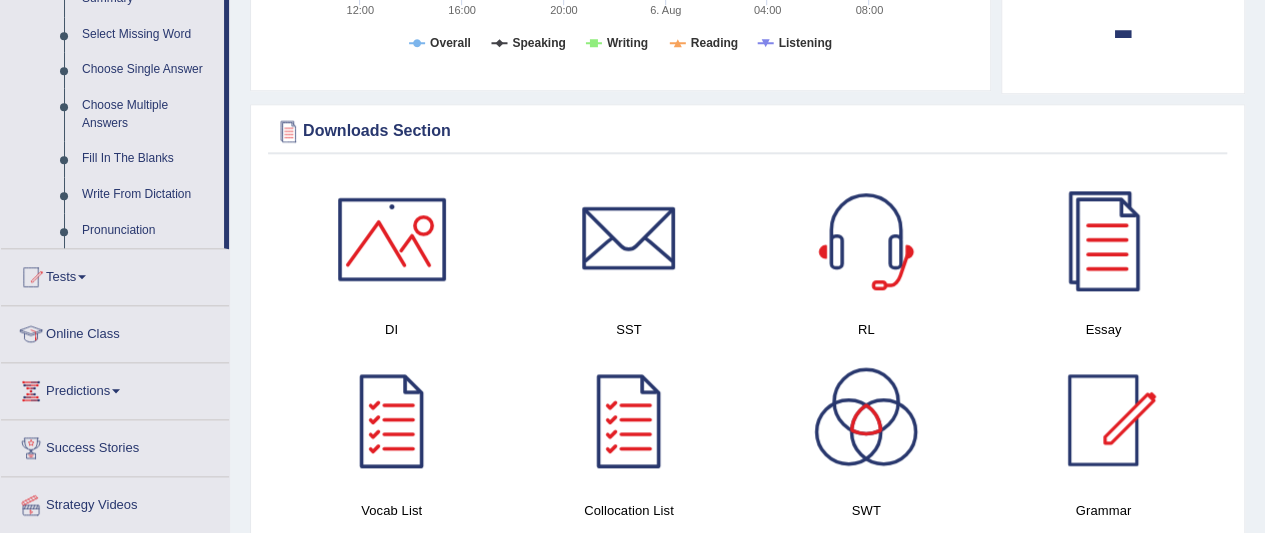 scroll, scrollTop: 1008, scrollLeft: 0, axis: vertical 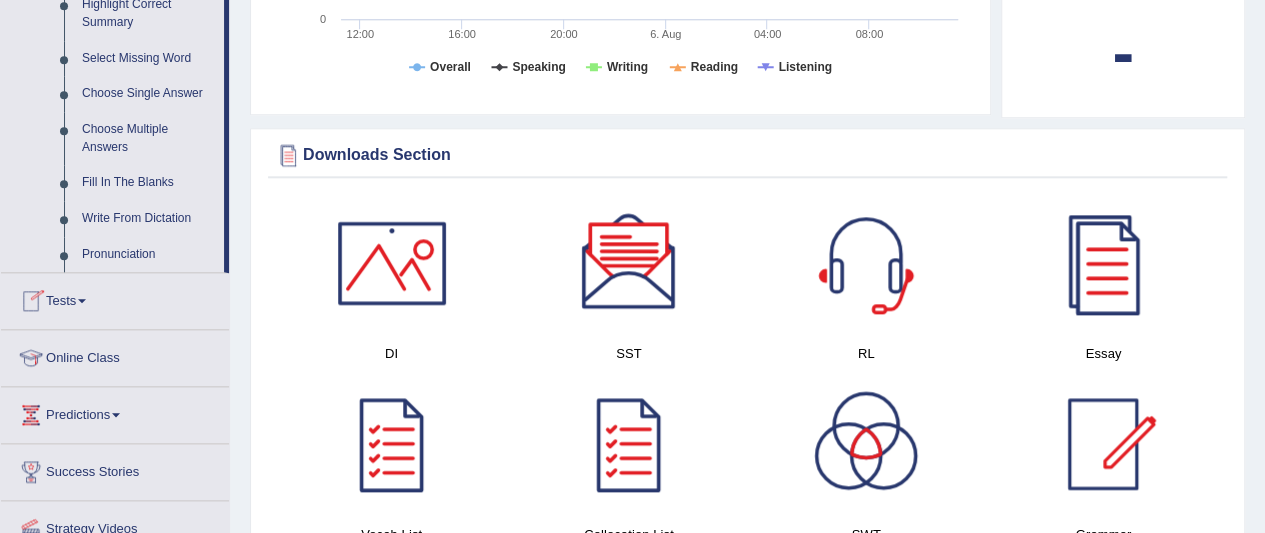 click on "Tests" at bounding box center [115, 298] 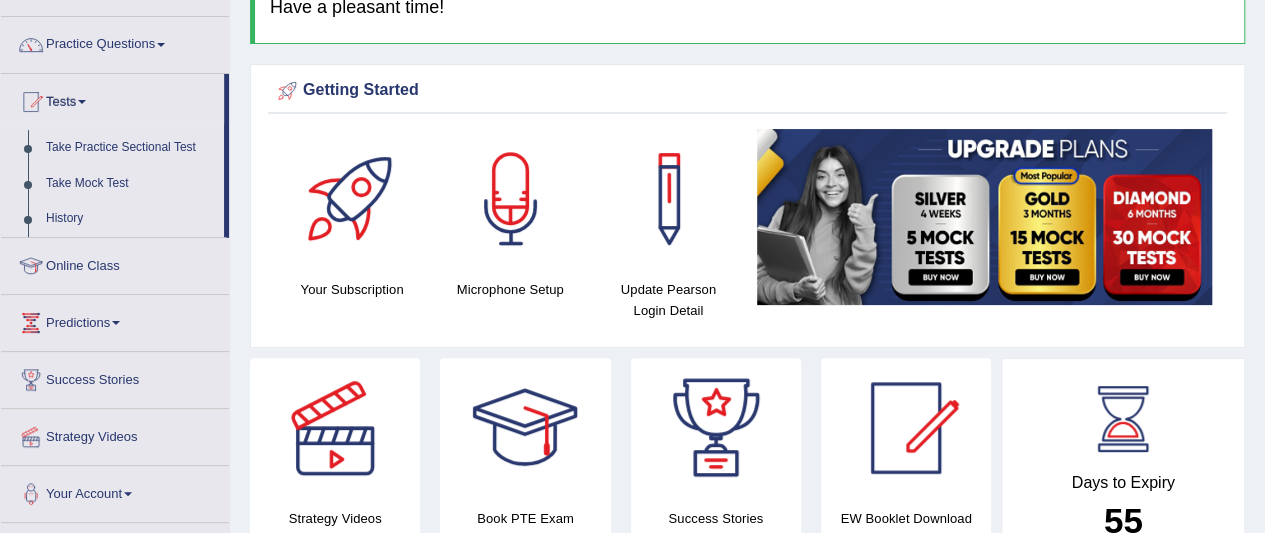 scroll, scrollTop: 0, scrollLeft: 0, axis: both 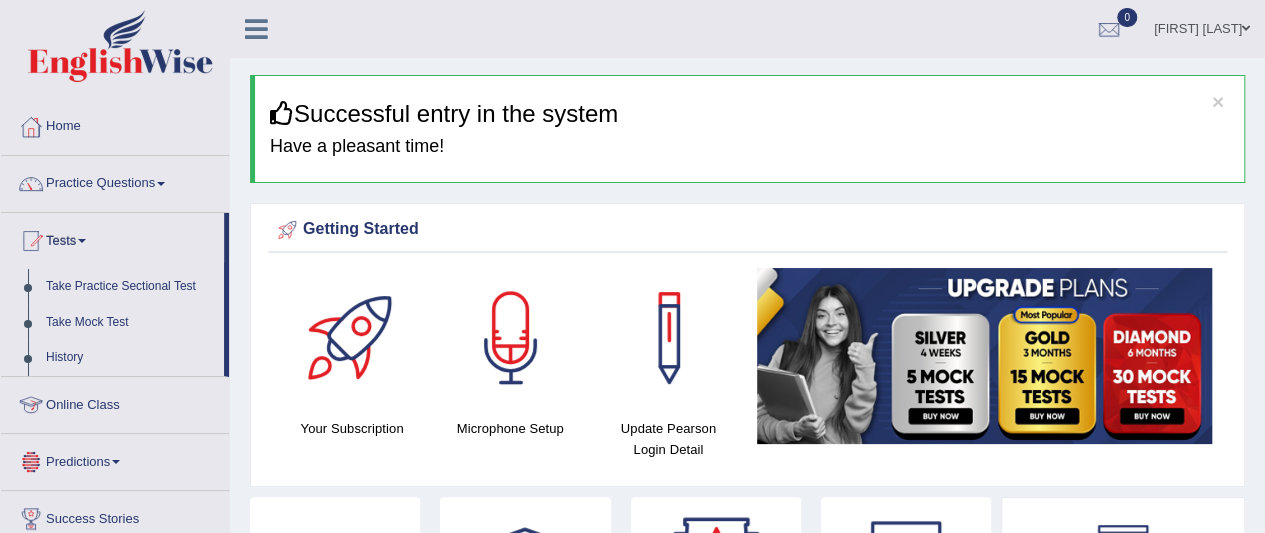 click on "Online Class" at bounding box center [115, 402] 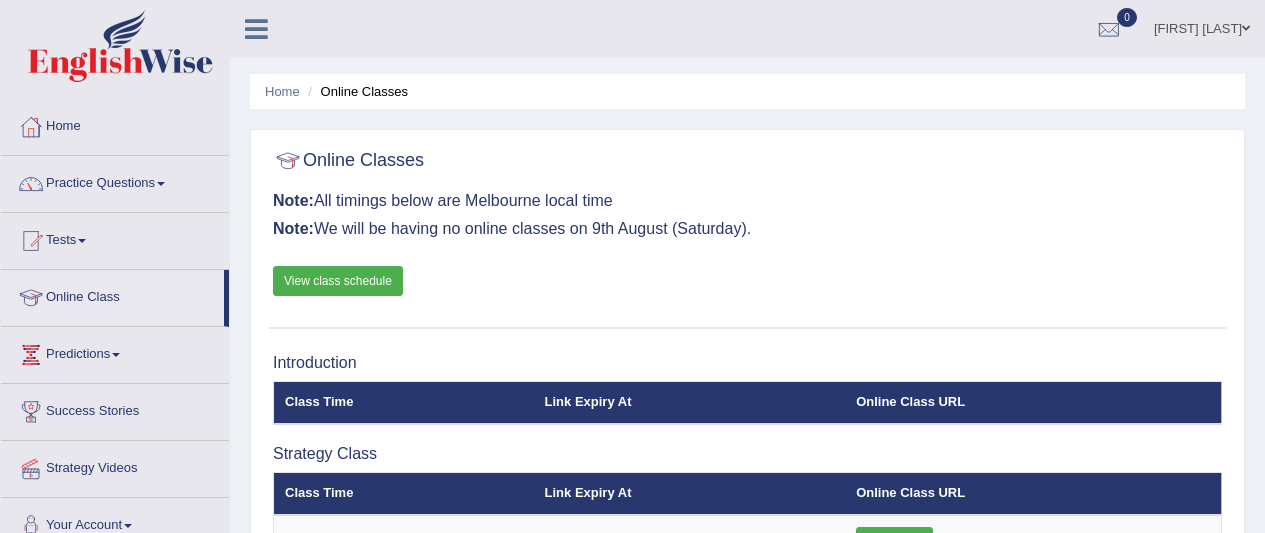 scroll, scrollTop: 0, scrollLeft: 0, axis: both 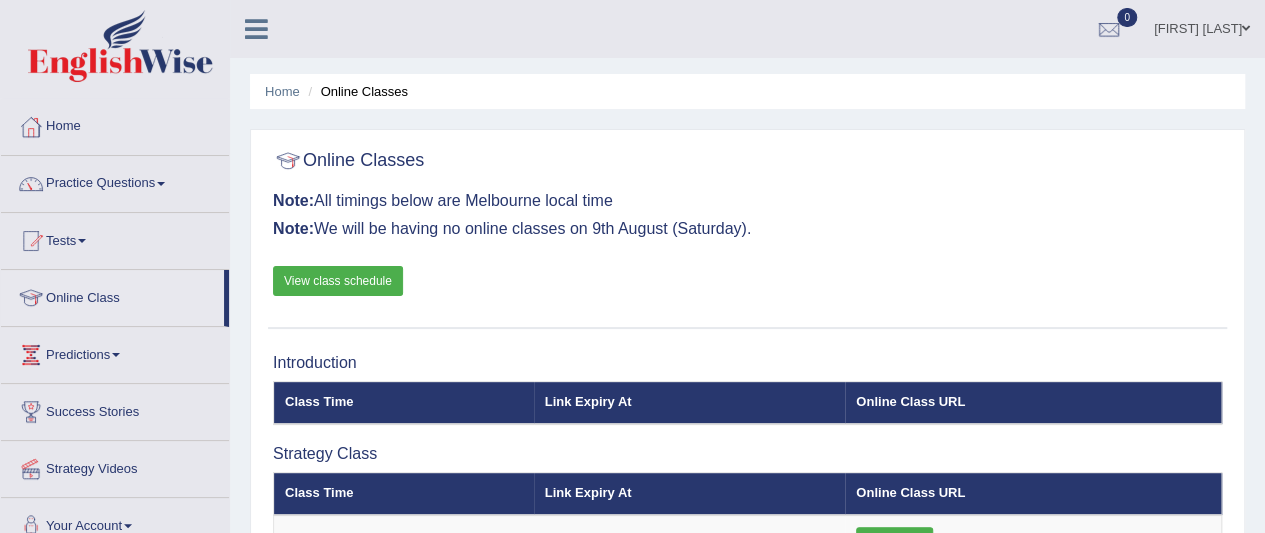 click on "Practice Questions" at bounding box center (115, 181) 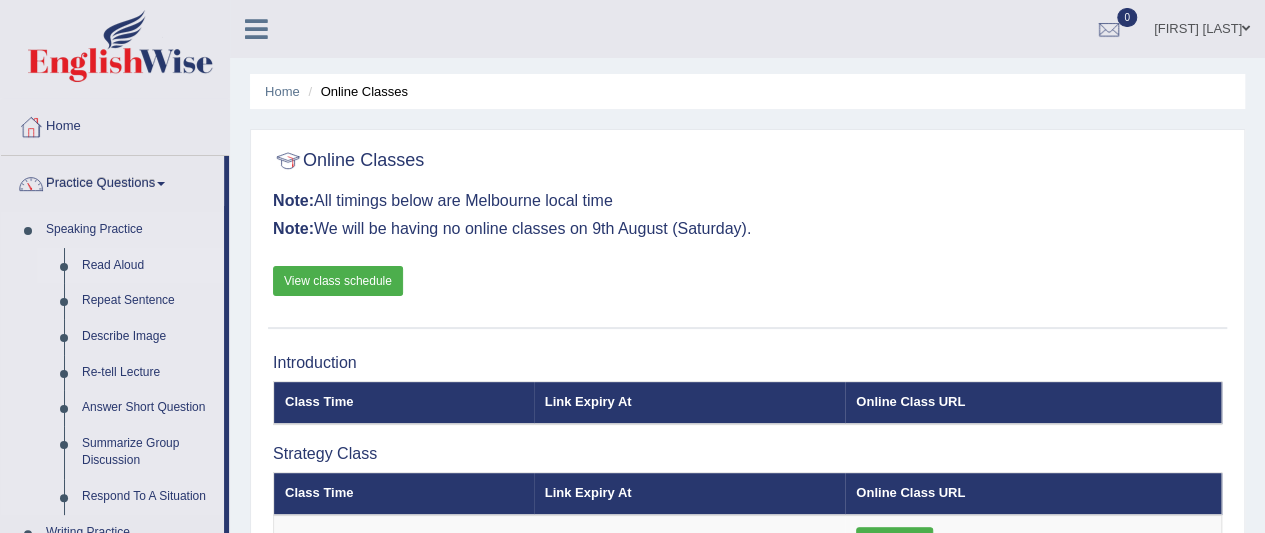 click on "Read Aloud" at bounding box center [148, 266] 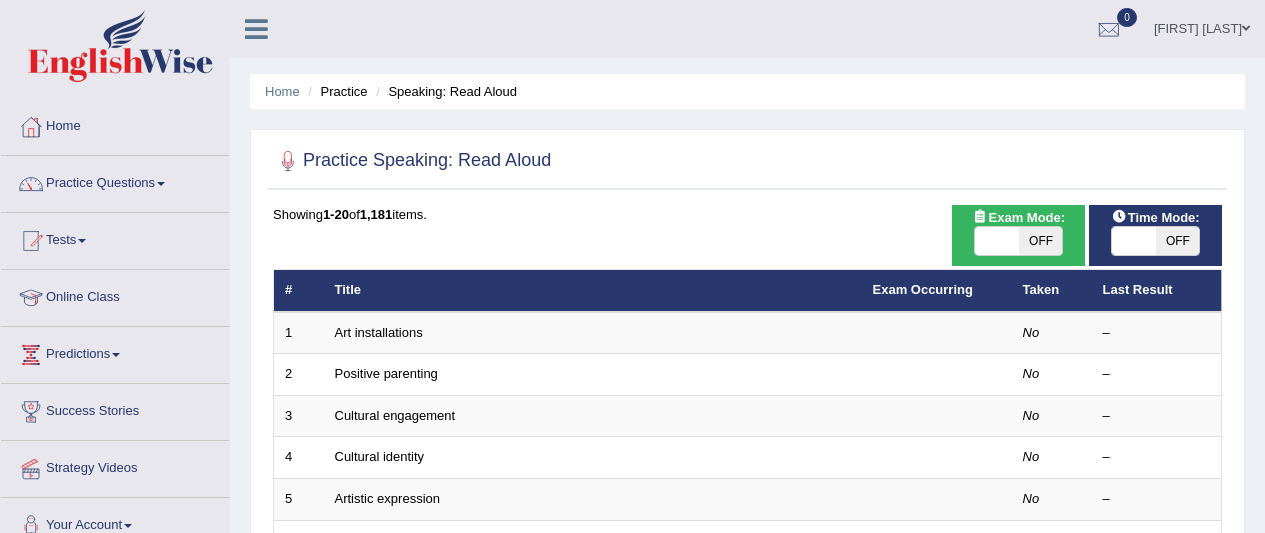 scroll, scrollTop: 0, scrollLeft: 0, axis: both 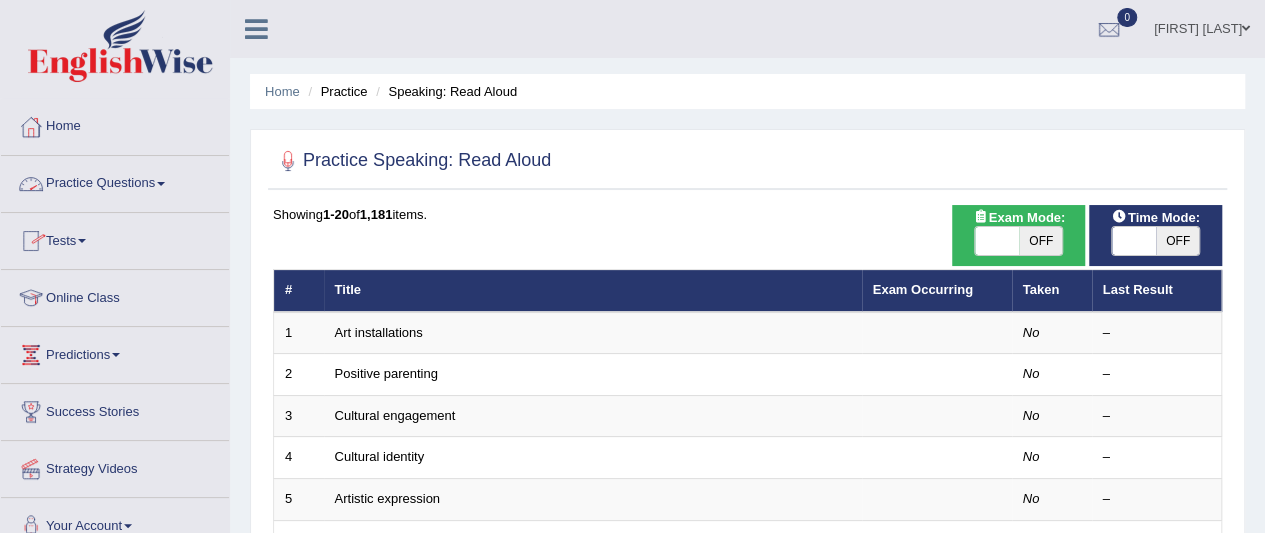 click on "Practice Questions" at bounding box center (115, 181) 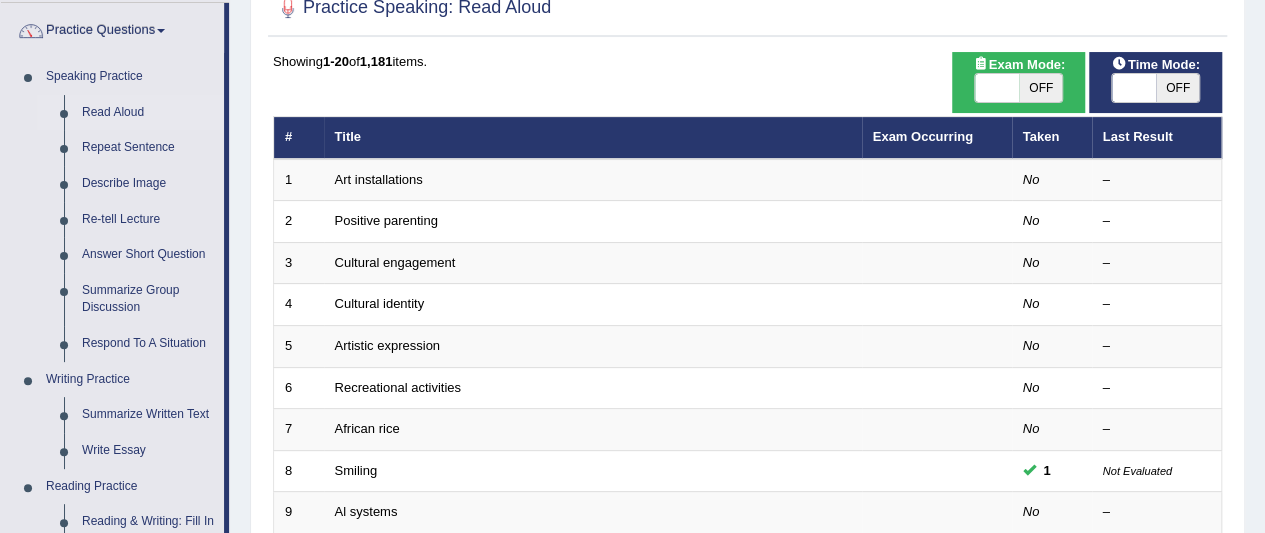 scroll, scrollTop: 150, scrollLeft: 0, axis: vertical 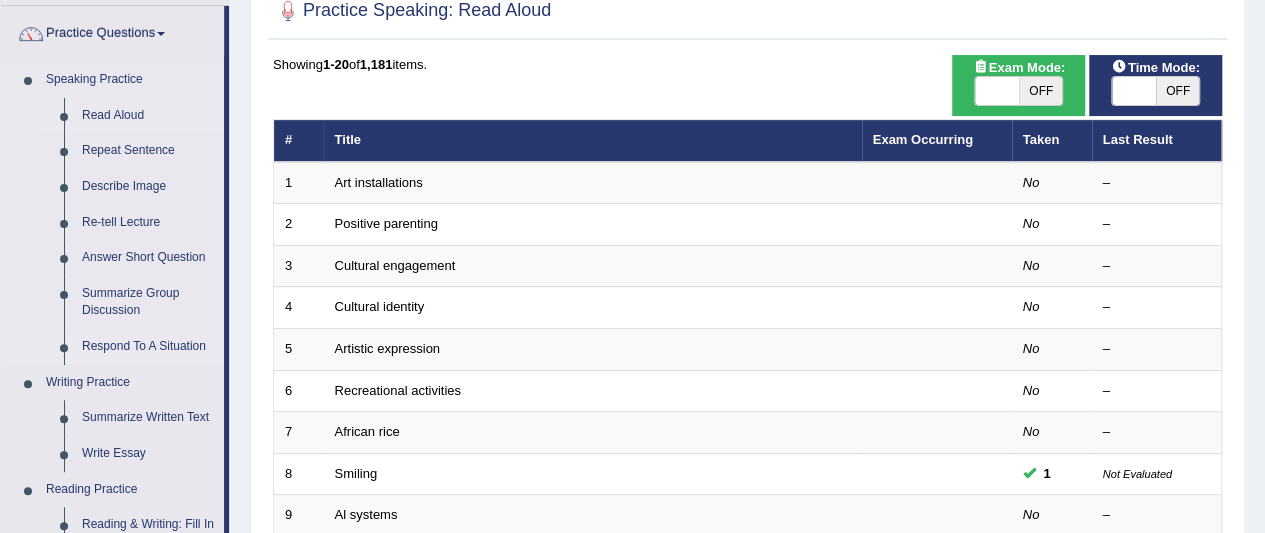 click on "Respond To A Situation" at bounding box center (148, 347) 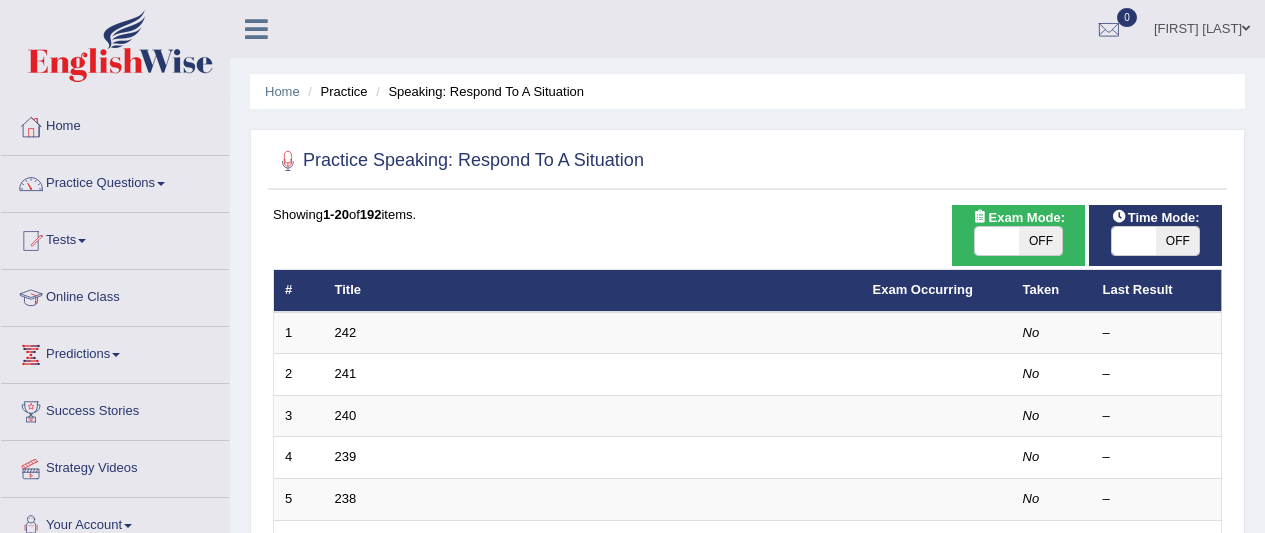 scroll, scrollTop: 0, scrollLeft: 0, axis: both 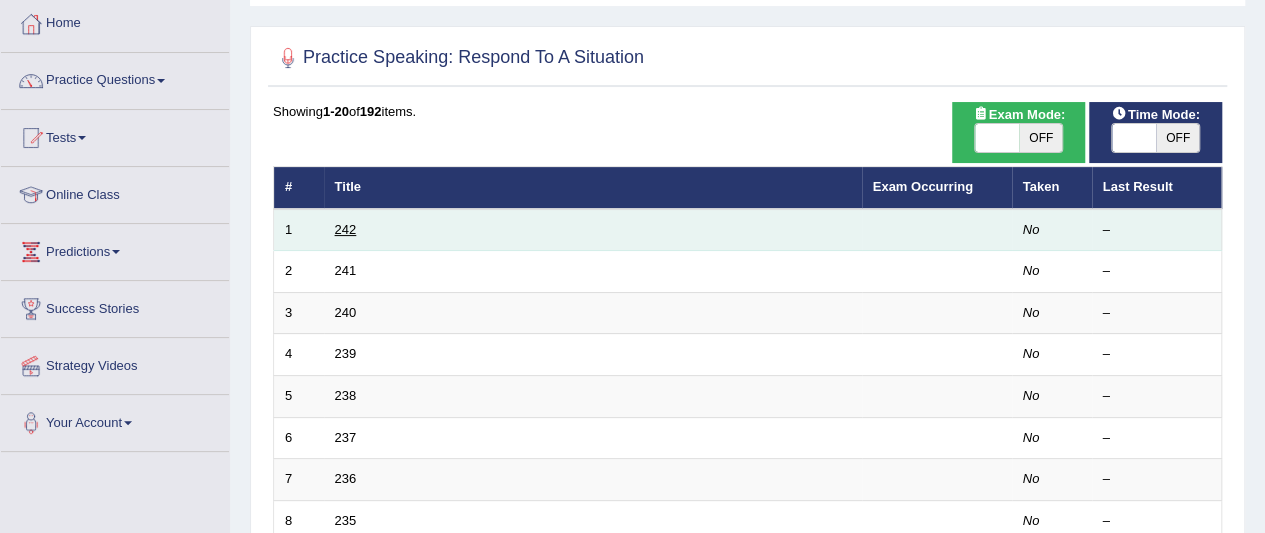 click on "242" at bounding box center [346, 229] 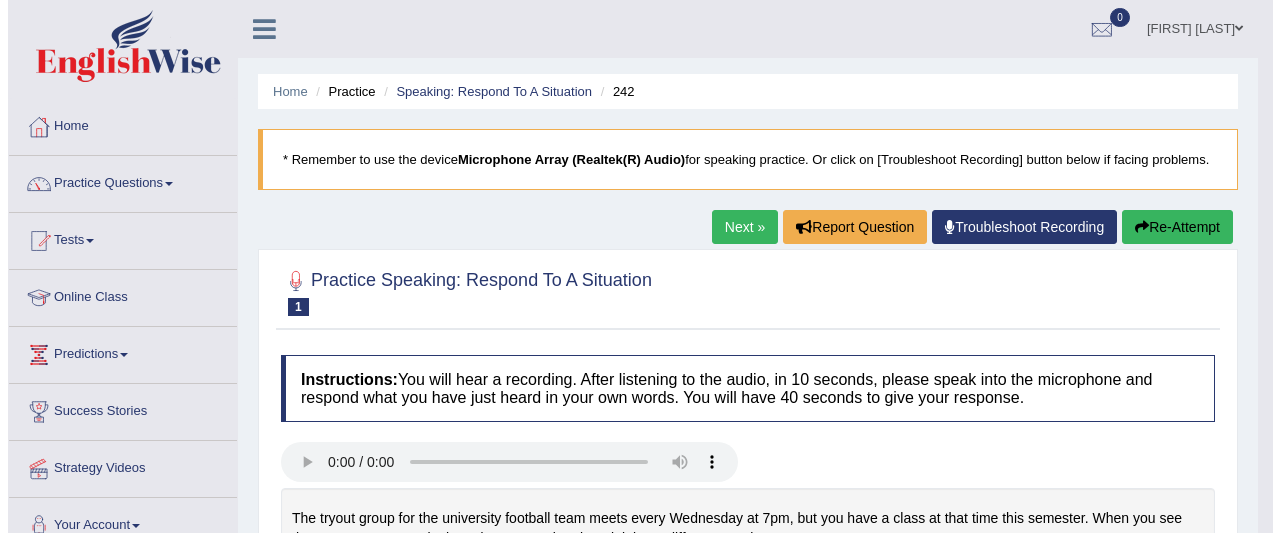 scroll, scrollTop: 0, scrollLeft: 0, axis: both 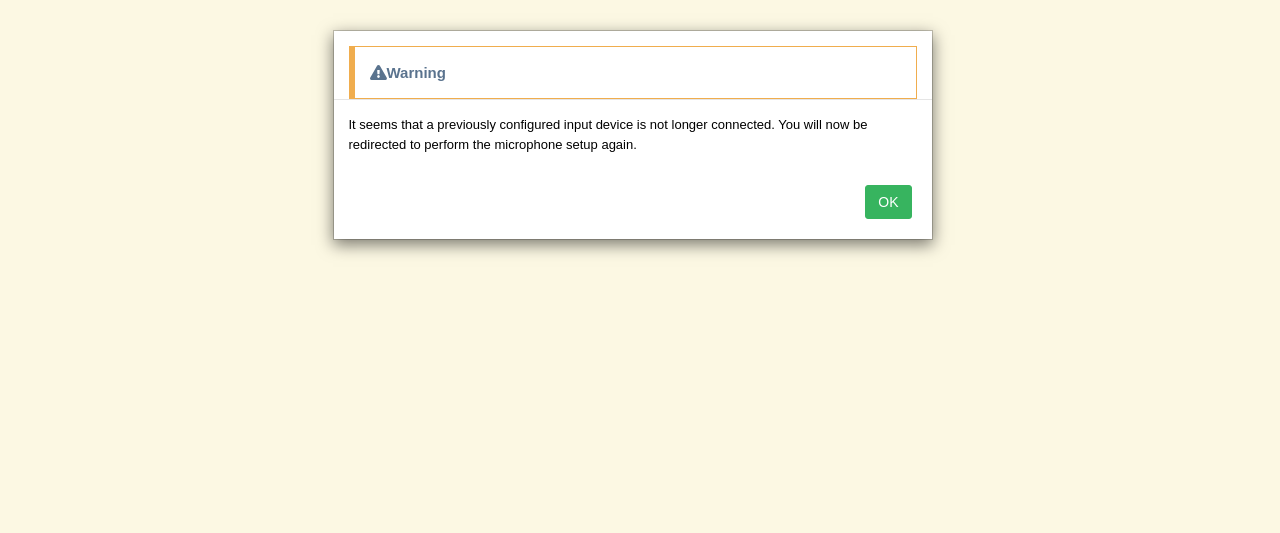 click on "OK" at bounding box center [888, 202] 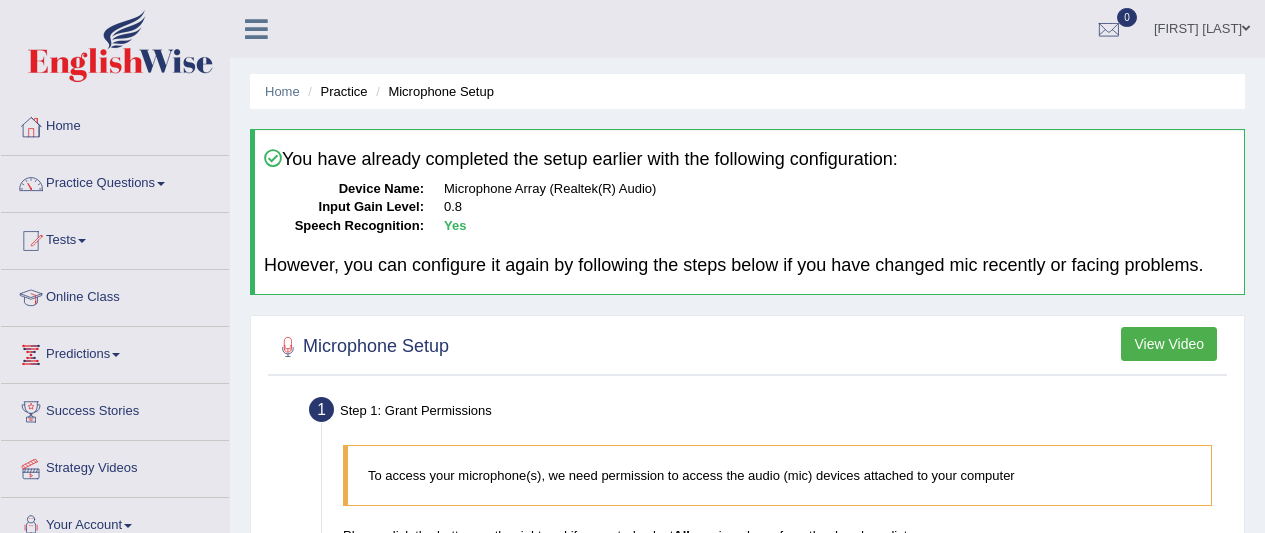 scroll, scrollTop: 0, scrollLeft: 0, axis: both 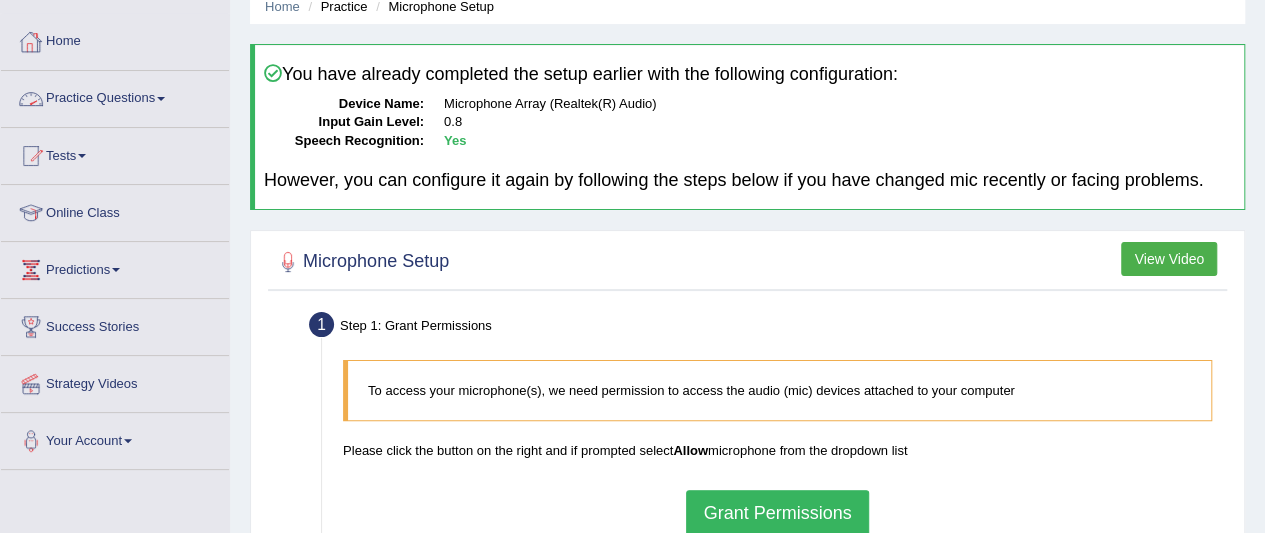 click on "Practice Questions" at bounding box center (115, 96) 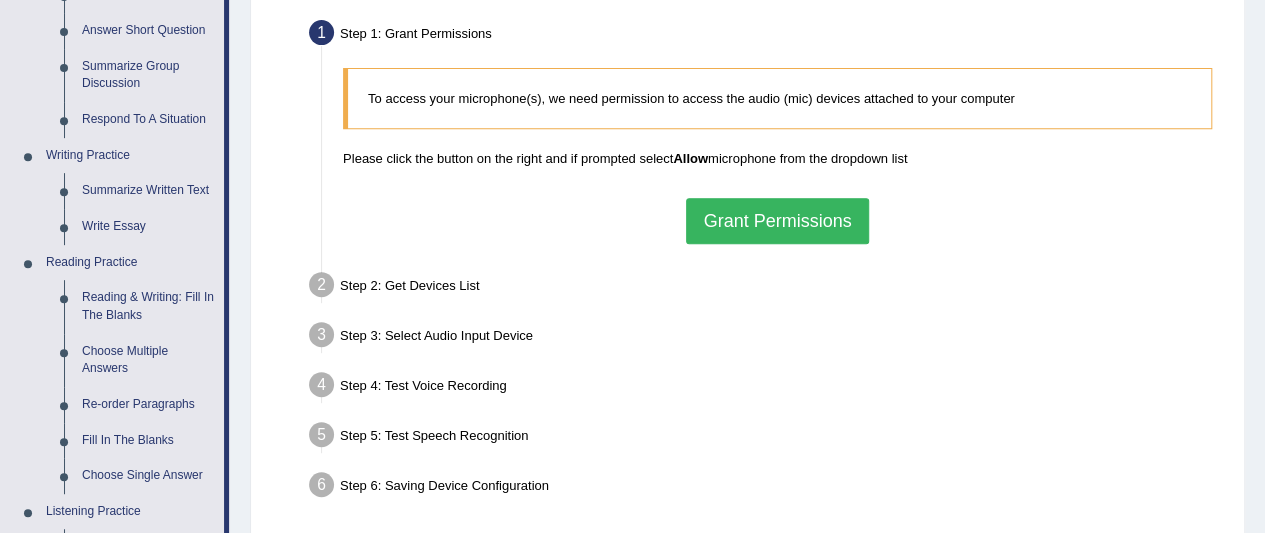 scroll, scrollTop: 381, scrollLeft: 0, axis: vertical 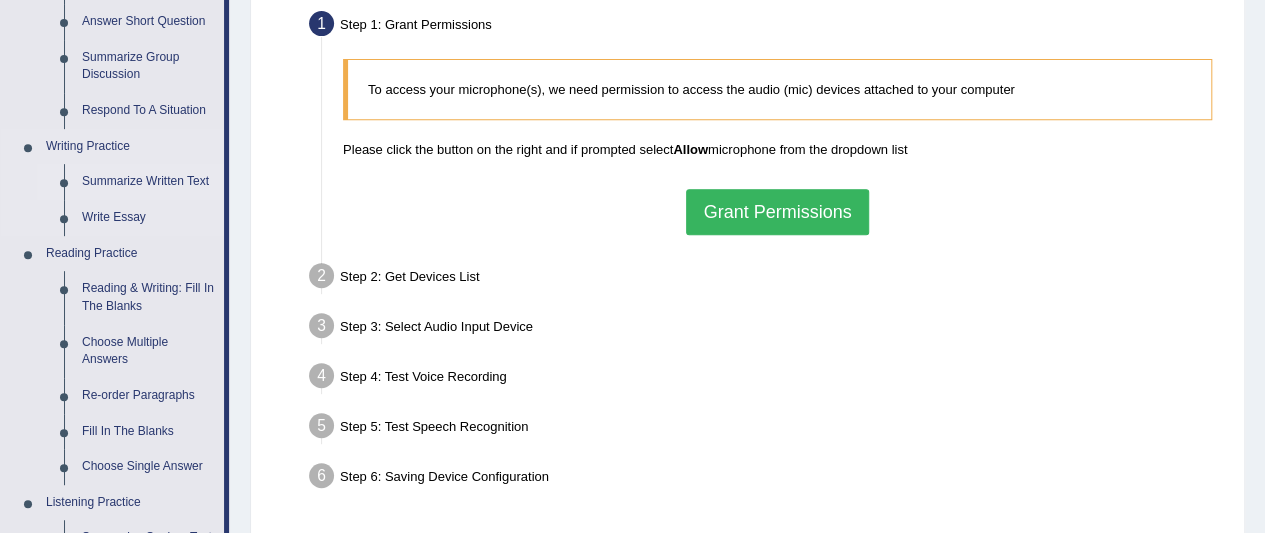 click on "Summarize Written Text" at bounding box center (148, 182) 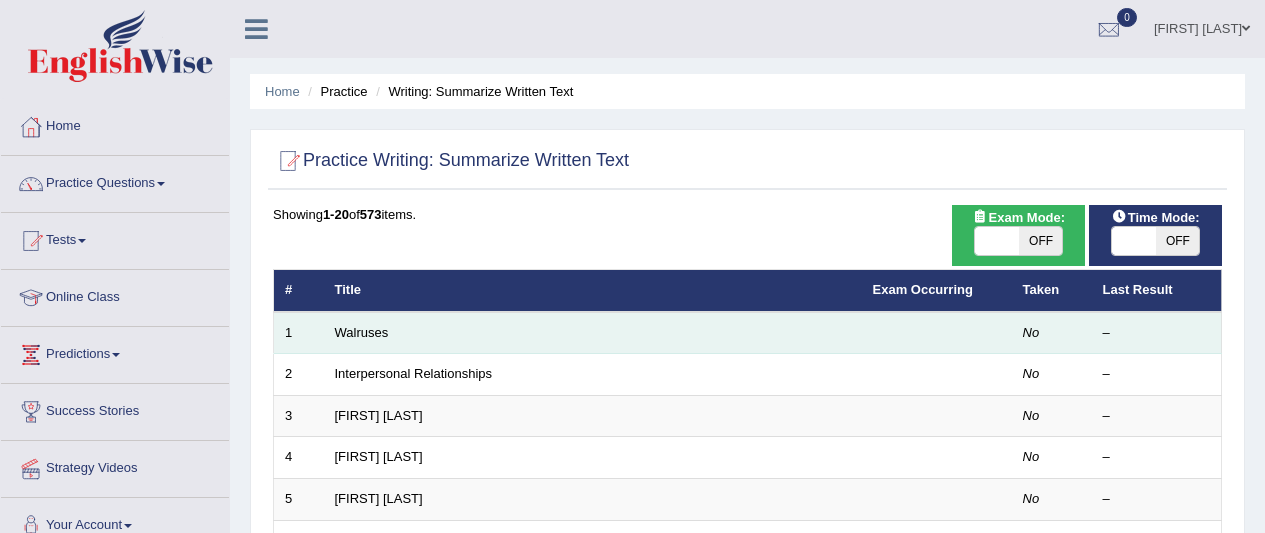 scroll, scrollTop: 0, scrollLeft: 0, axis: both 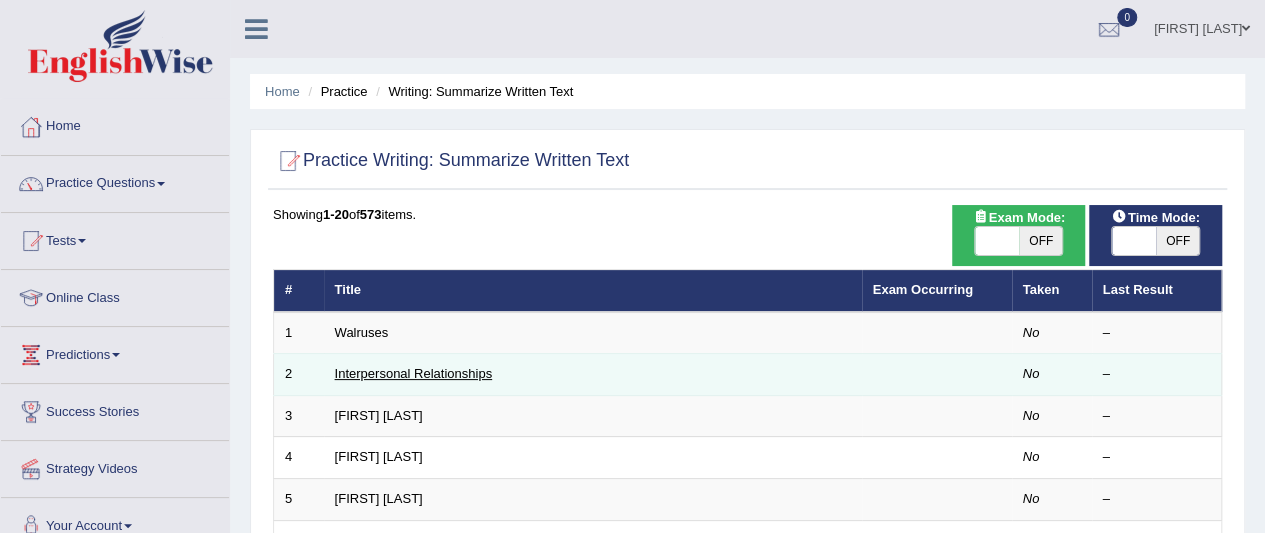click on "Interpersonal Relationships" at bounding box center (414, 373) 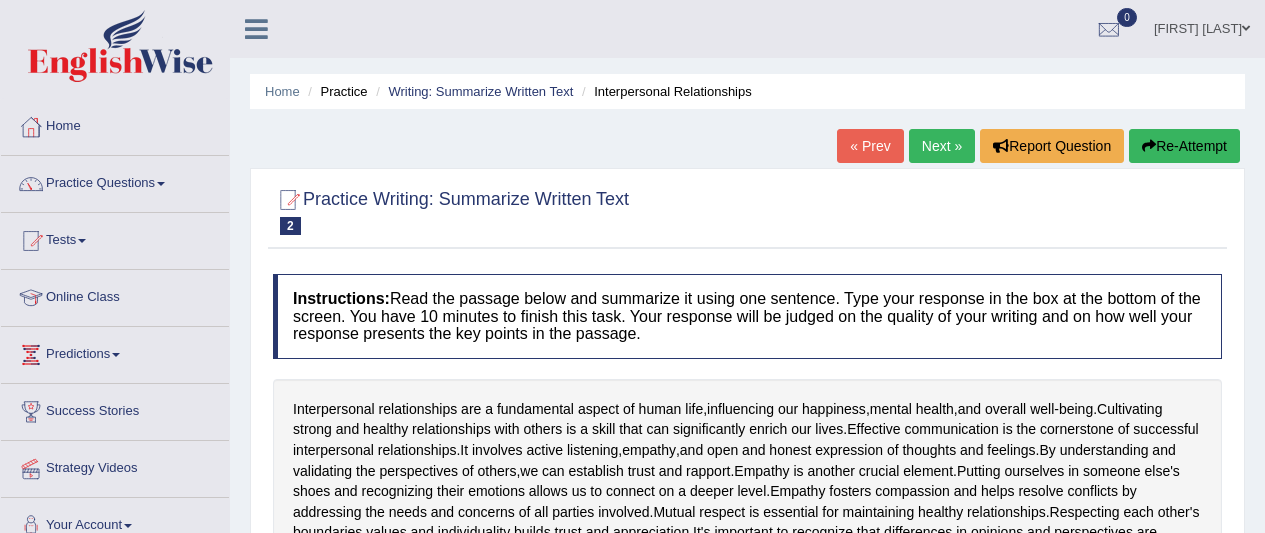 scroll, scrollTop: 0, scrollLeft: 0, axis: both 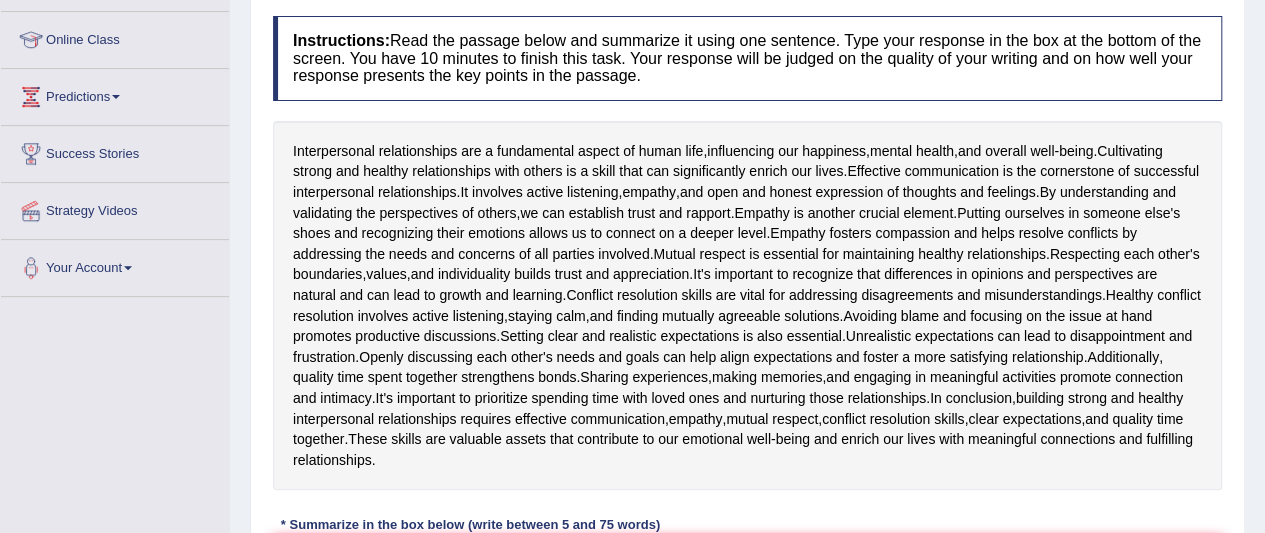 drag, startPoint x: 1274, startPoint y: 93, endPoint x: 1279, endPoint y: 207, distance: 114.1096 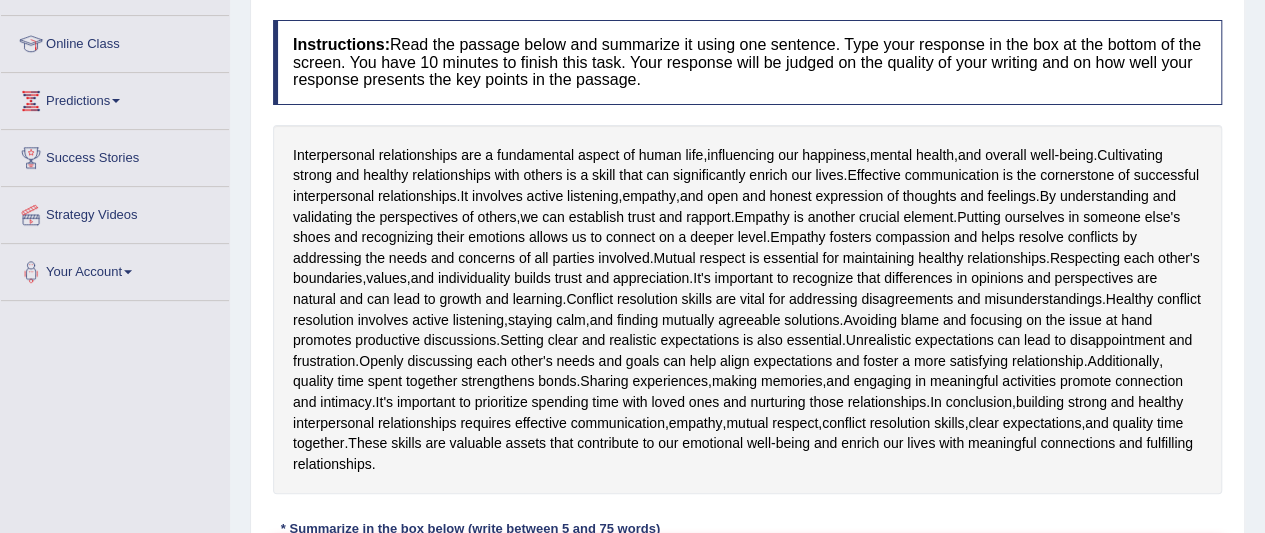 scroll, scrollTop: 238, scrollLeft: 0, axis: vertical 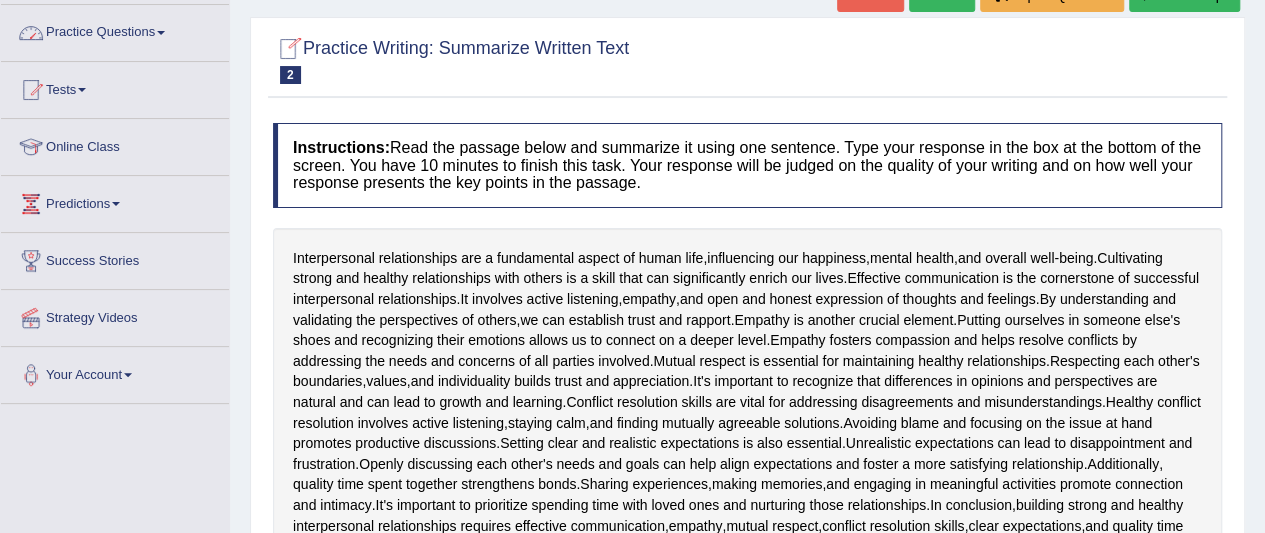 click on "Practice Questions" at bounding box center [115, 30] 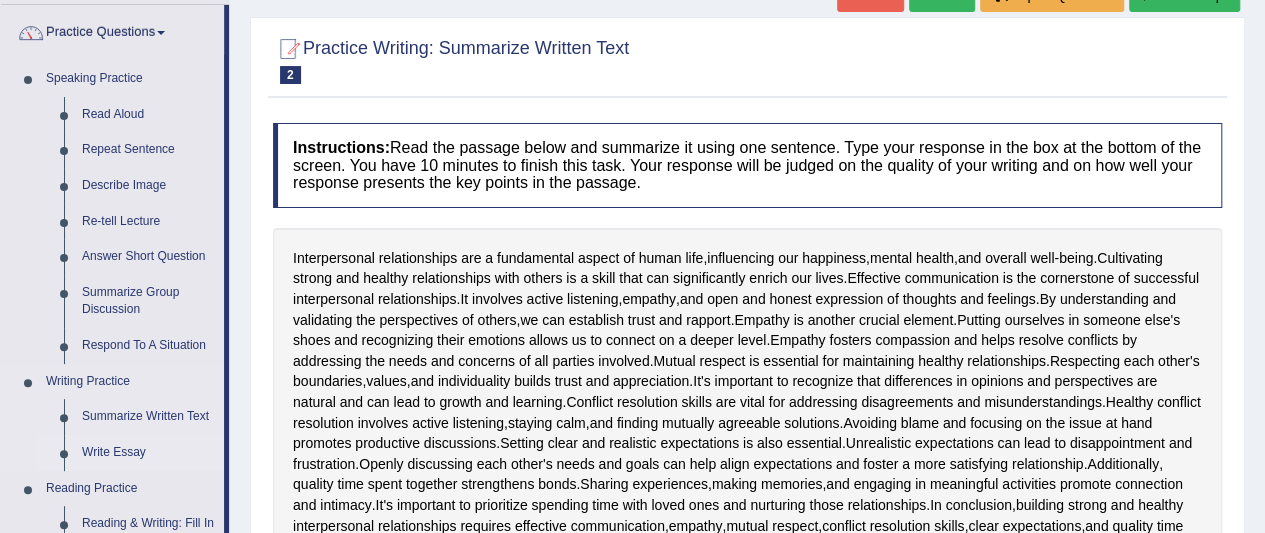 click on "Write Essay" at bounding box center [148, 453] 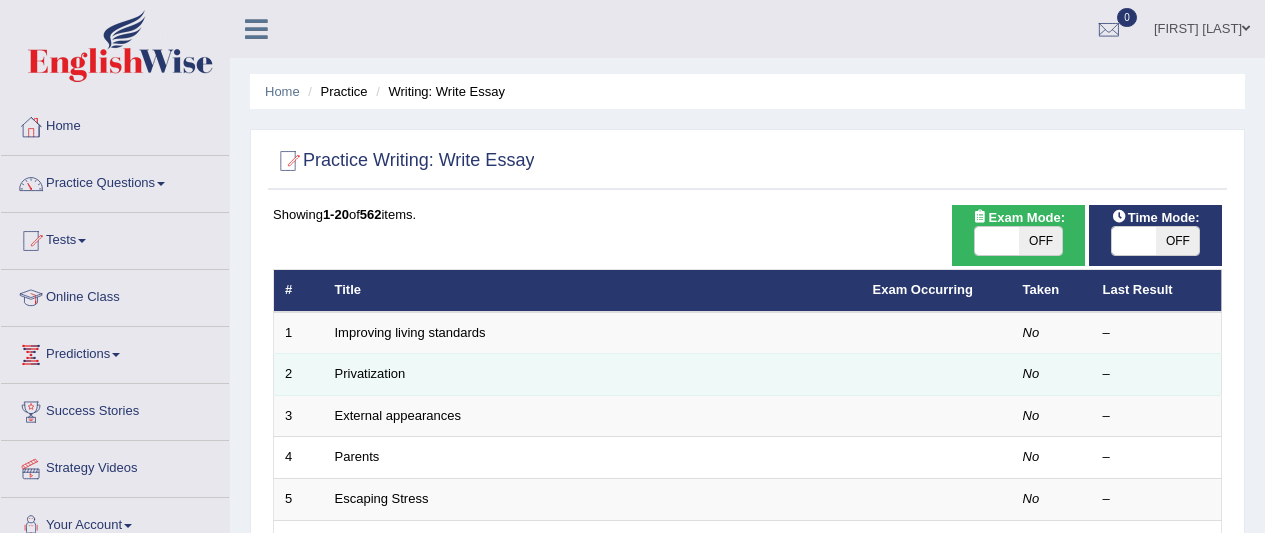 scroll, scrollTop: 0, scrollLeft: 0, axis: both 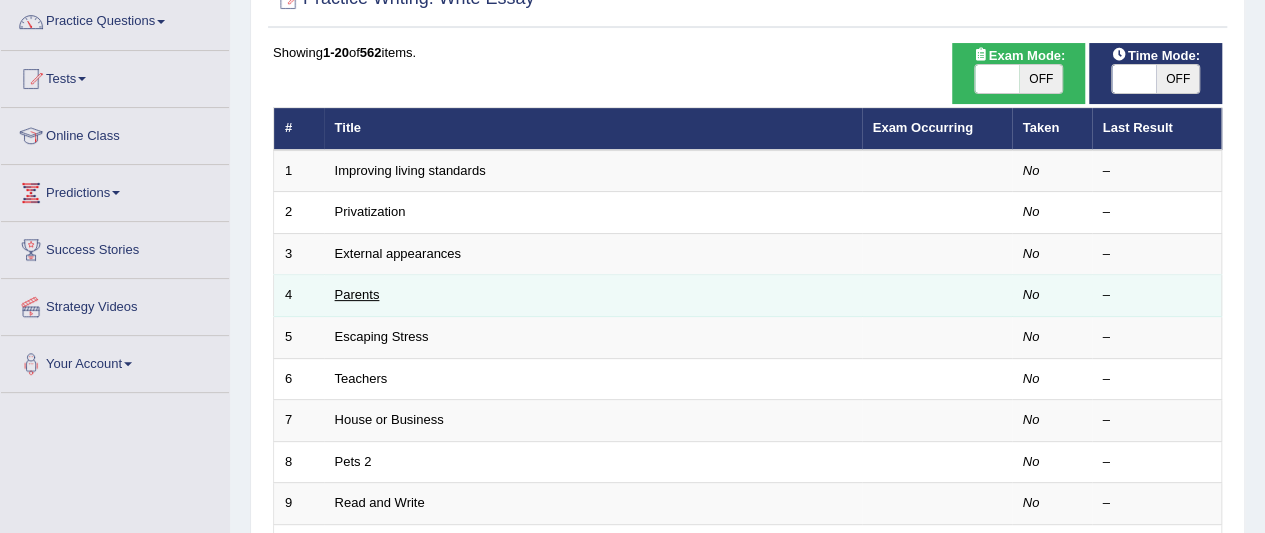 click on "Parents" at bounding box center (357, 294) 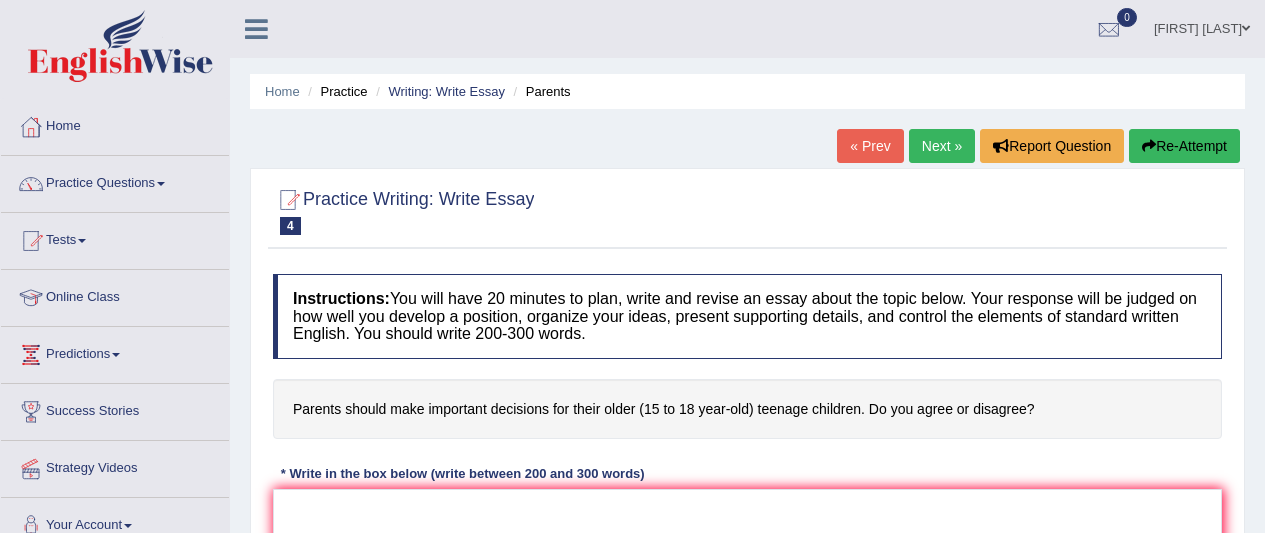 scroll, scrollTop: 0, scrollLeft: 0, axis: both 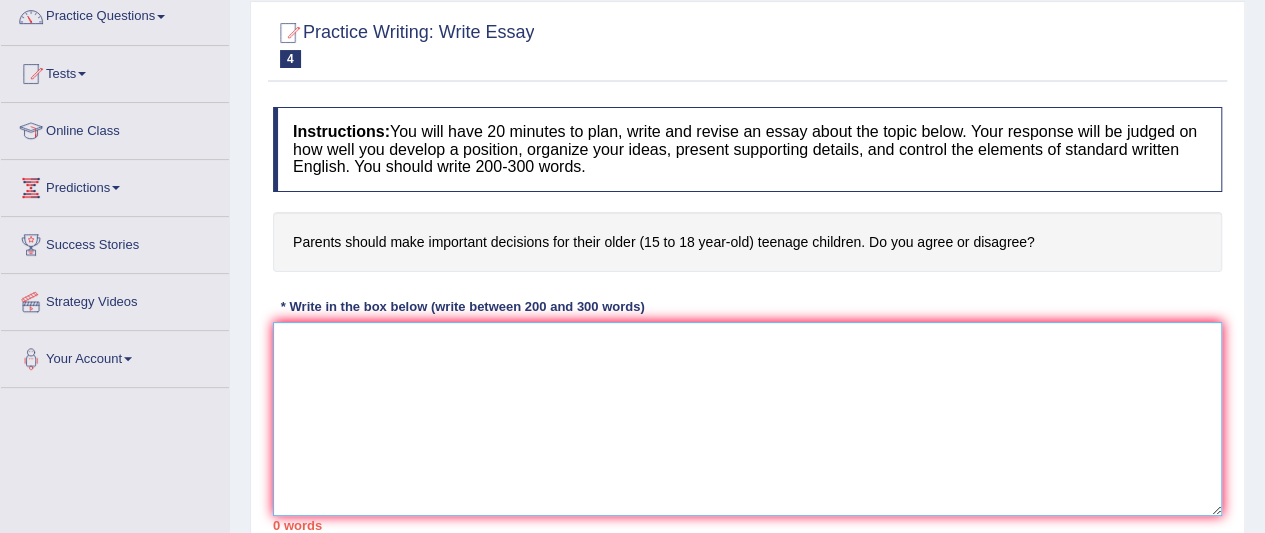 click at bounding box center [747, 419] 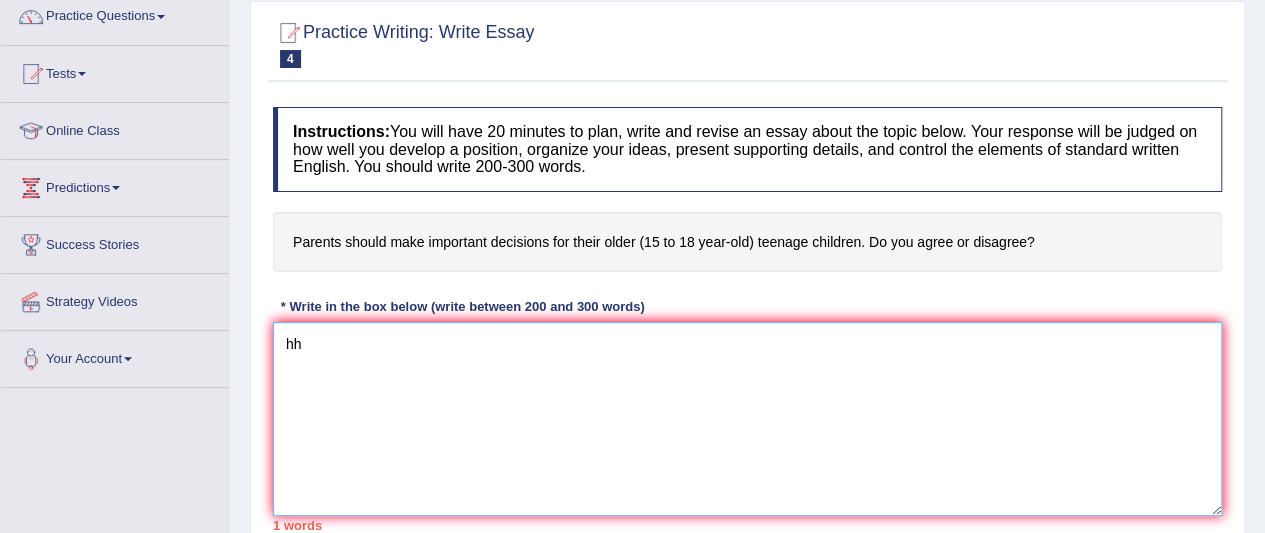 type on "h" 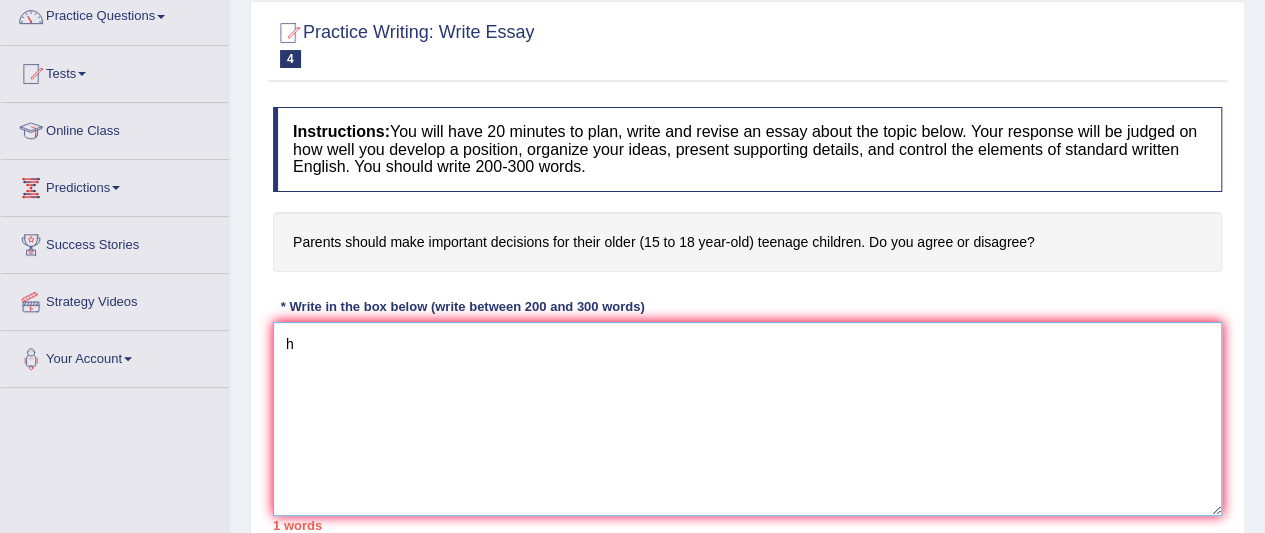 type 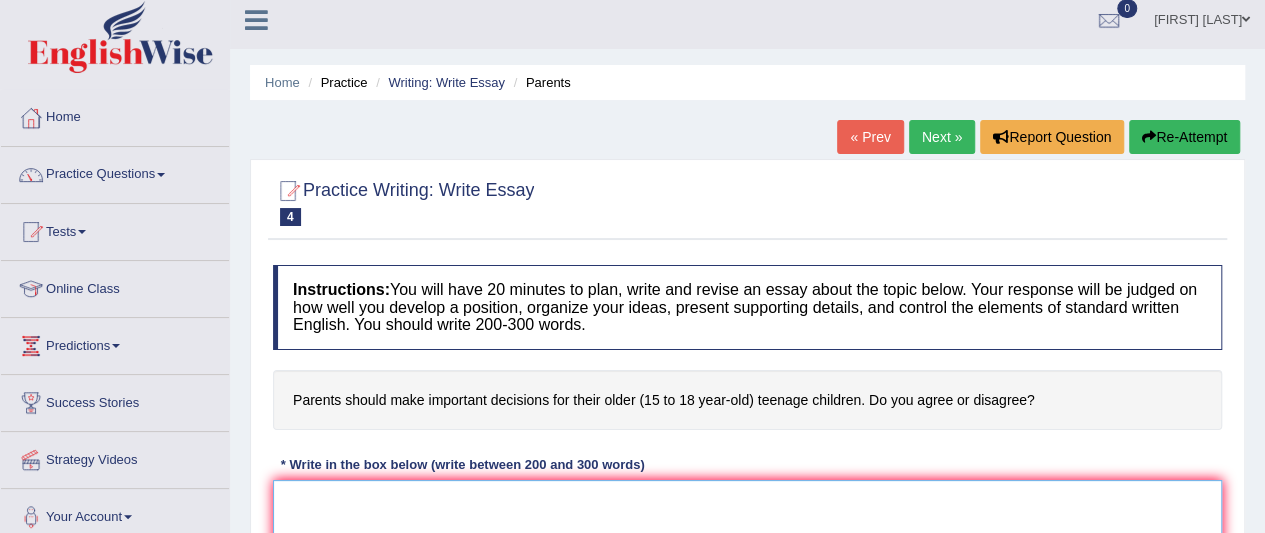 scroll, scrollTop: 0, scrollLeft: 0, axis: both 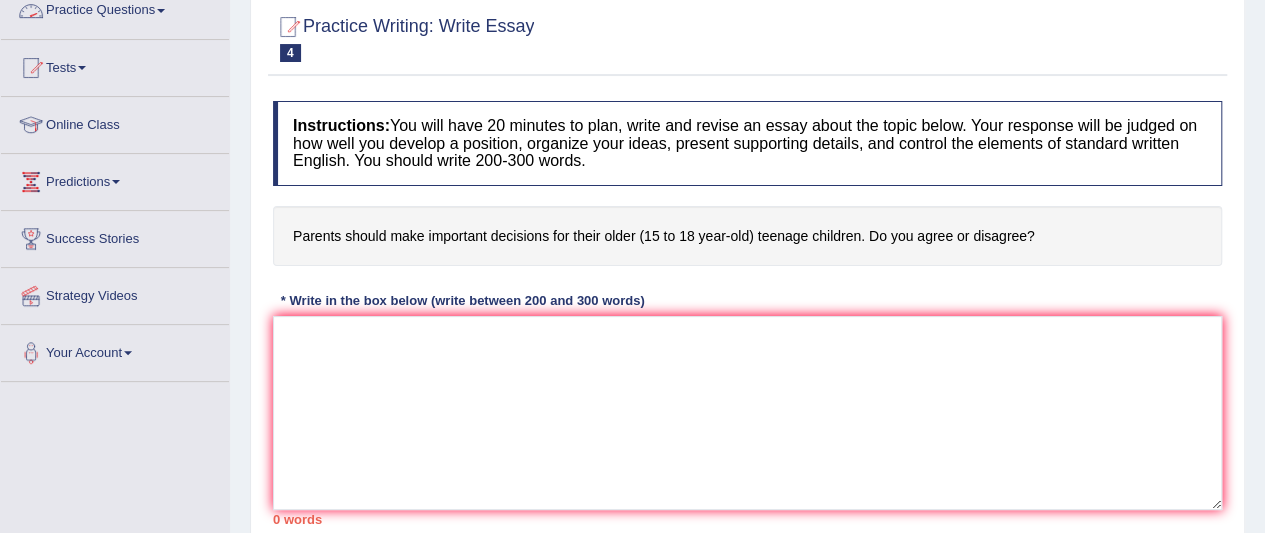 click on "Practice Questions" at bounding box center [115, 8] 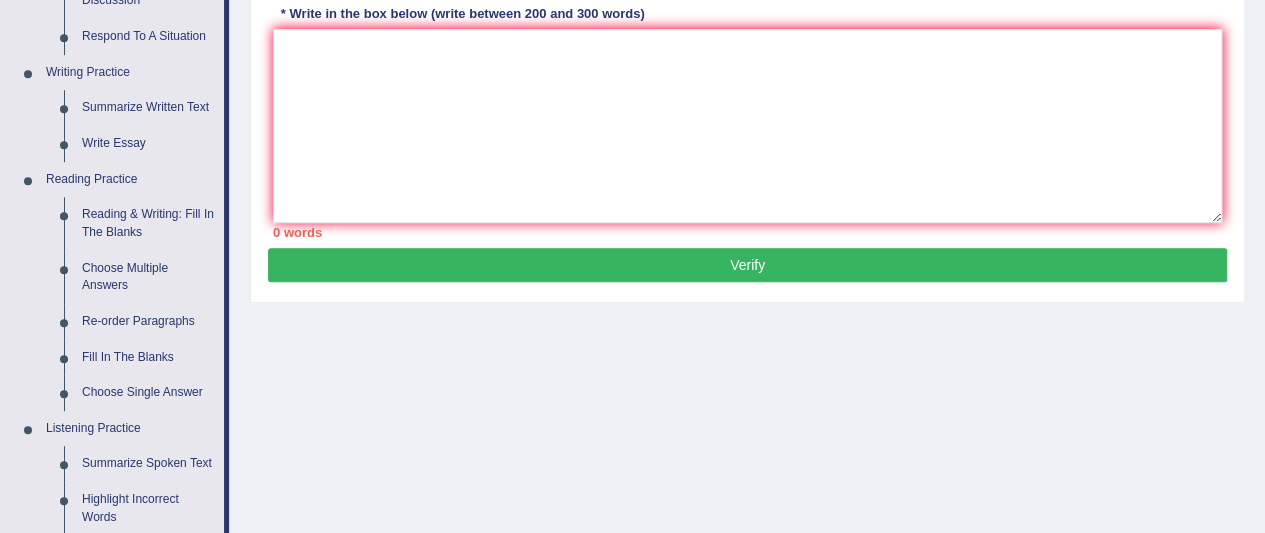 scroll, scrollTop: 432, scrollLeft: 0, axis: vertical 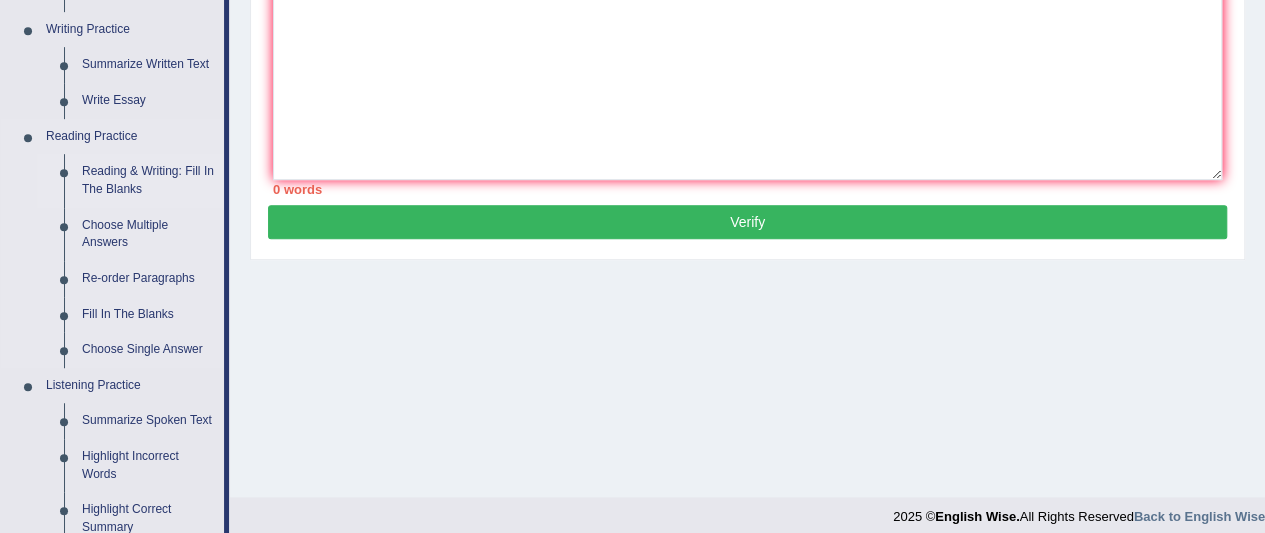 click on "Reading & Writing: Fill In The Blanks" at bounding box center (148, 180) 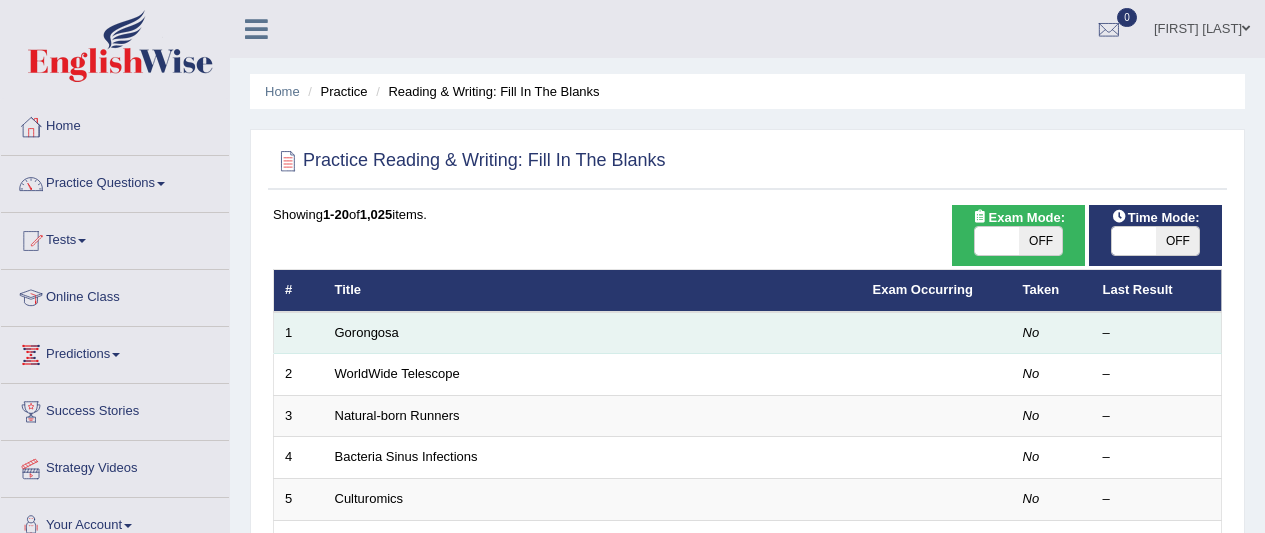 scroll, scrollTop: 0, scrollLeft: 0, axis: both 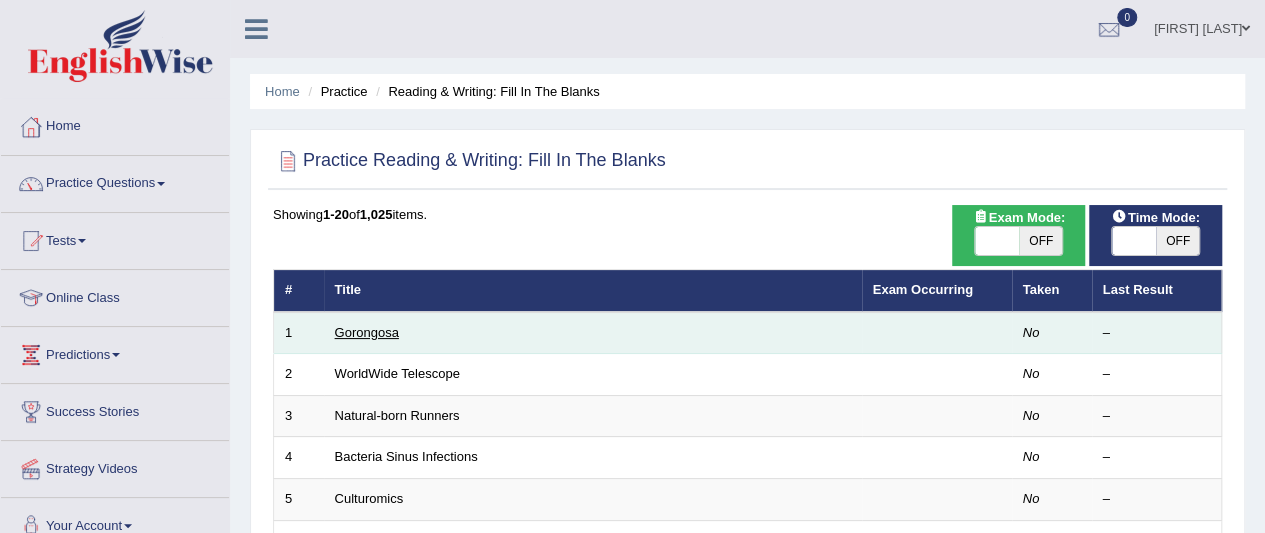 click on "Gorongosa" at bounding box center (367, 332) 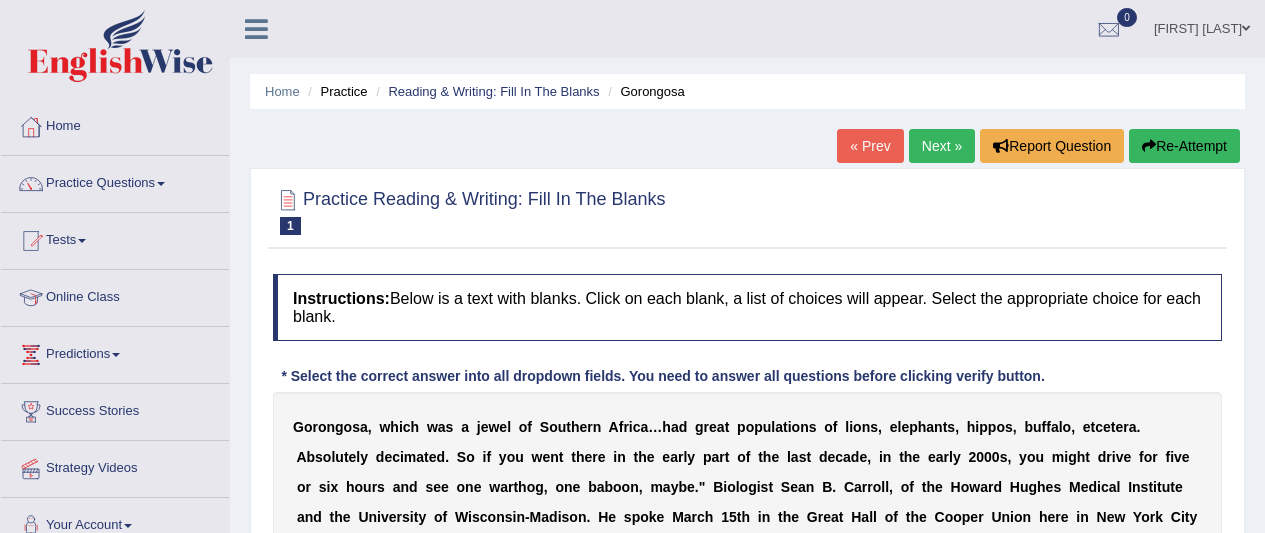 scroll, scrollTop: 0, scrollLeft: 0, axis: both 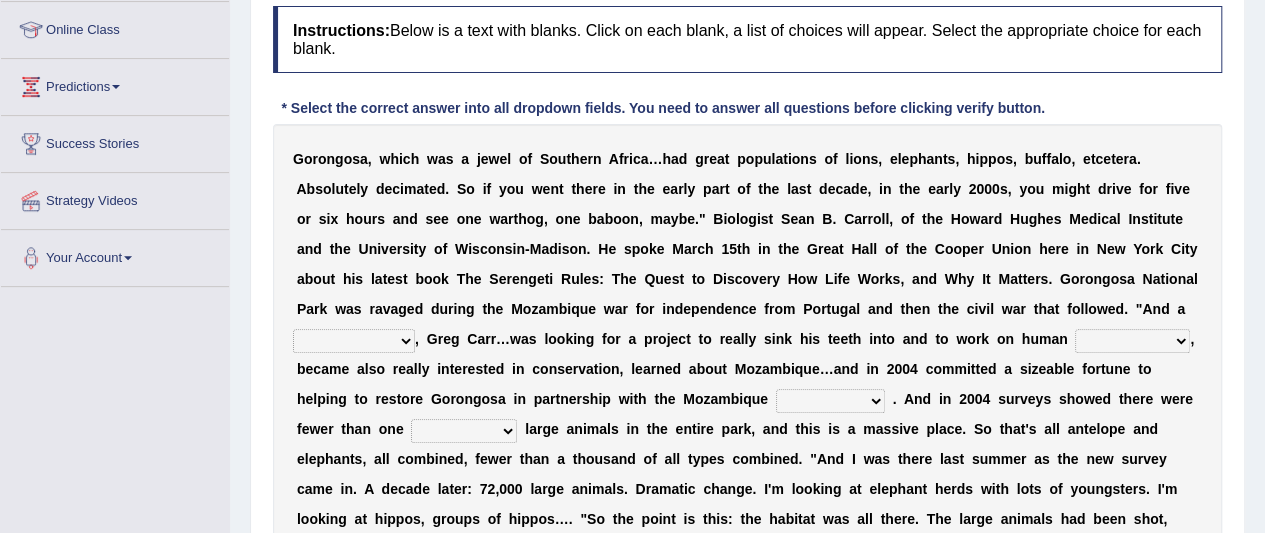 click on "negligence prevalence development malevolence" at bounding box center [1132, 341] 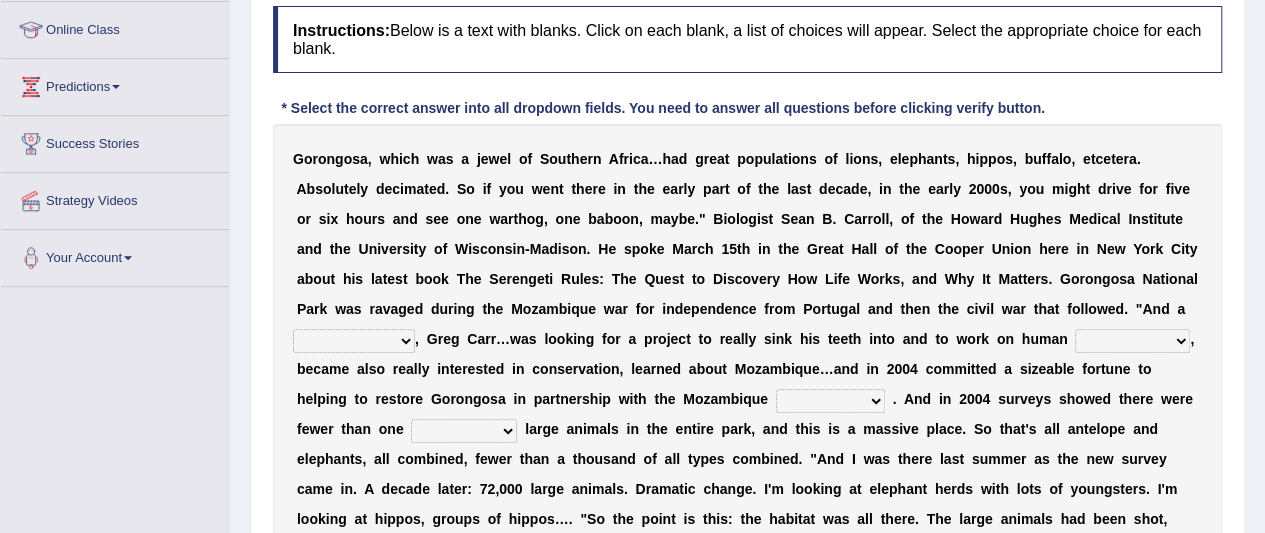 click on "G o r o n g o s a ,    w h i c h    w a s    a    j e w e l    o f    S o u t h e r n    A f r i c a … h a d    g r e a t    p o p u l a t i o n s    o f    l i o n s ,    e l e p h a n t s ,    h i p p o s ,    b u f f a l o ,    e t c e t e r a .    A b s o l u t e l y    d e c i m a t e d .    S o    i f    y o u    w e n t    t h e r e    i n    t h e    e a r l y    p a r t    o f    t h e    l a s t    d e c a d e ,    i n    t h e    e a r l y    2 0 0 0 s ,    y o u    m i g h t    d r i v e    f o r    f i v e    o r    s i x    h o u r s    a n d    s e e    o n e    w a r t h o g ,    o n e    b a b o o n ,    m a y b e . "    B i o l o g i s t    S e a n    B .    C a r r o l l ,    o f    t h e    H o w a r d    H u g h e s    M e d i c a l    I n s t i t u t e    a n d    t h e    U n i v e r s i t y    o f    W i s c o n s i n - M a d i s o n .    H e    s p o k e    M a r c h    1 5 t h    i n    t h e    G r e a t    H" at bounding box center (747, 399) 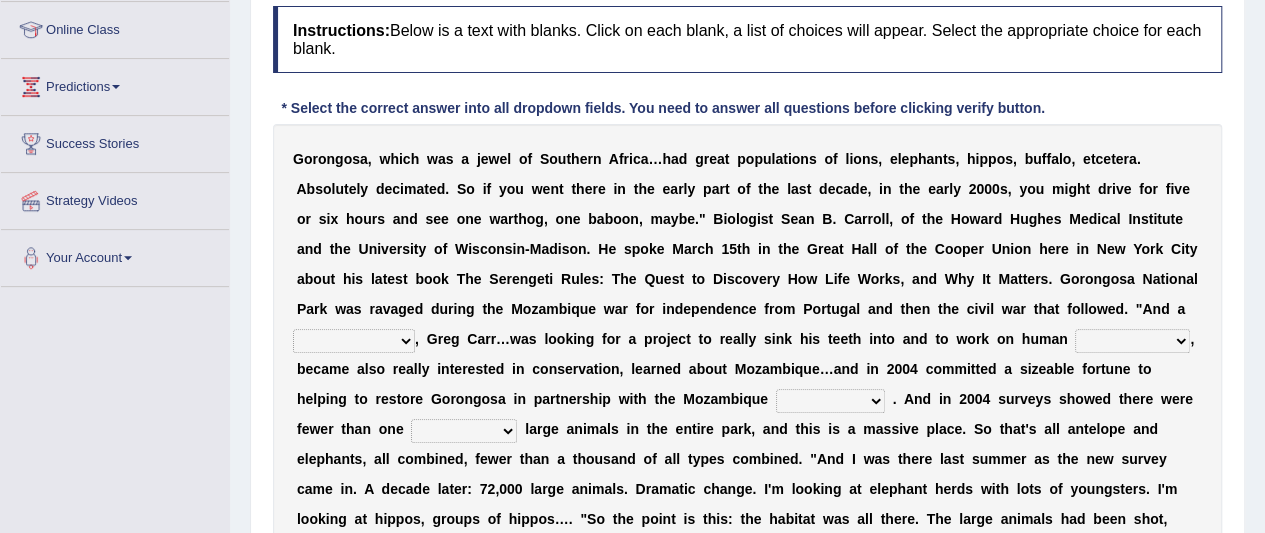 click on "negligence prevalence development malevolence" at bounding box center (1132, 341) 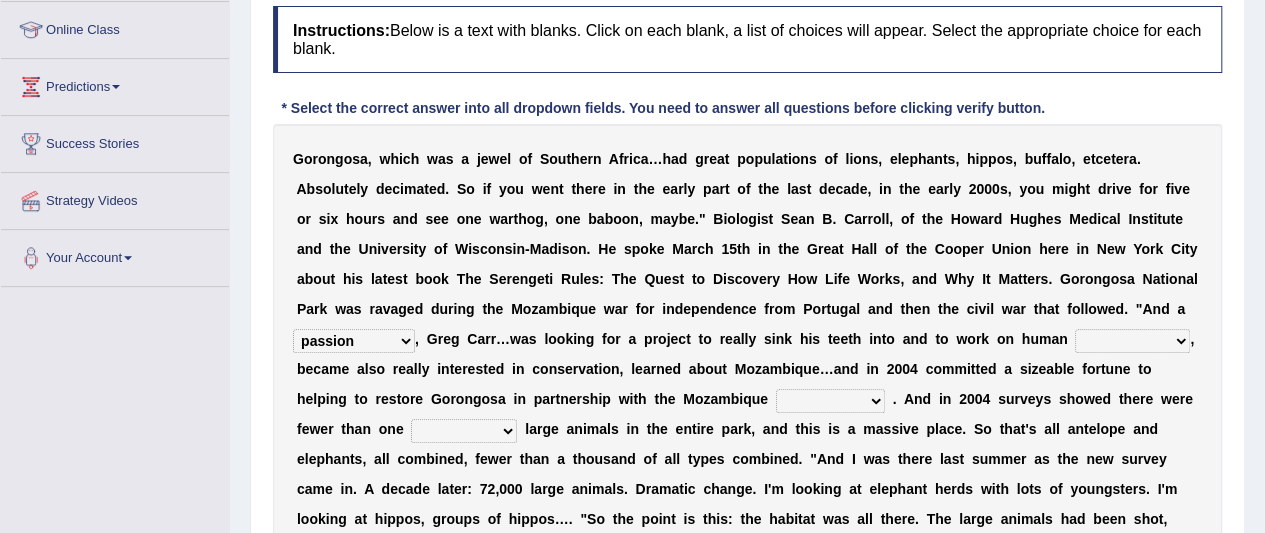 click on "passion solstice ballast philanthropist" at bounding box center [354, 341] 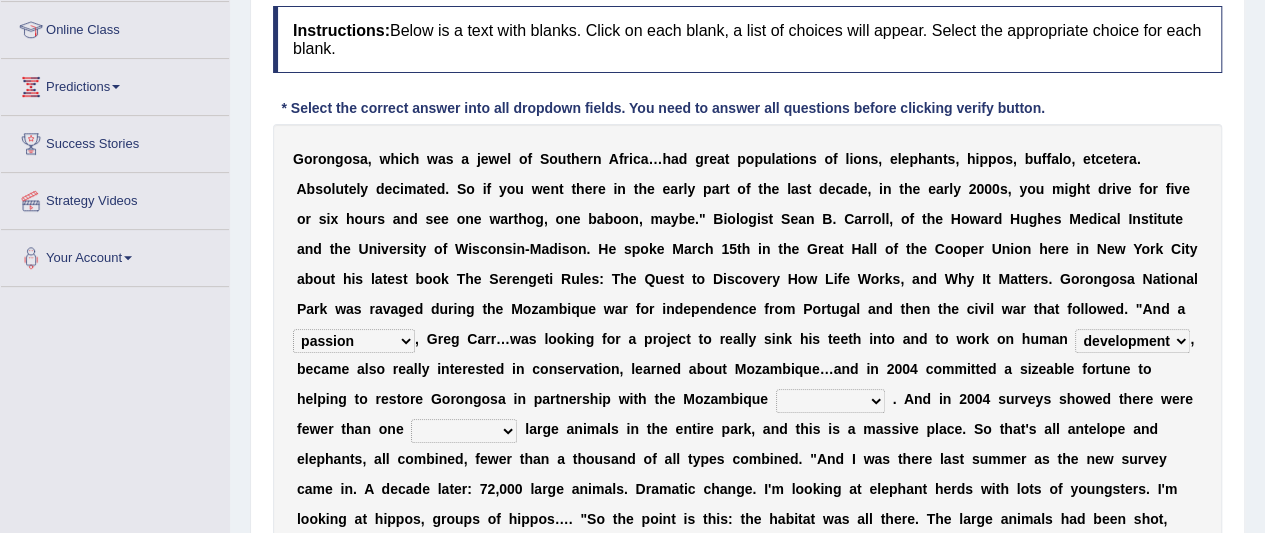 click on "negligence prevalence development malevolence" at bounding box center [1132, 341] 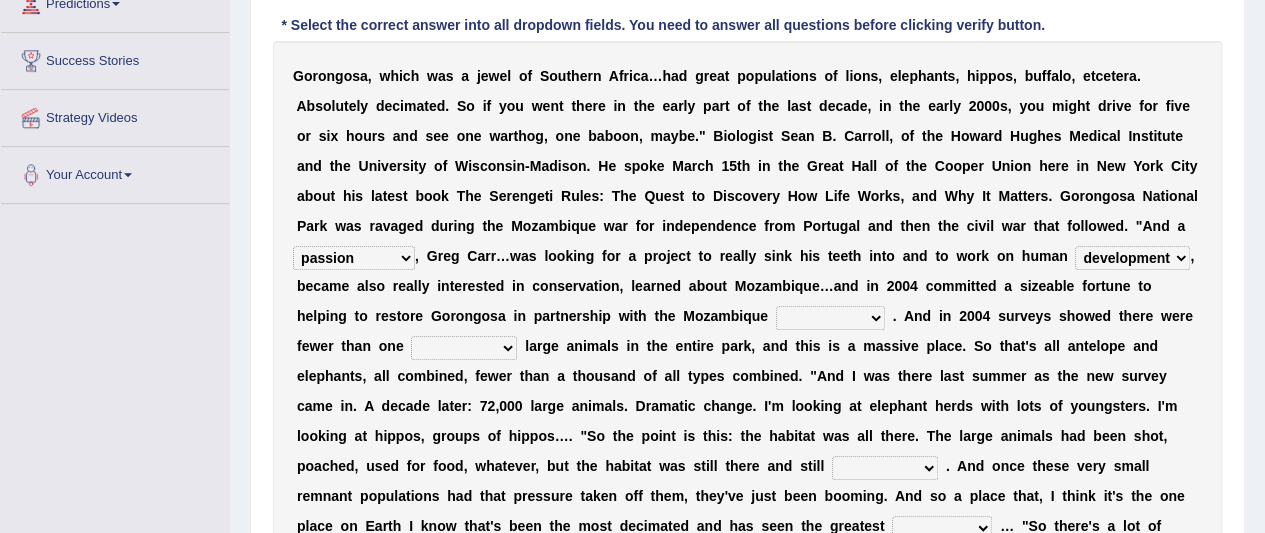 scroll, scrollTop: 348, scrollLeft: 0, axis: vertical 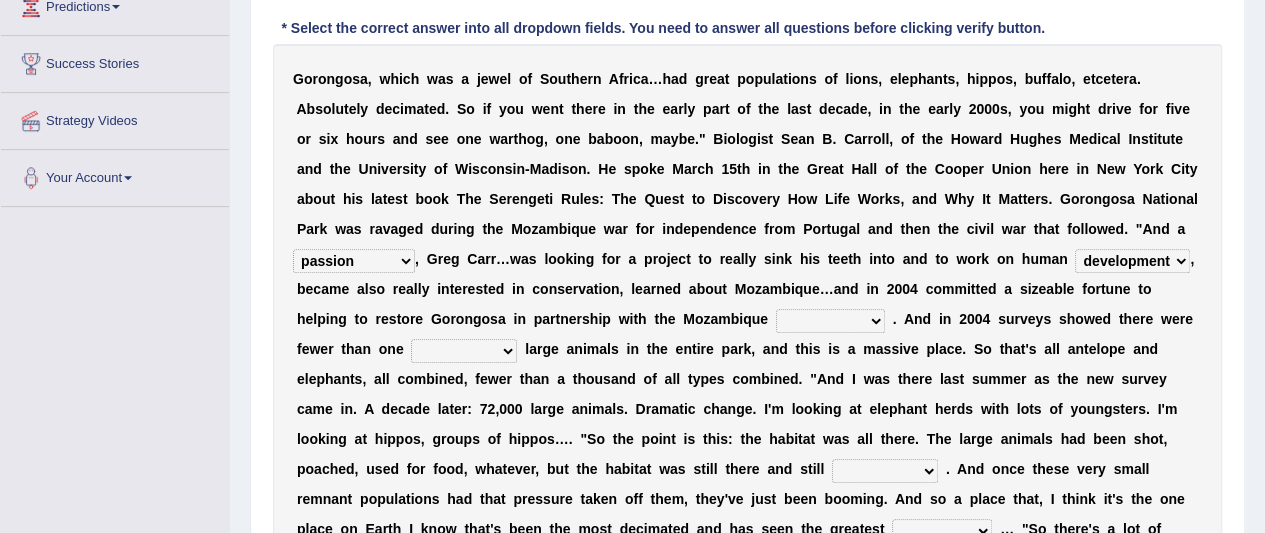 click on "parliament semanticist government journalist" at bounding box center [830, 321] 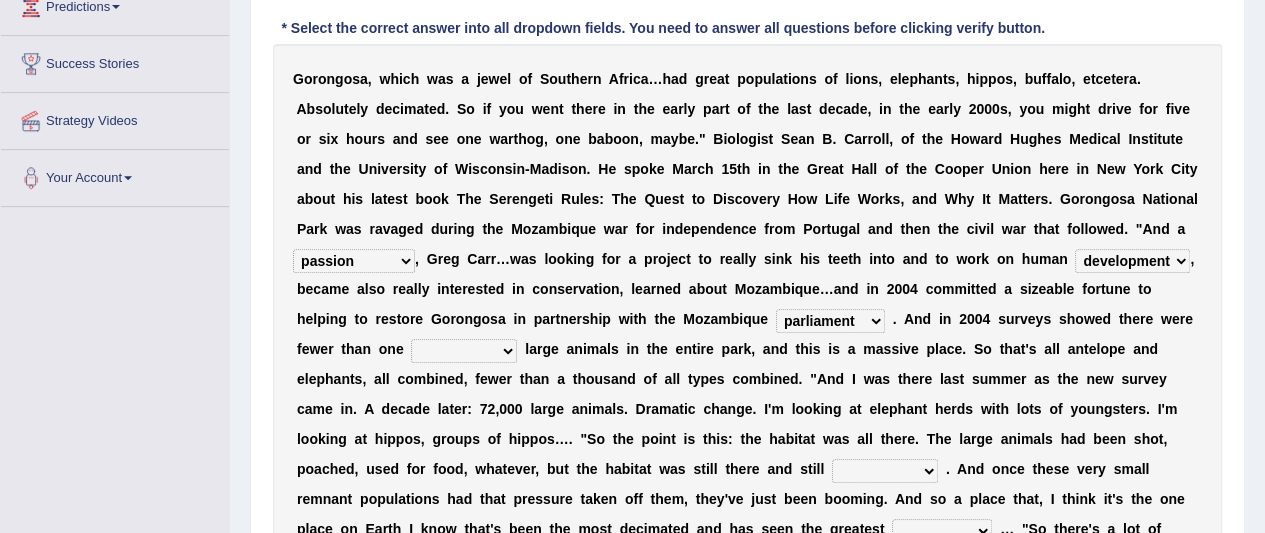 click on "parliament semanticist government journalist" at bounding box center [830, 321] 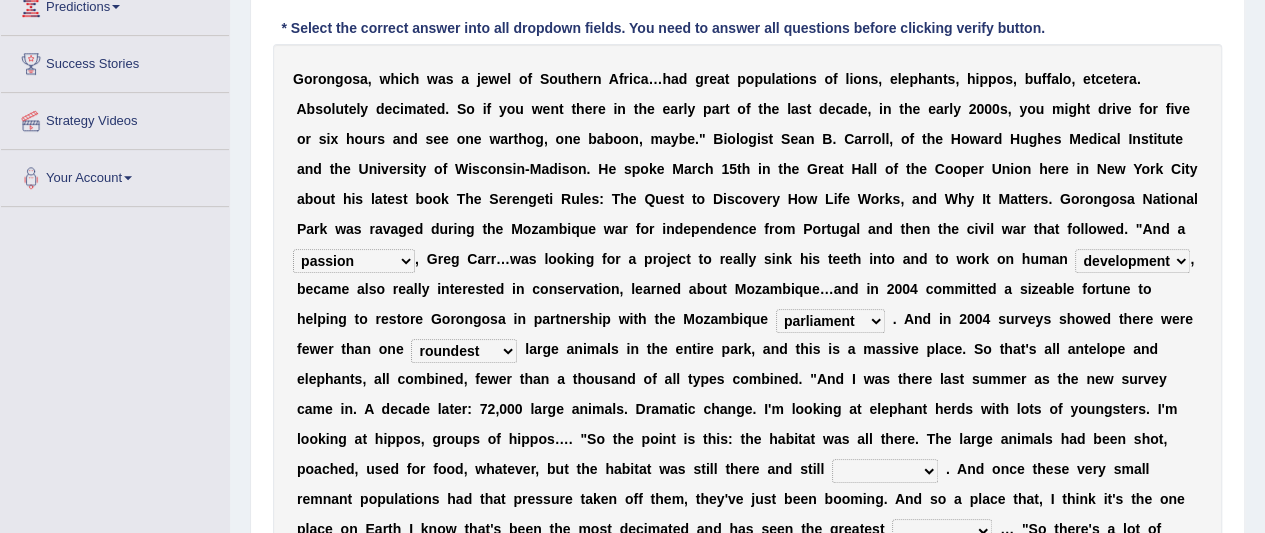 click on "deflowered embowered roundest thousand" at bounding box center [464, 351] 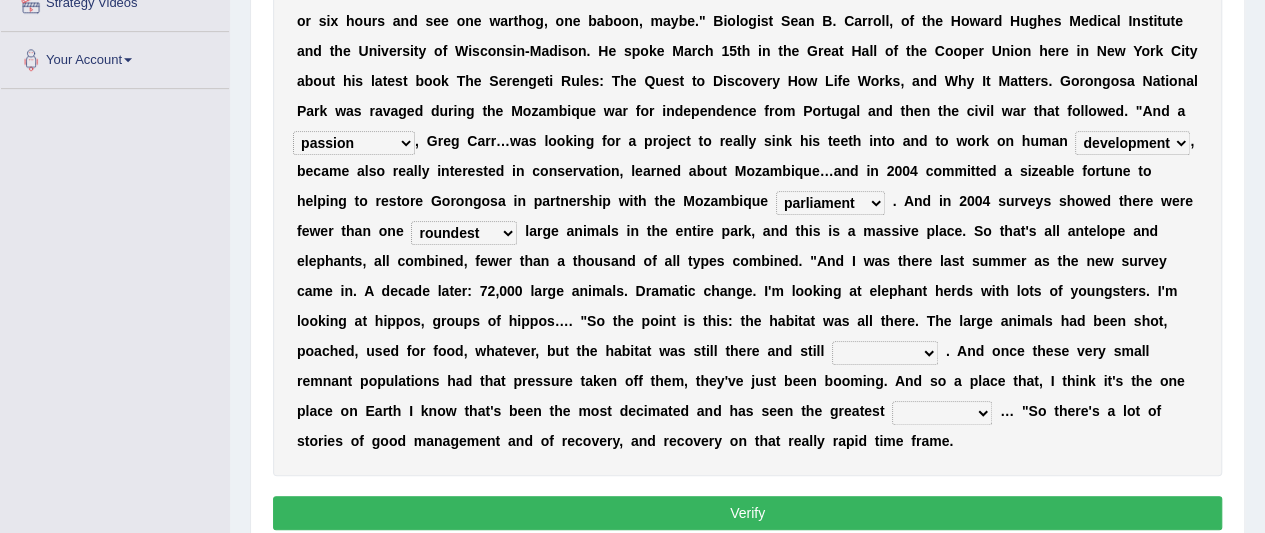scroll, scrollTop: 480, scrollLeft: 0, axis: vertical 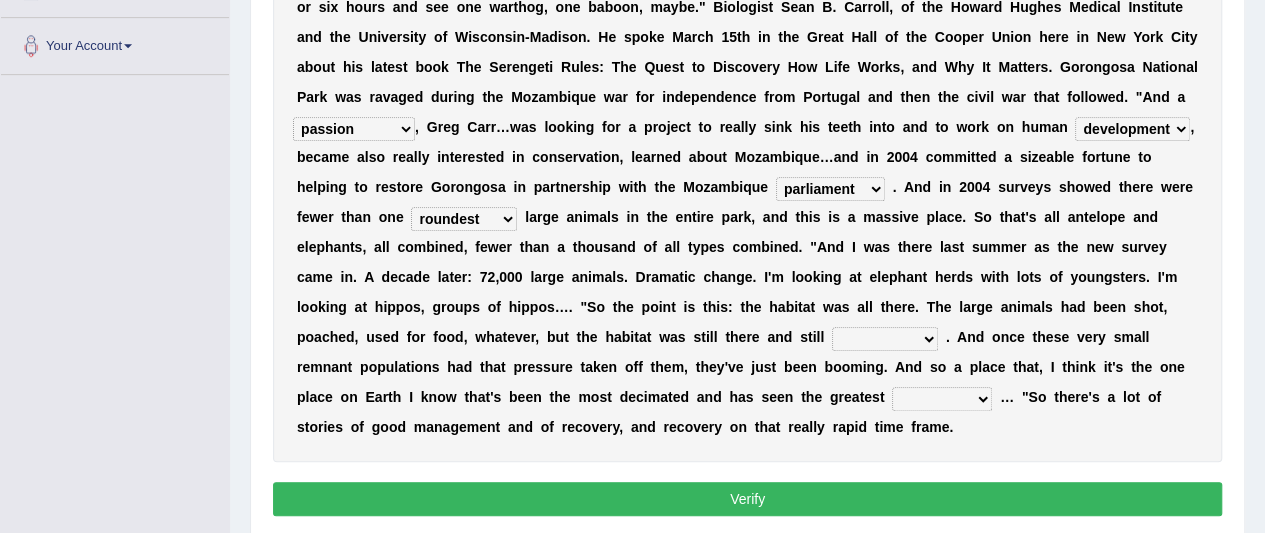 click on "assertive incidental compulsive productive" at bounding box center [885, 339] 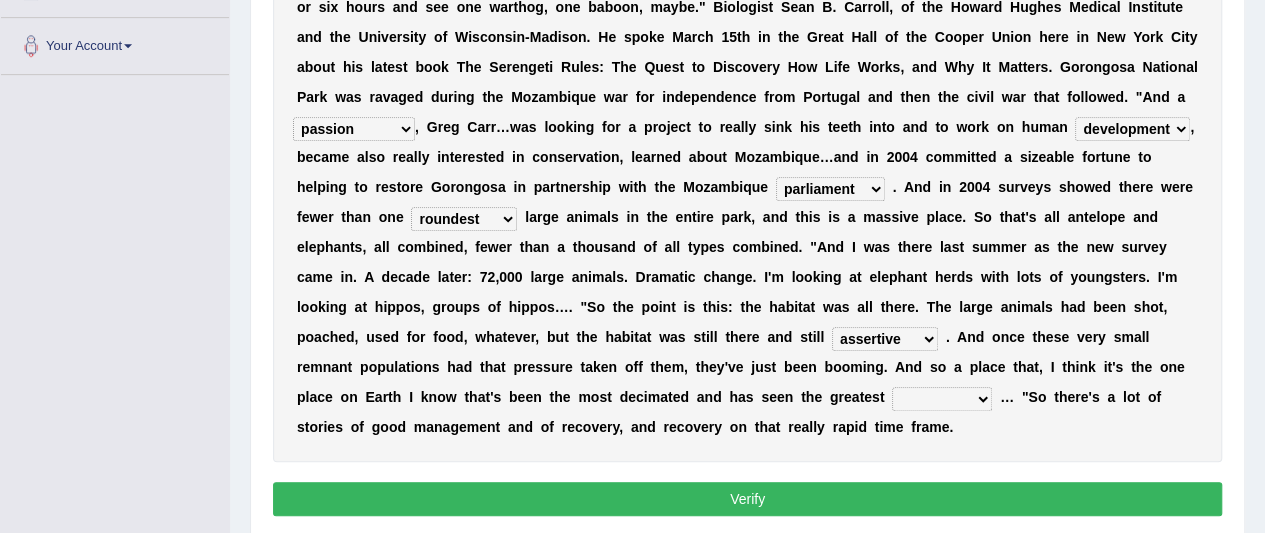 click on "assertive incidental compulsive productive" at bounding box center [885, 339] 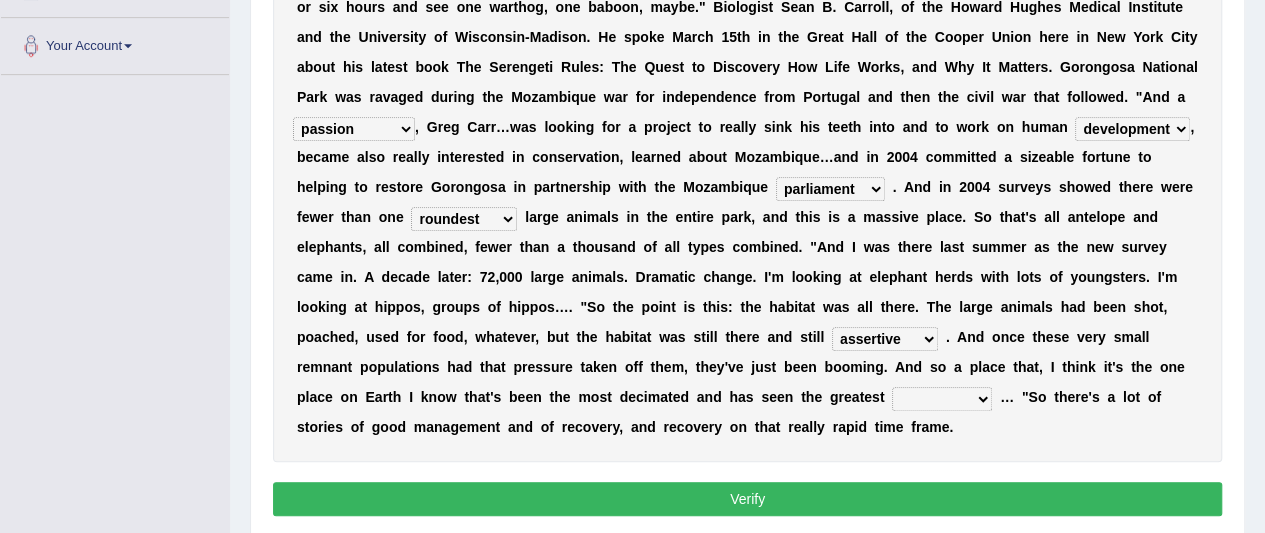 click on "recovery efficacy golly stumpy" at bounding box center (942, 399) 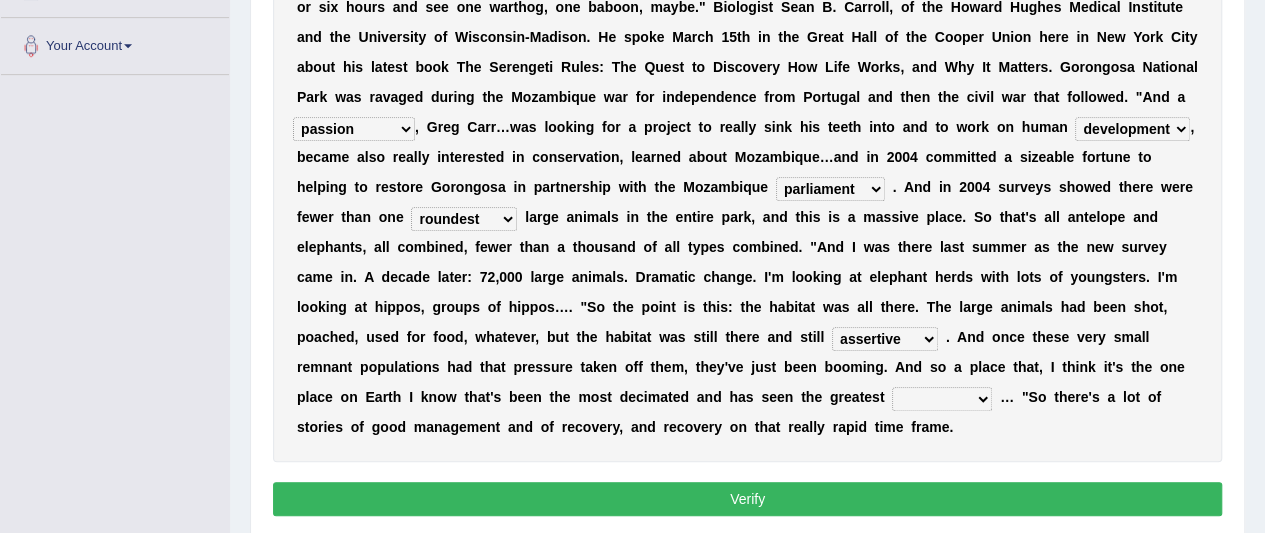 select on "stumpy" 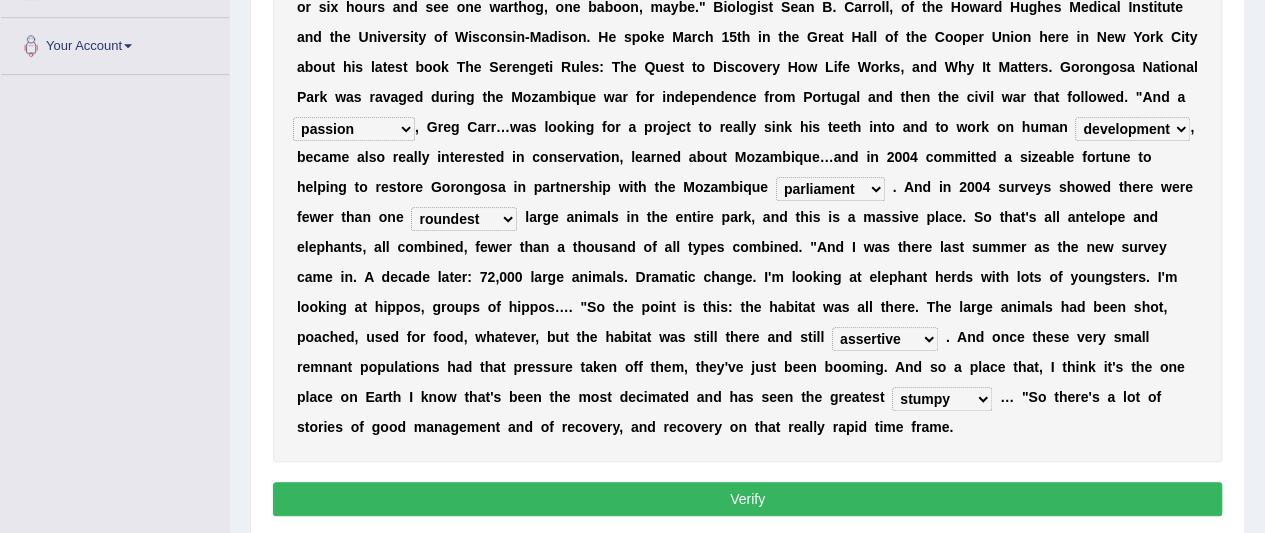 scroll, scrollTop: 552, scrollLeft: 0, axis: vertical 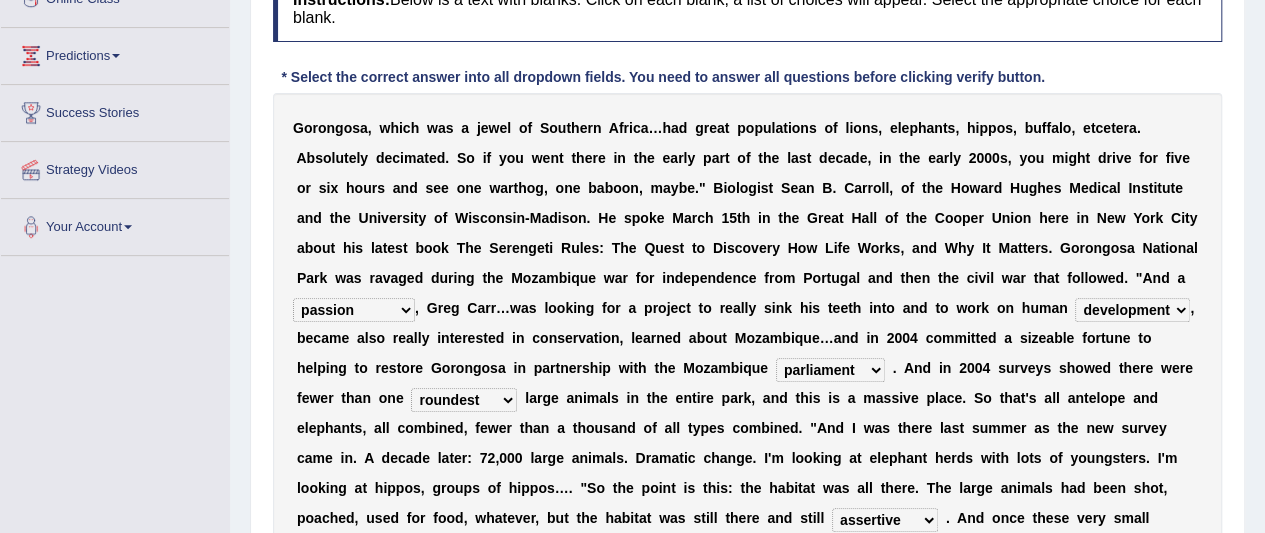 click on "negligence prevalence development malevolence" at bounding box center (1132, 310) 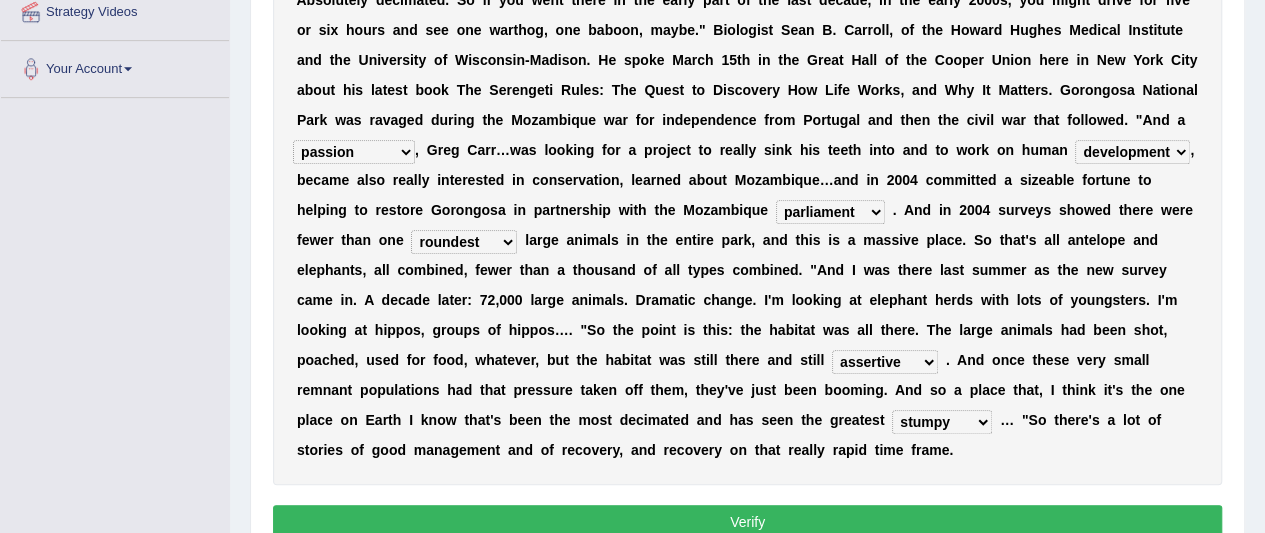 scroll, scrollTop: 552, scrollLeft: 0, axis: vertical 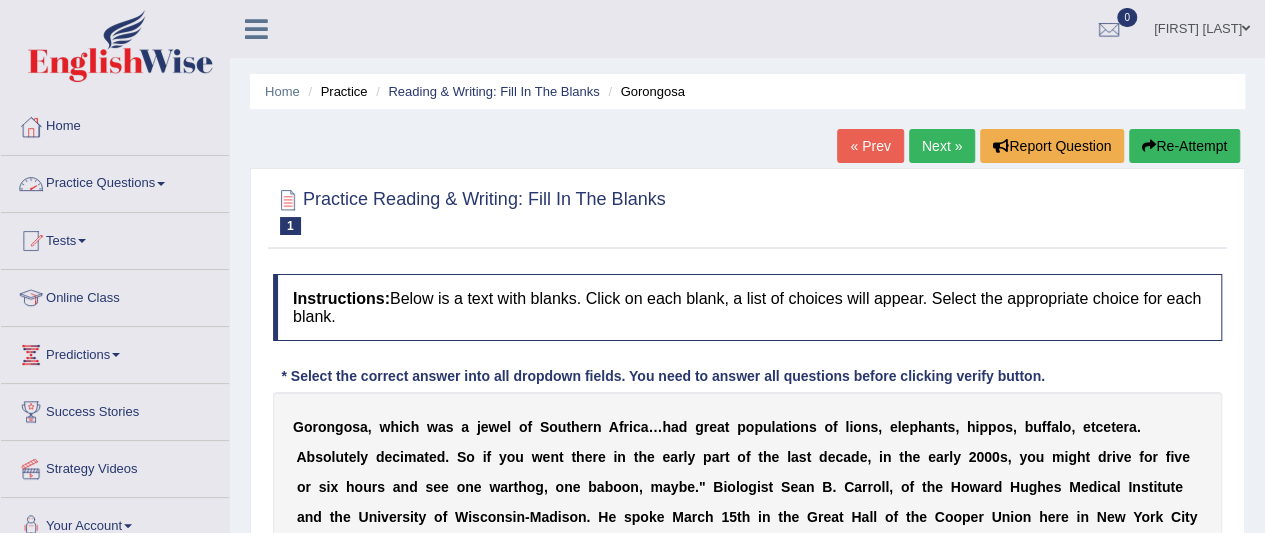 click on "Practice Questions" at bounding box center [115, 181] 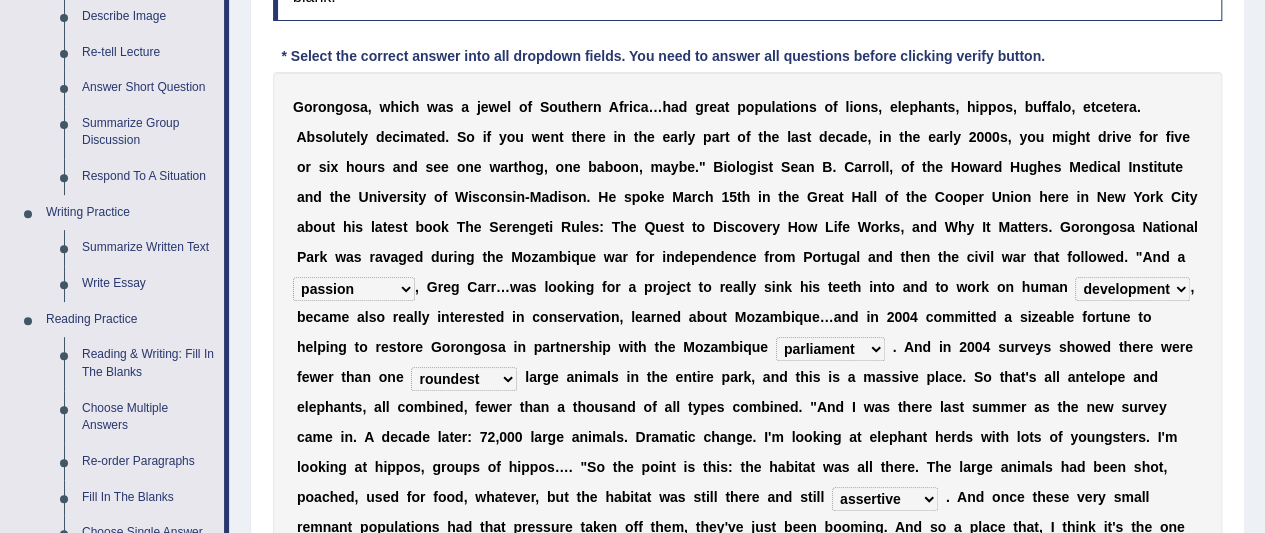 scroll, scrollTop: 380, scrollLeft: 0, axis: vertical 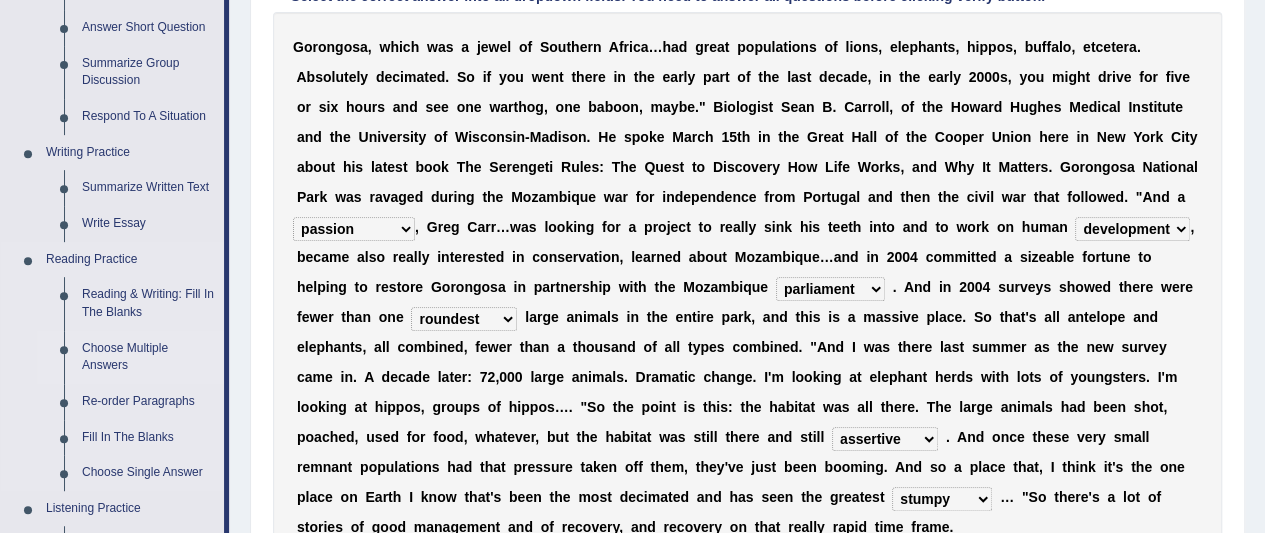 click on "Choose Multiple Answers" at bounding box center (148, 357) 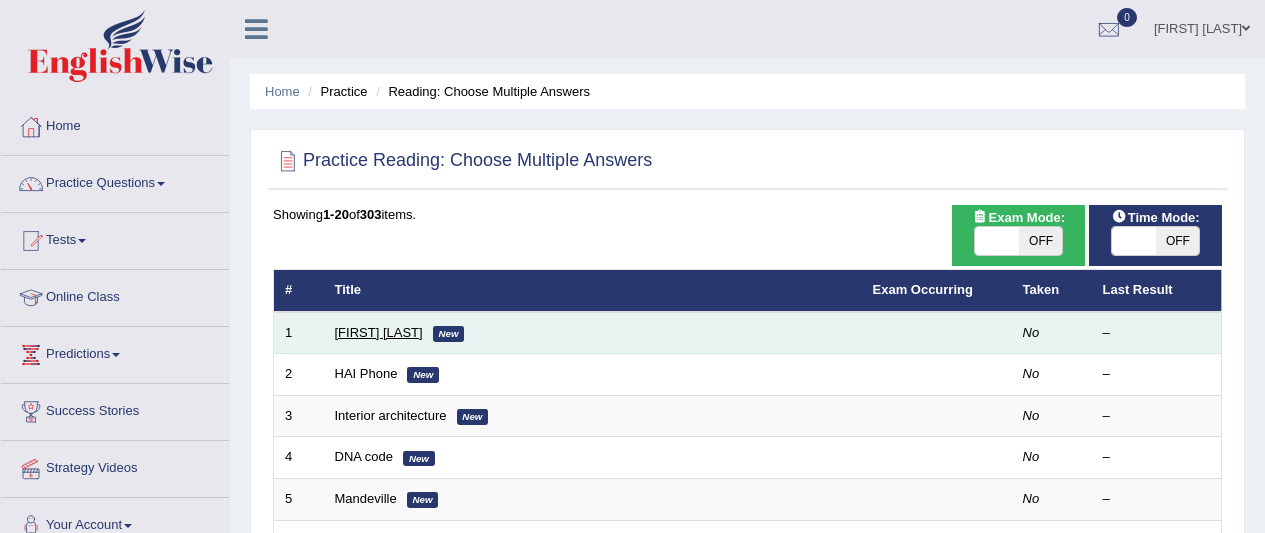 scroll, scrollTop: 0, scrollLeft: 0, axis: both 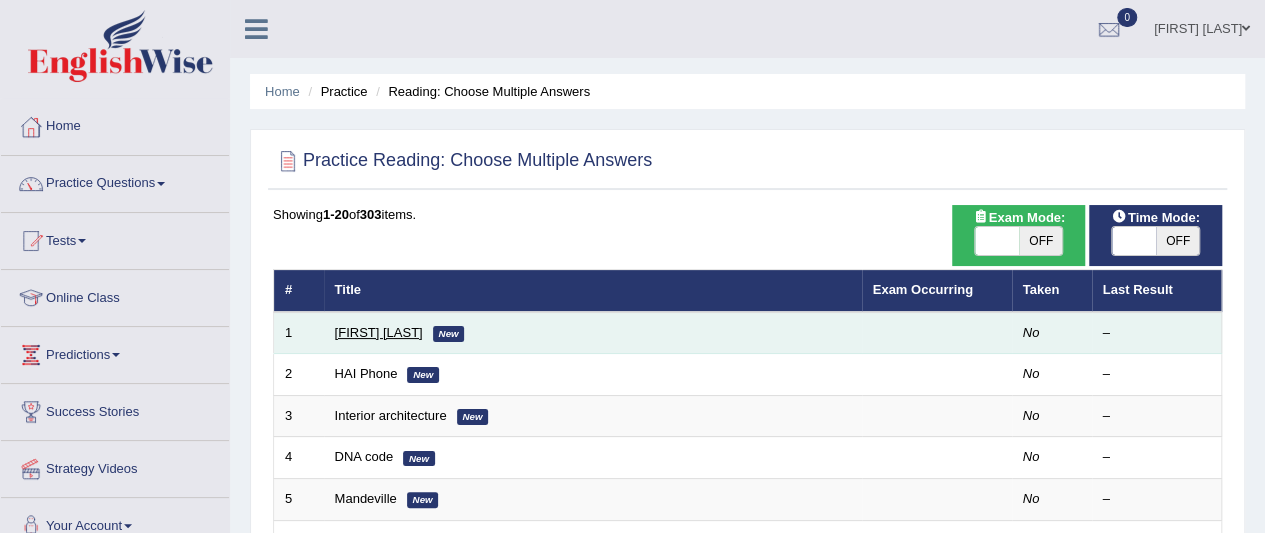 click on "[FIRST] [LAST]" at bounding box center [379, 332] 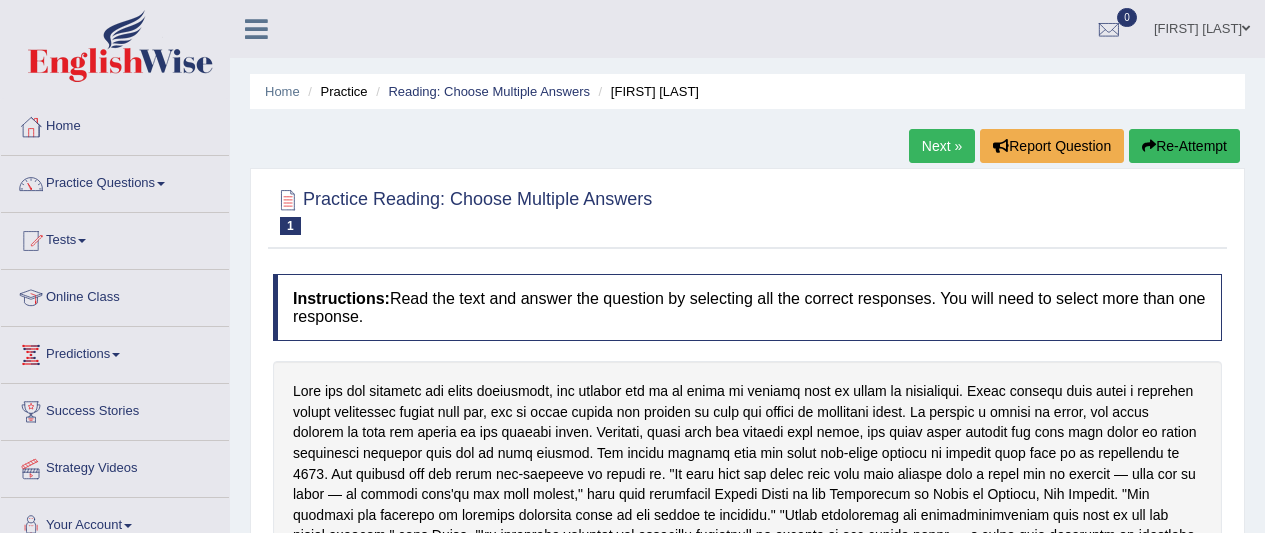 scroll, scrollTop: 0, scrollLeft: 0, axis: both 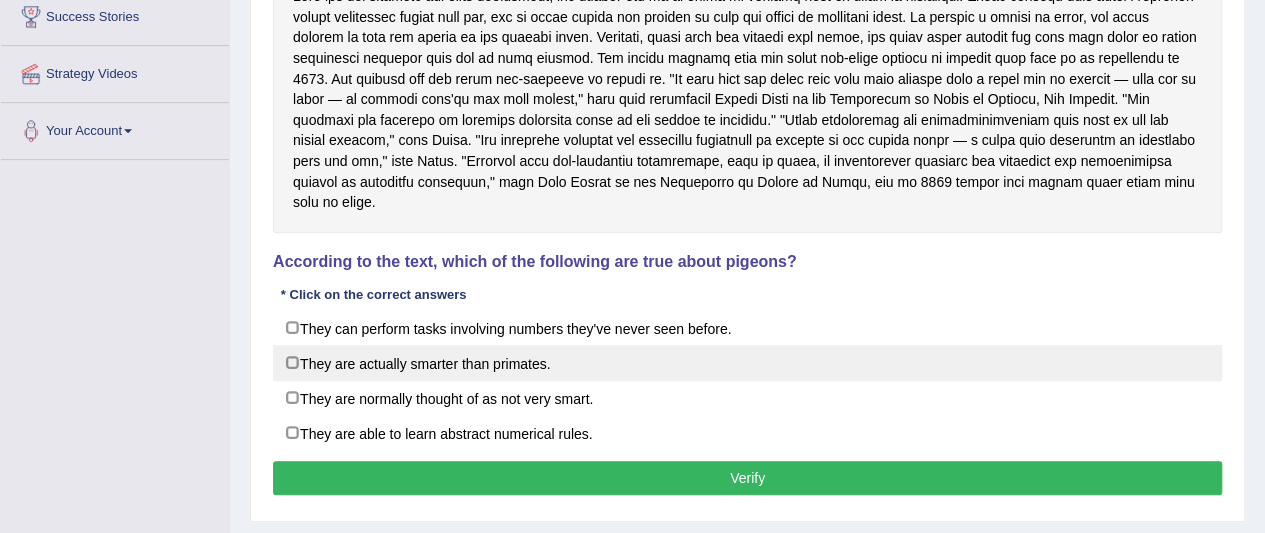 click on "They are actually smarter than primates." at bounding box center [747, 363] 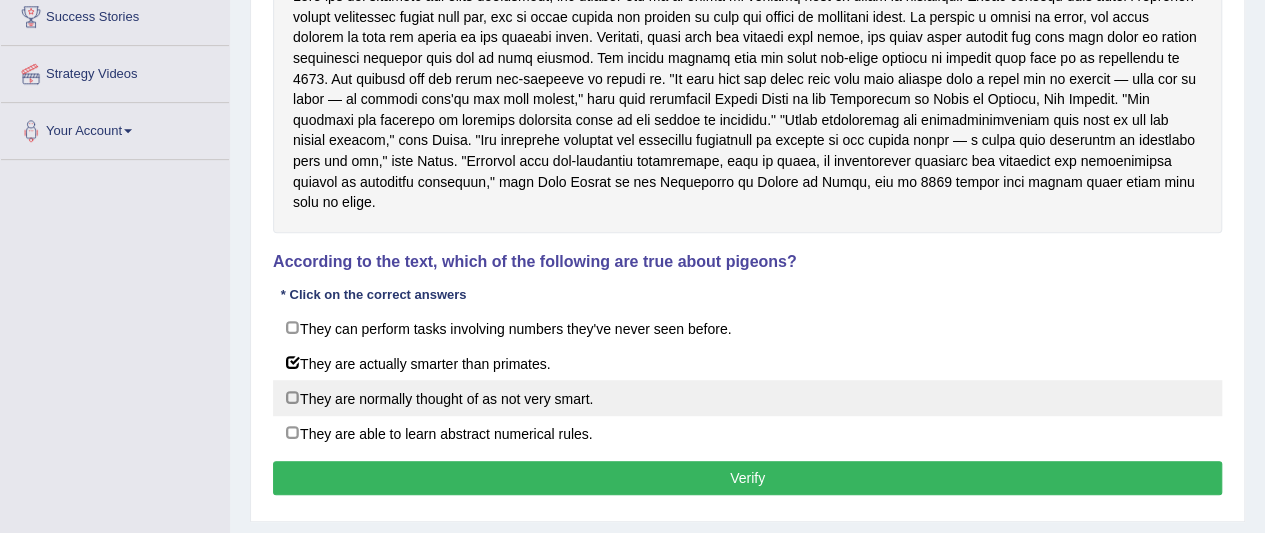 click on "They are normally thought of as not very smart." at bounding box center (747, 398) 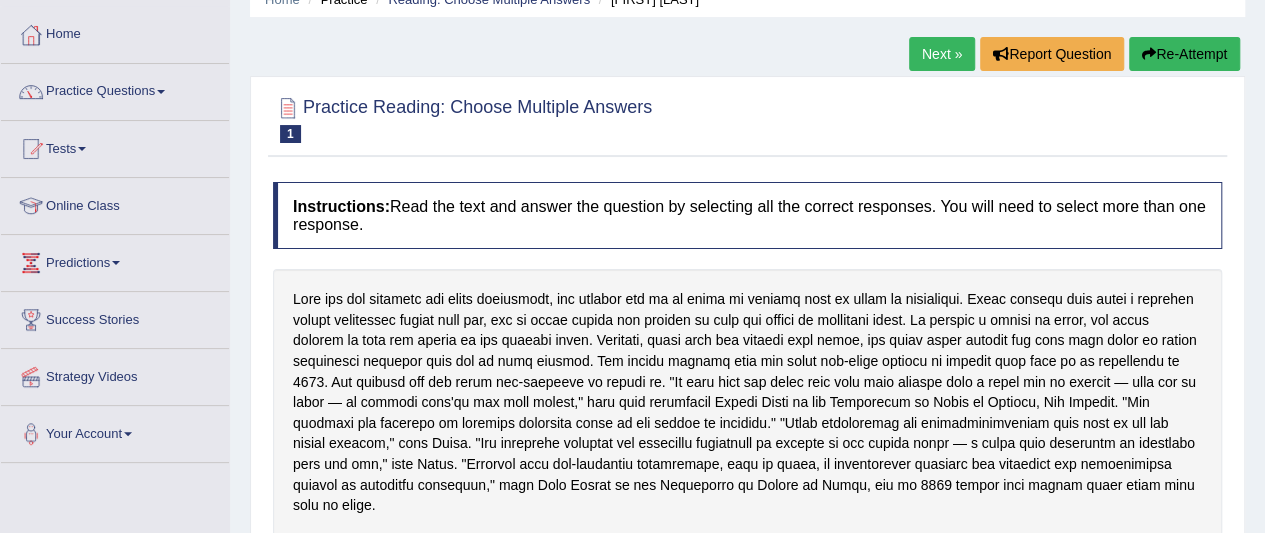scroll, scrollTop: 90, scrollLeft: 0, axis: vertical 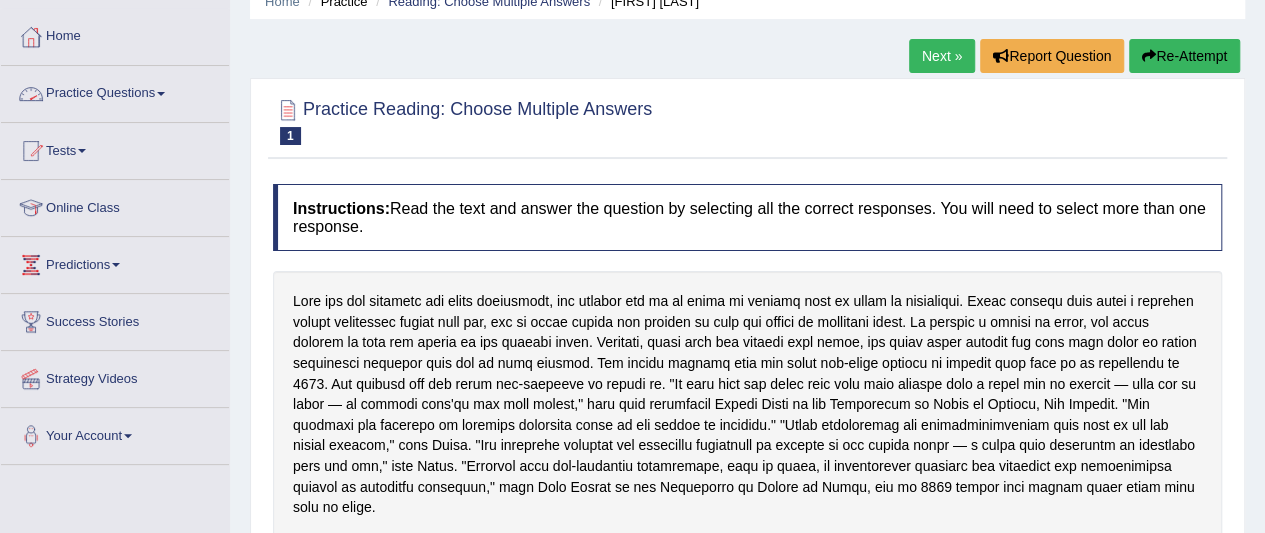 click on "Practice Questions" at bounding box center (115, 91) 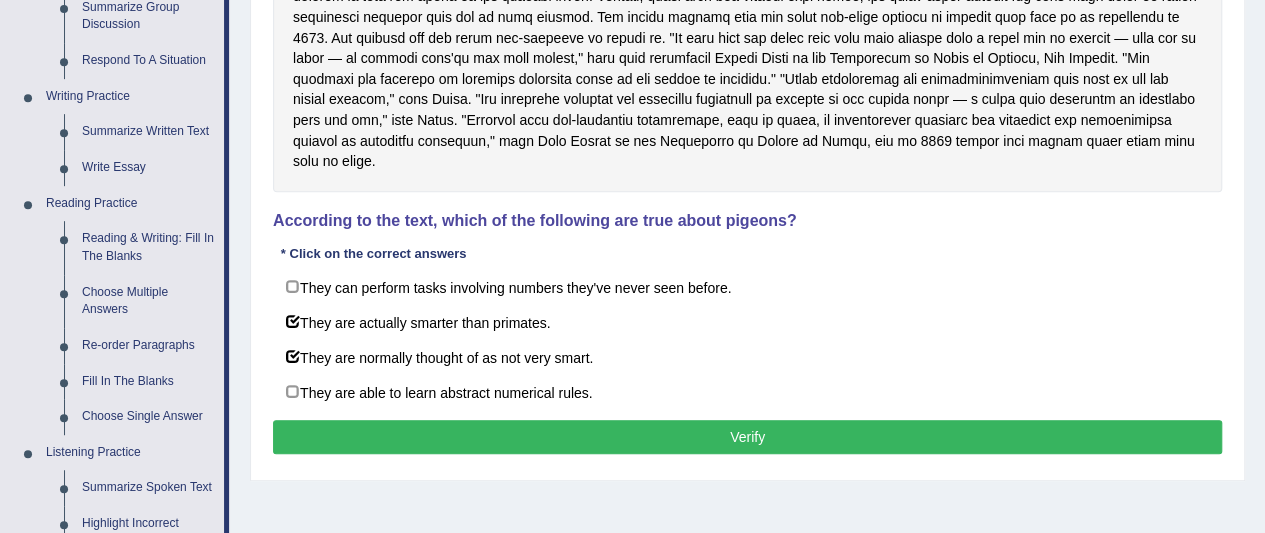 scroll, scrollTop: 443, scrollLeft: 0, axis: vertical 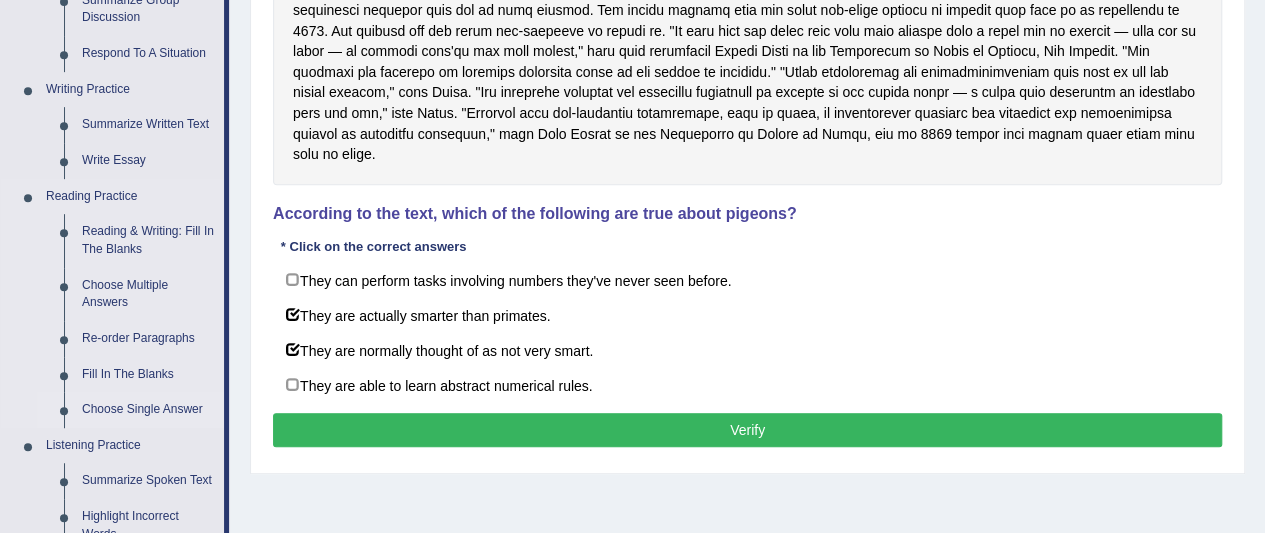 click on "Choose Single Answer" at bounding box center [148, 410] 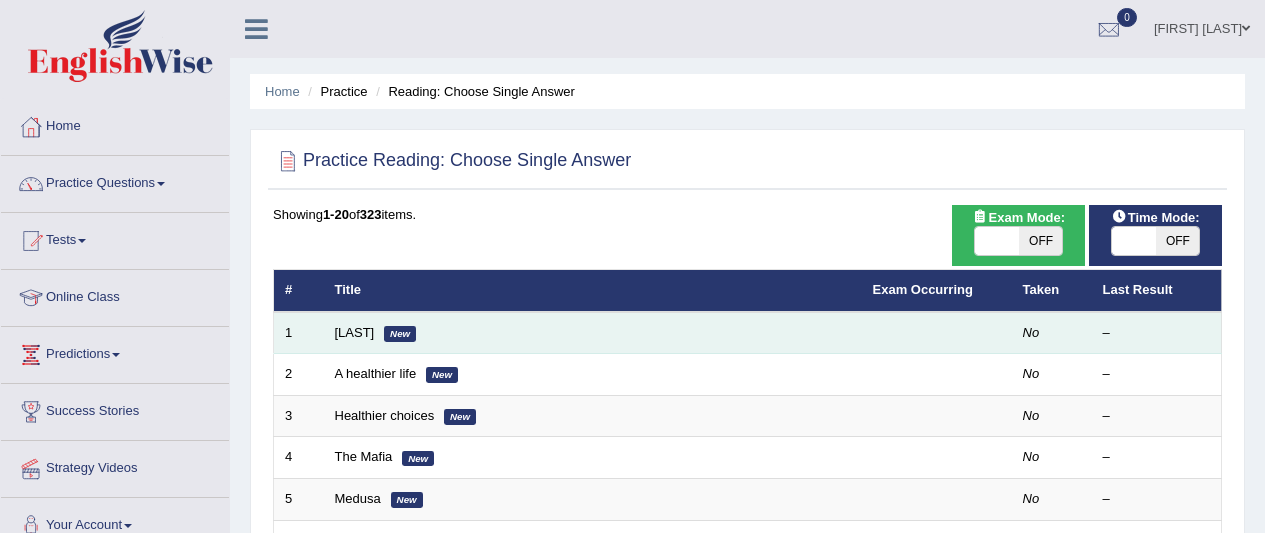 scroll, scrollTop: 0, scrollLeft: 0, axis: both 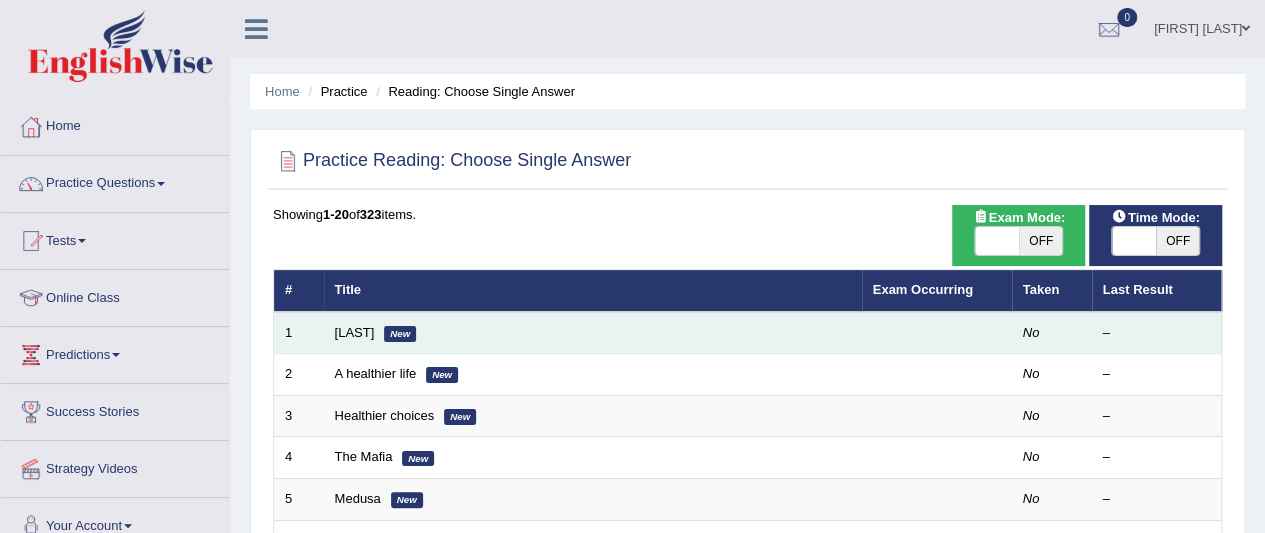 click on "[FIRST] [LAST]" at bounding box center (593, 333) 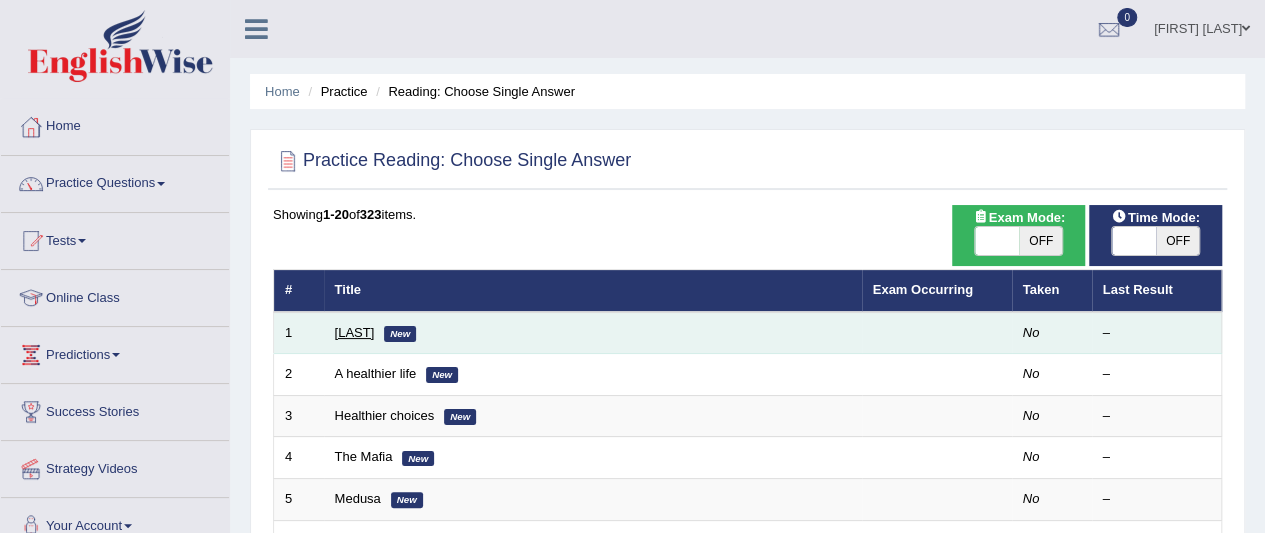 click on "[LAST]" at bounding box center (355, 332) 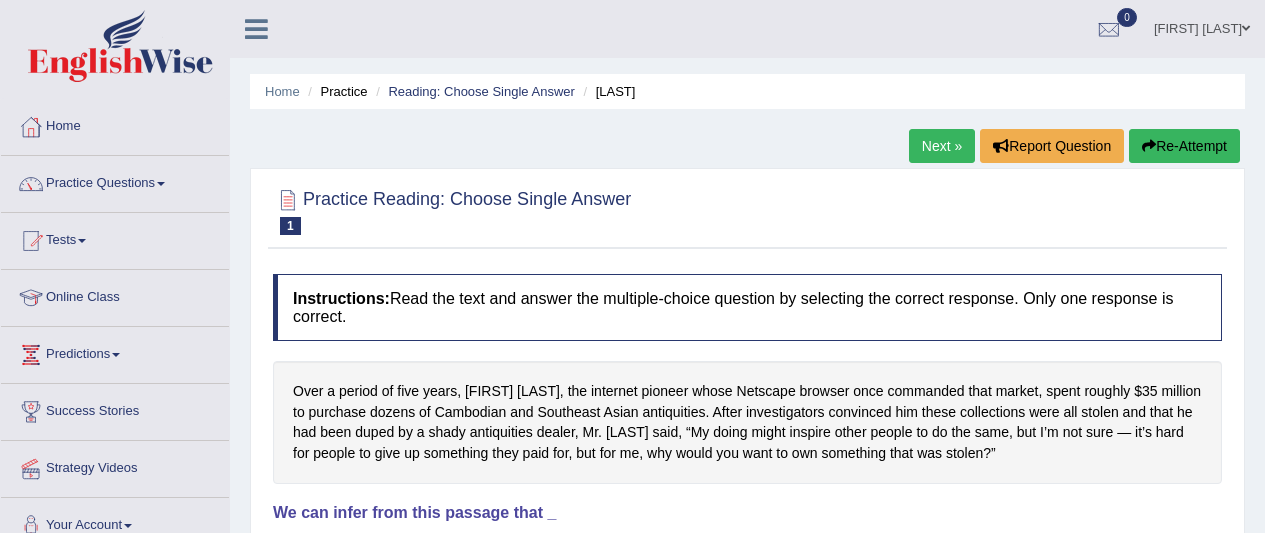 scroll, scrollTop: 0, scrollLeft: 0, axis: both 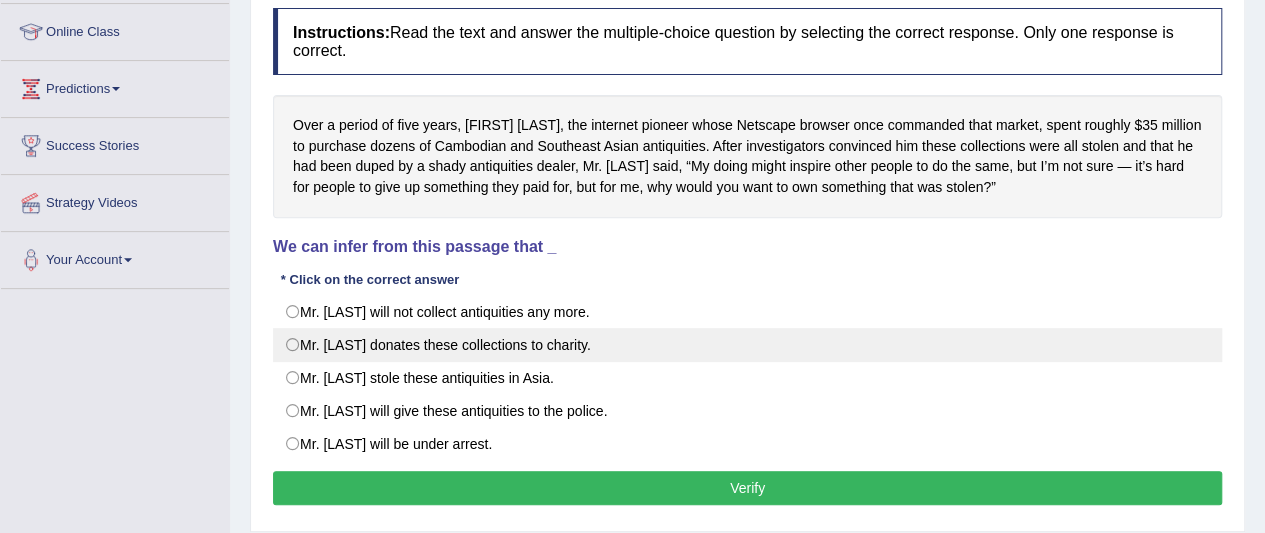 click on "Mr. Clark donates these collections to charity." at bounding box center (747, 345) 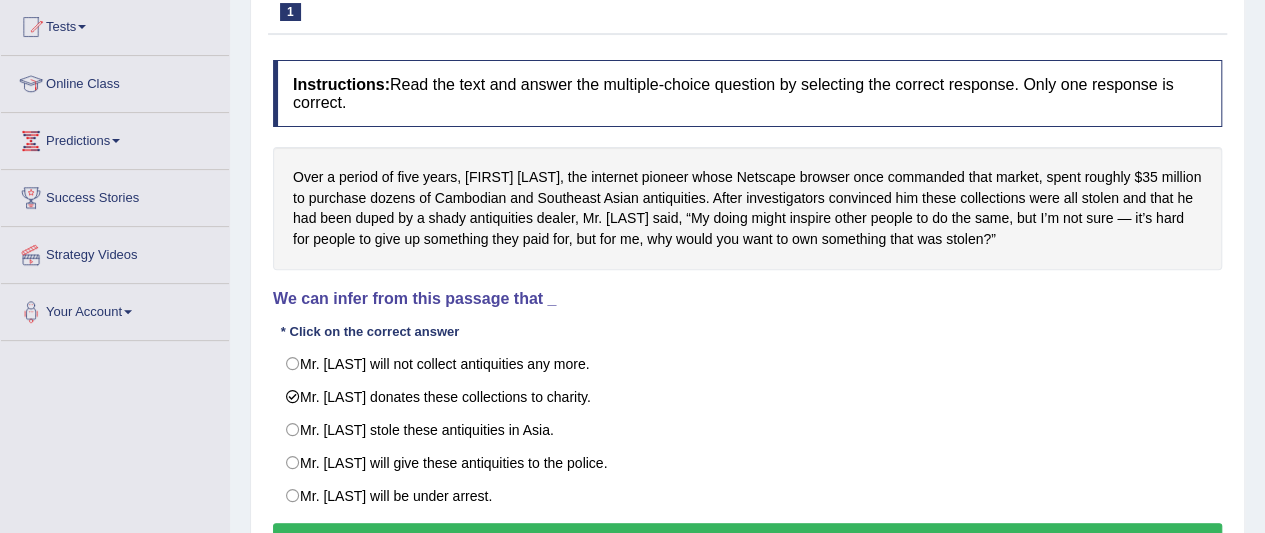 scroll, scrollTop: 215, scrollLeft: 0, axis: vertical 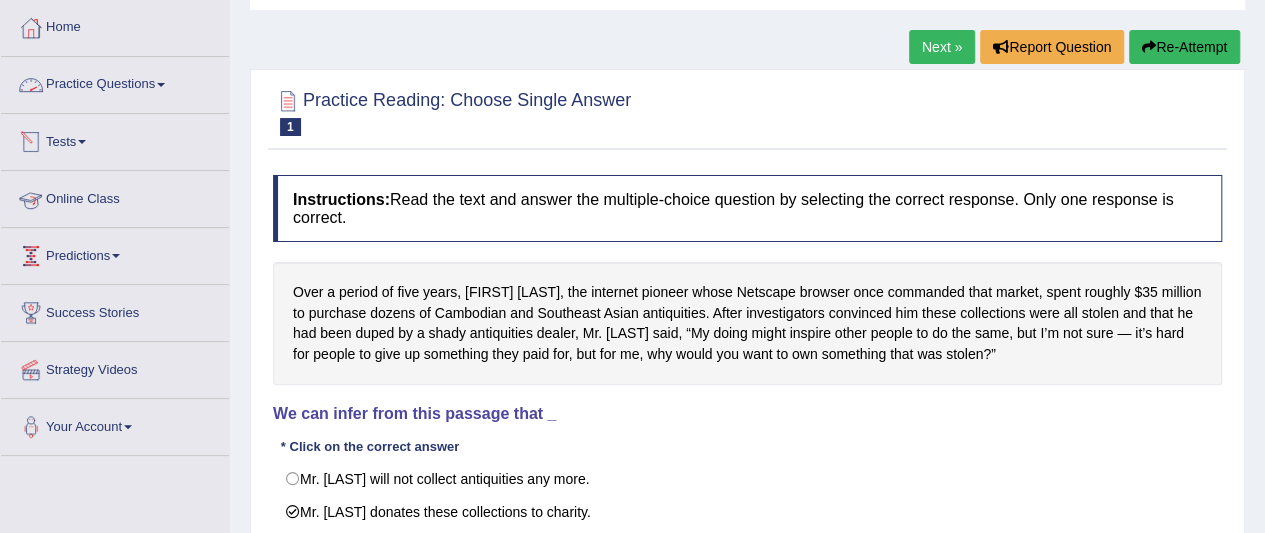 click on "Practice Questions" at bounding box center [115, 82] 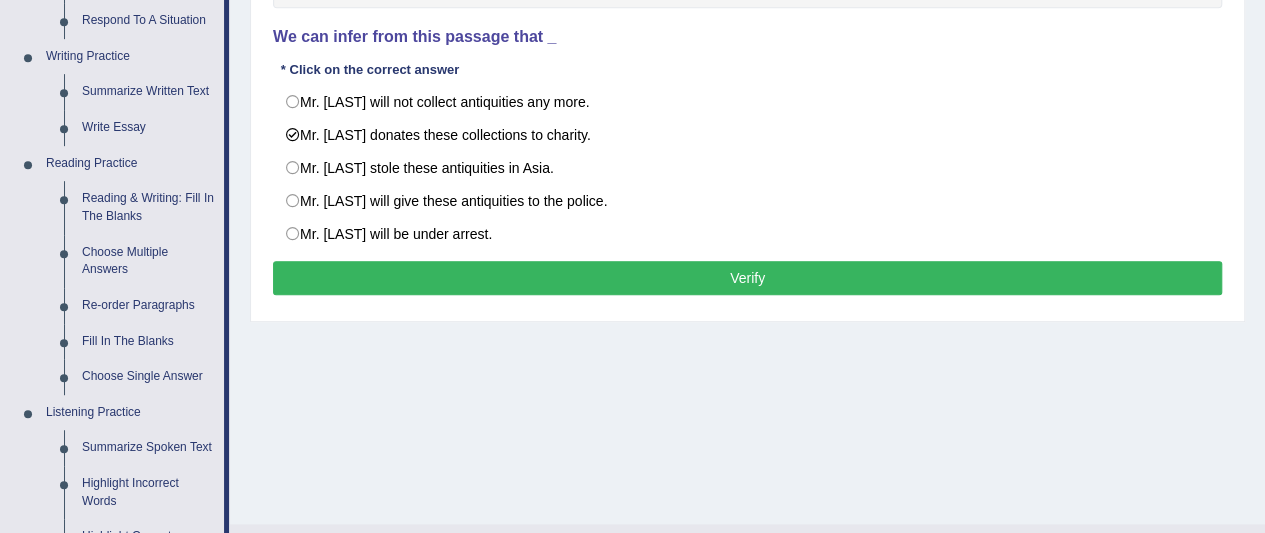 scroll, scrollTop: 473, scrollLeft: 0, axis: vertical 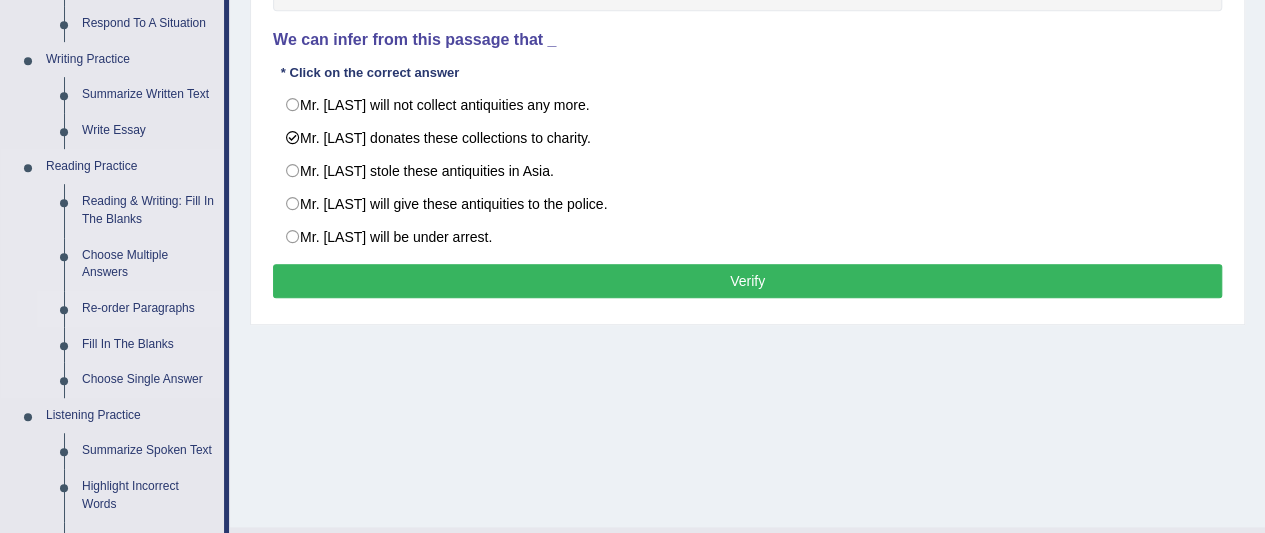 click on "Re-order Paragraphs" at bounding box center [148, 309] 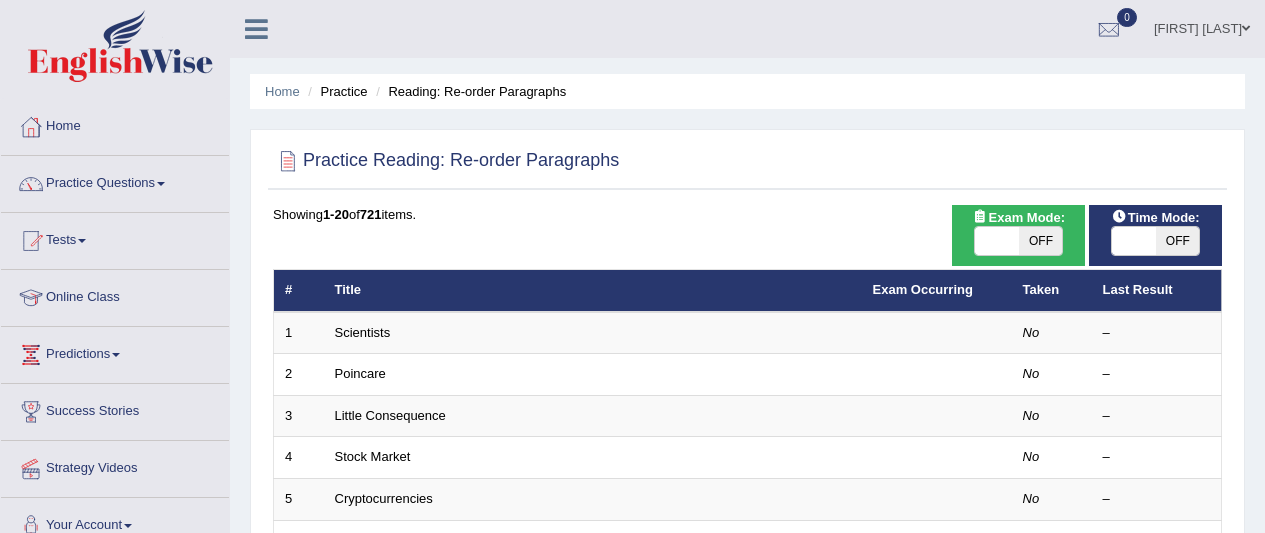 scroll, scrollTop: 0, scrollLeft: 0, axis: both 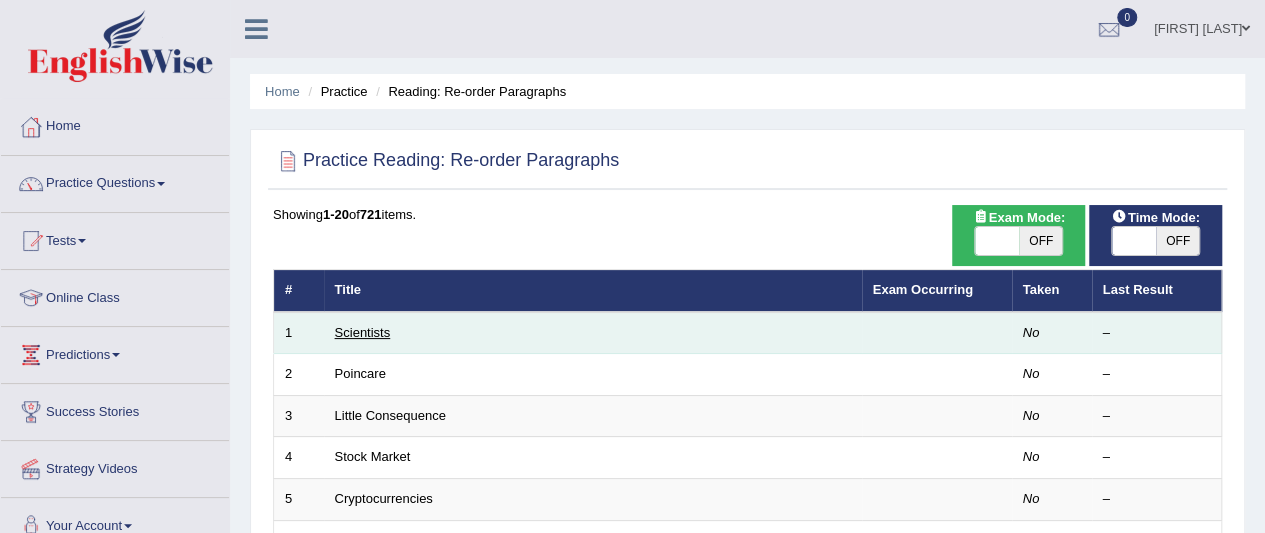 click on "Scientists" at bounding box center [363, 332] 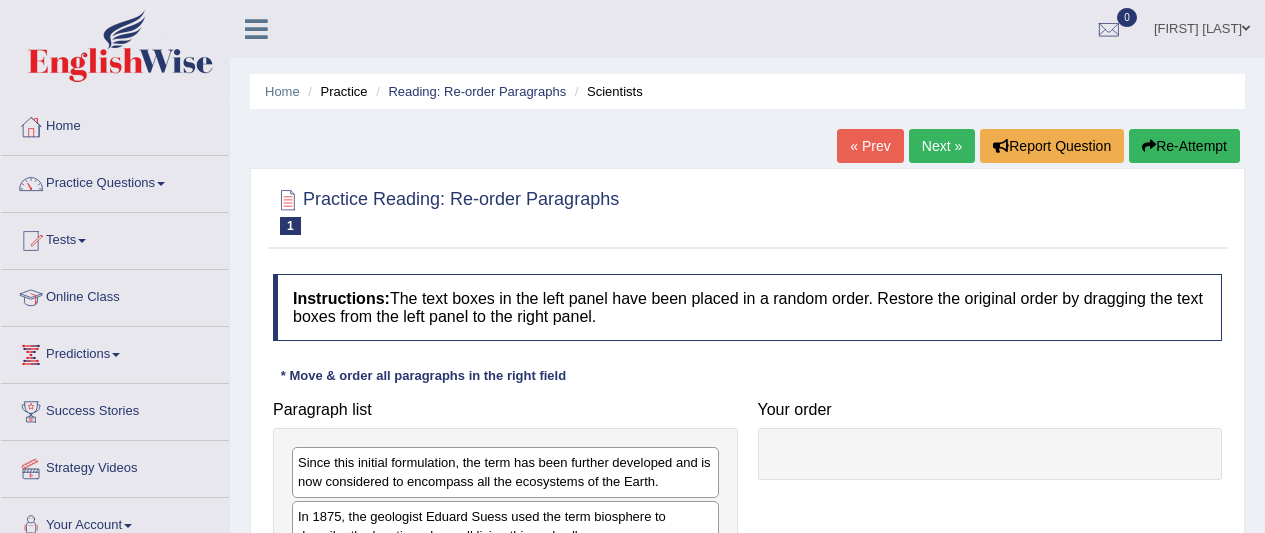scroll, scrollTop: 0, scrollLeft: 0, axis: both 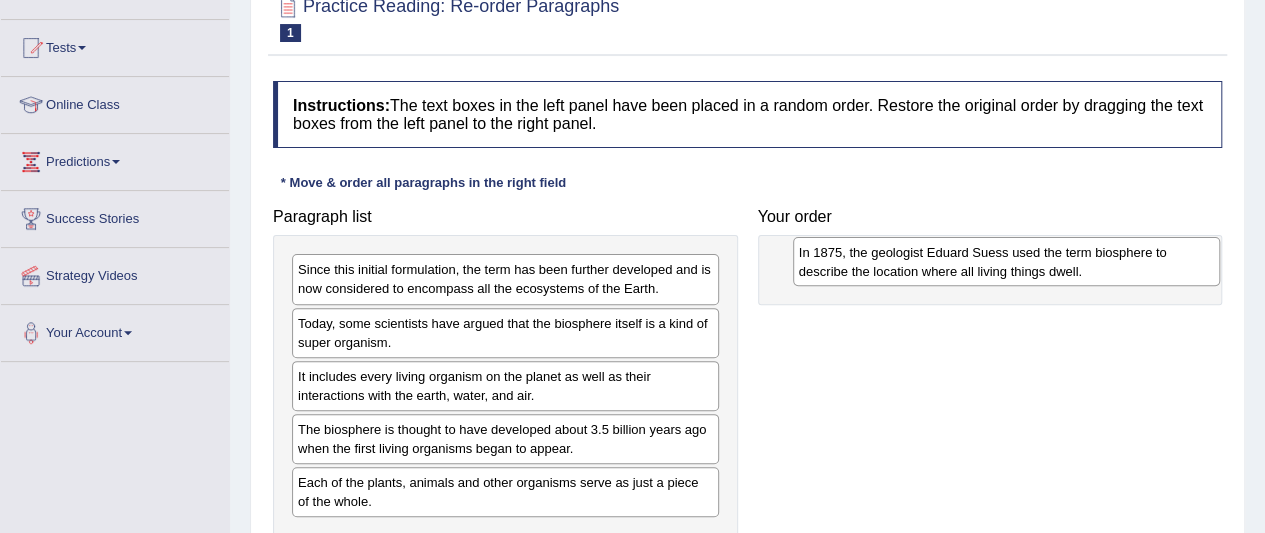 drag, startPoint x: 338, startPoint y: 330, endPoint x: 842, endPoint y: 267, distance: 507.92224 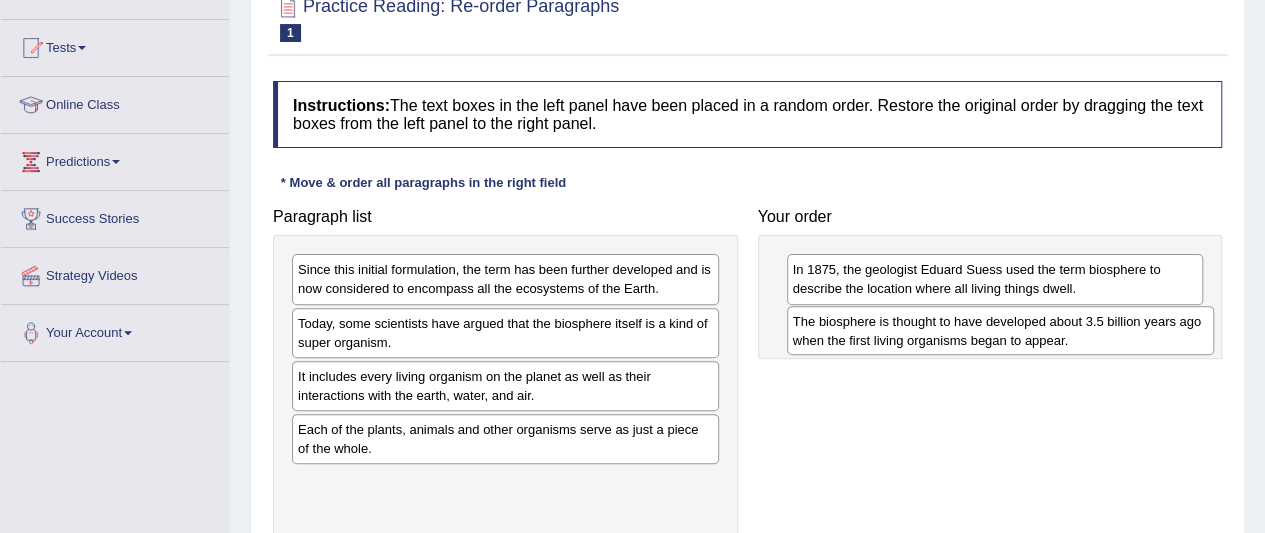 drag, startPoint x: 368, startPoint y: 439, endPoint x: 859, endPoint y: 333, distance: 502.31165 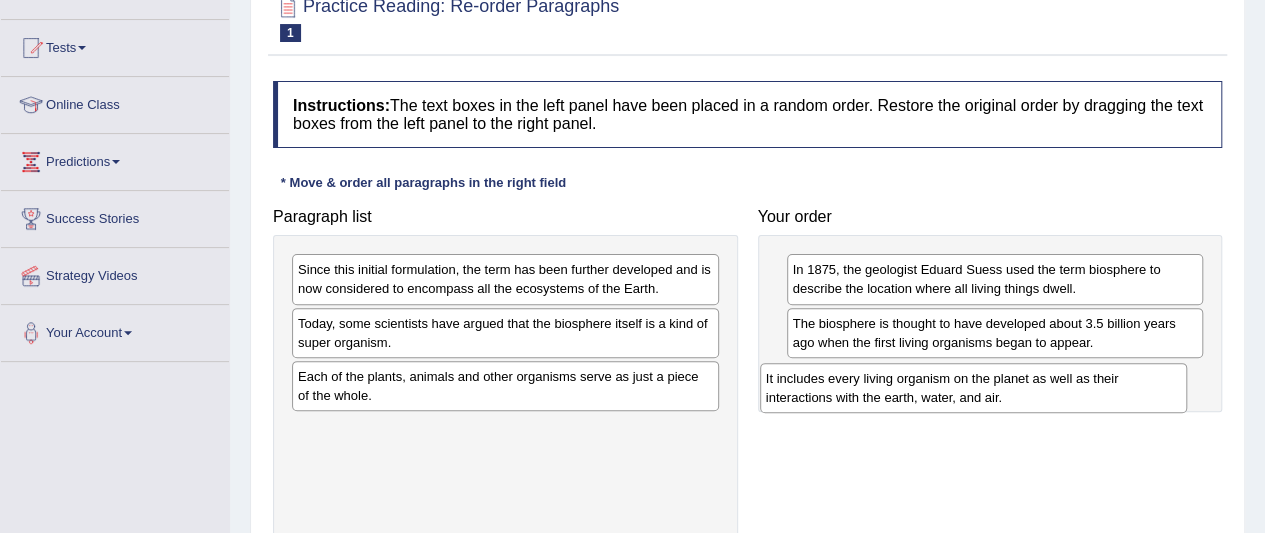 drag, startPoint x: 466, startPoint y: 390, endPoint x: 938, endPoint y: 389, distance: 472.00107 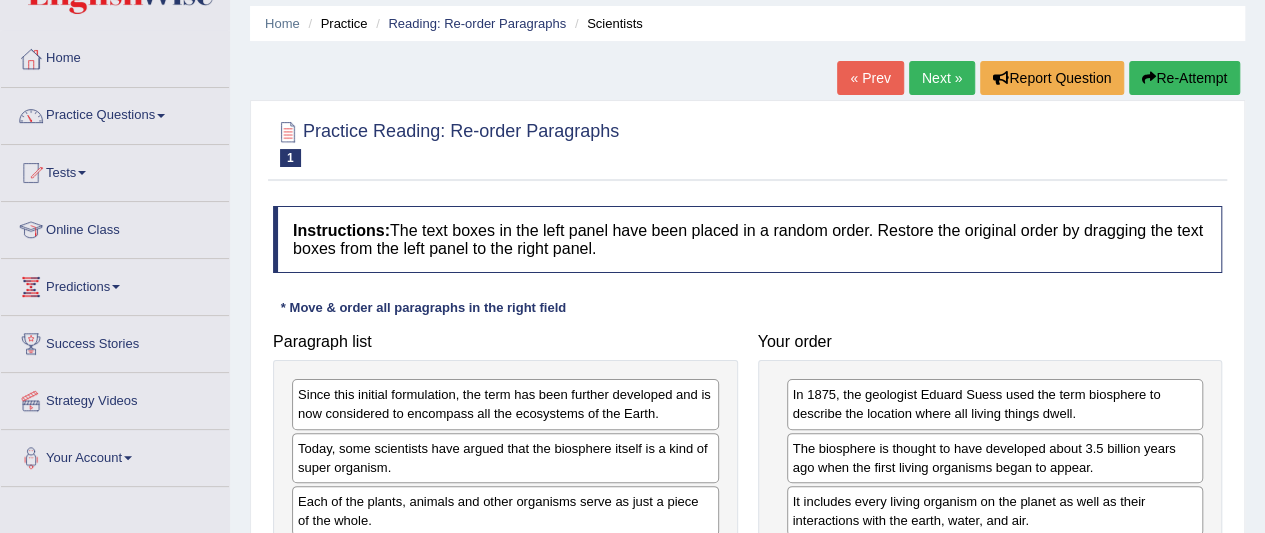 scroll, scrollTop: 64, scrollLeft: 0, axis: vertical 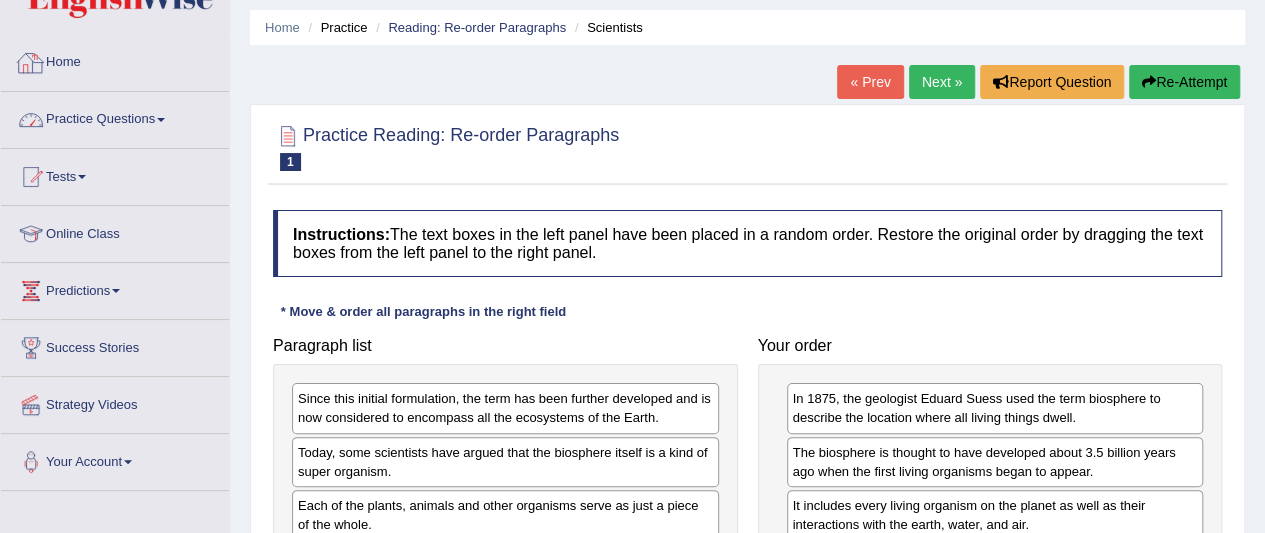 click on "Practice Questions" at bounding box center [115, 117] 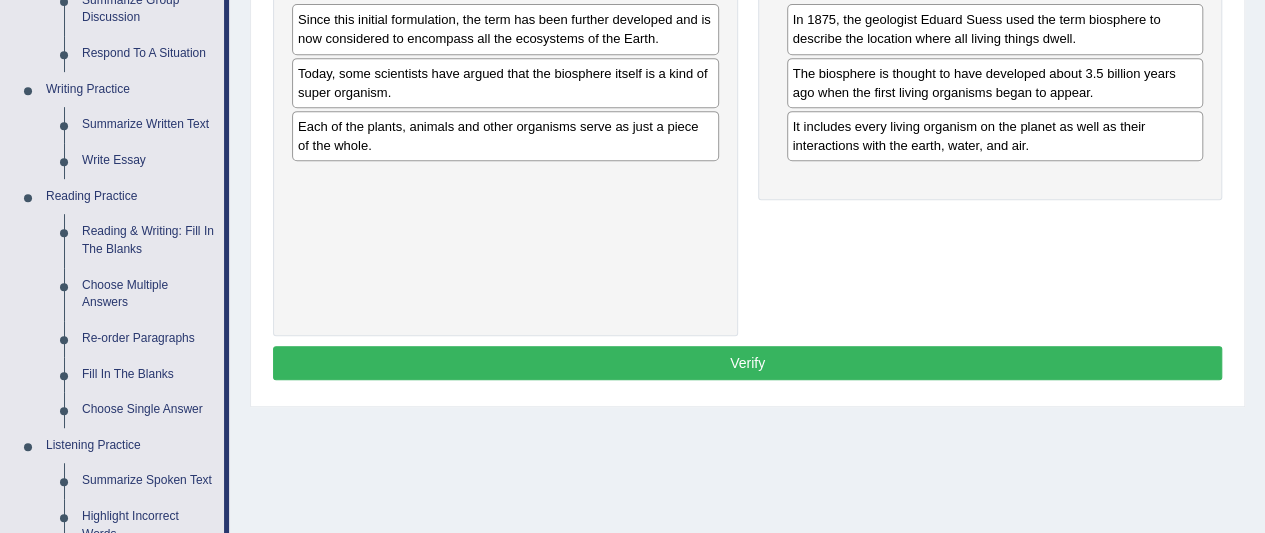 scroll, scrollTop: 432, scrollLeft: 0, axis: vertical 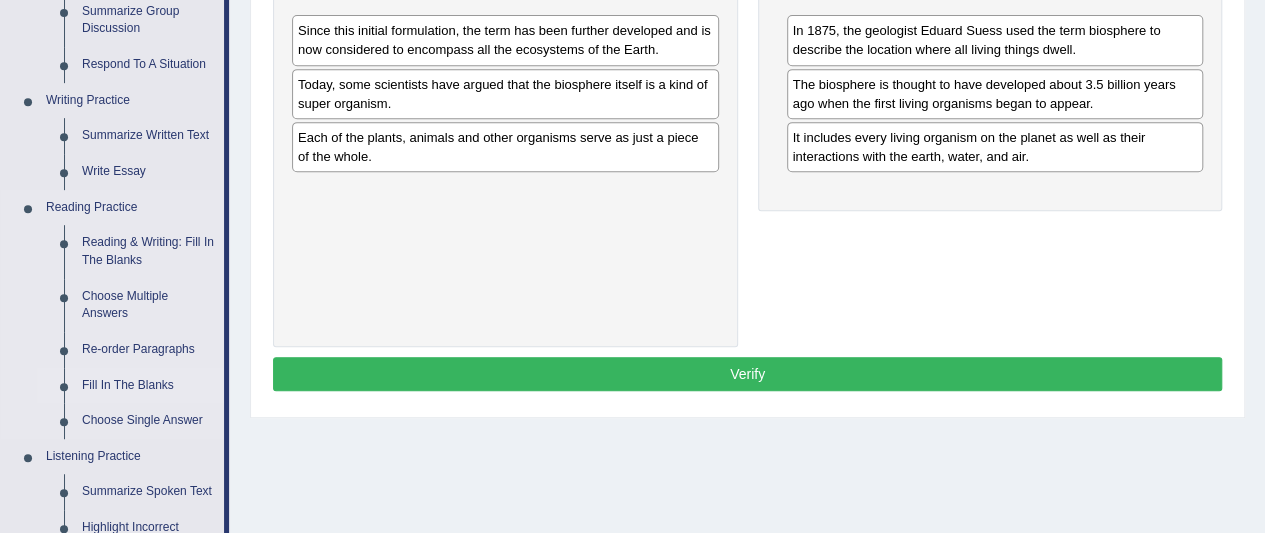 click on "Fill In The Blanks" at bounding box center [148, 386] 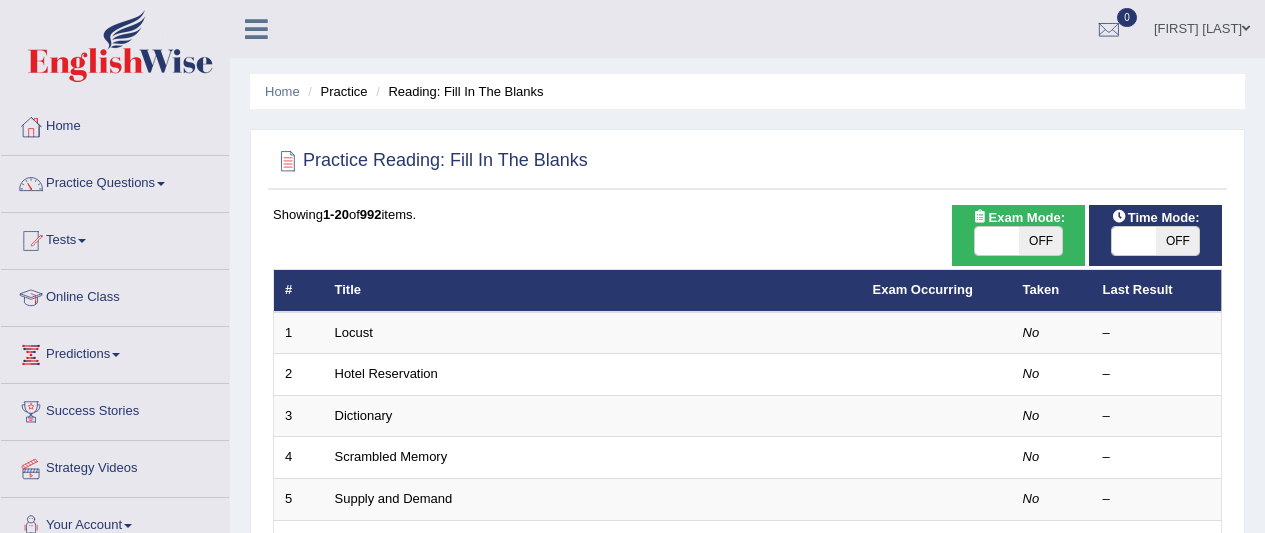 scroll, scrollTop: 0, scrollLeft: 0, axis: both 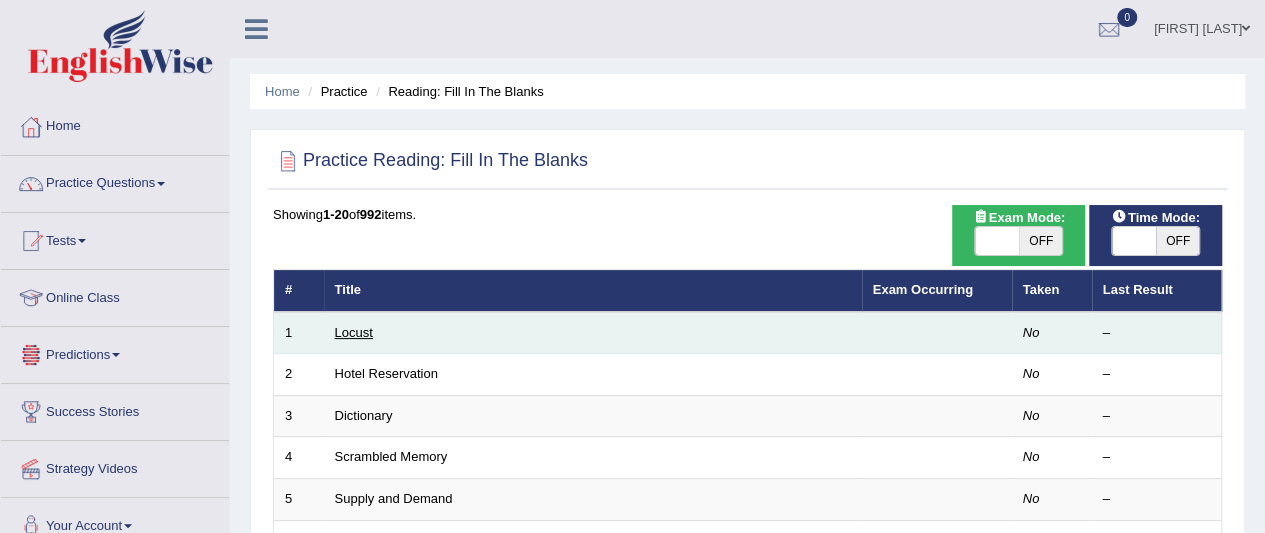 click on "Locust" at bounding box center [354, 332] 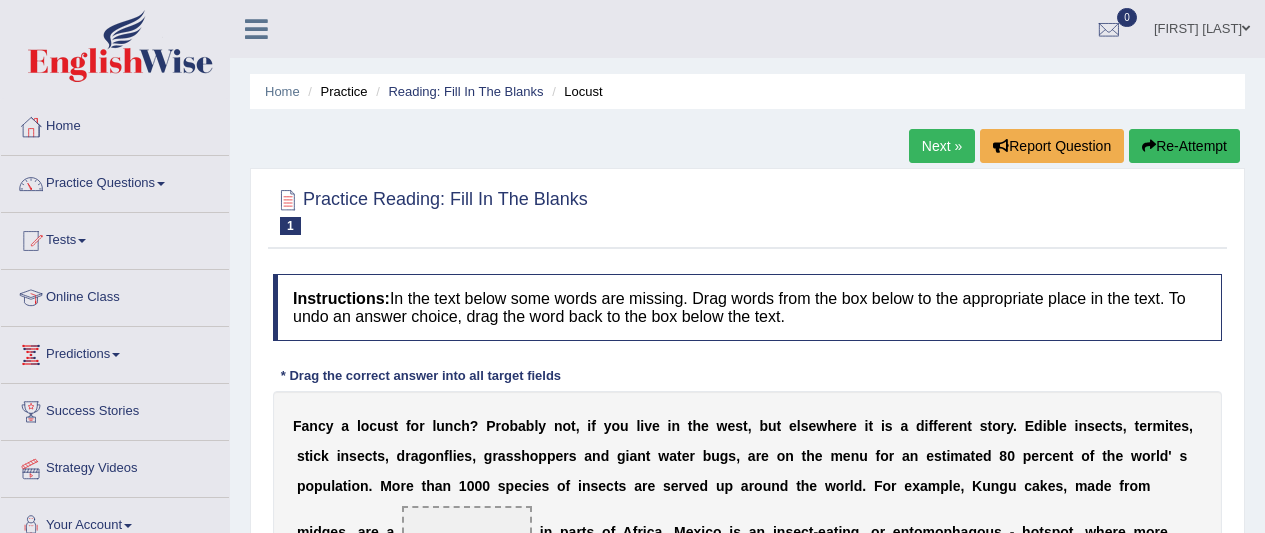scroll, scrollTop: 0, scrollLeft: 0, axis: both 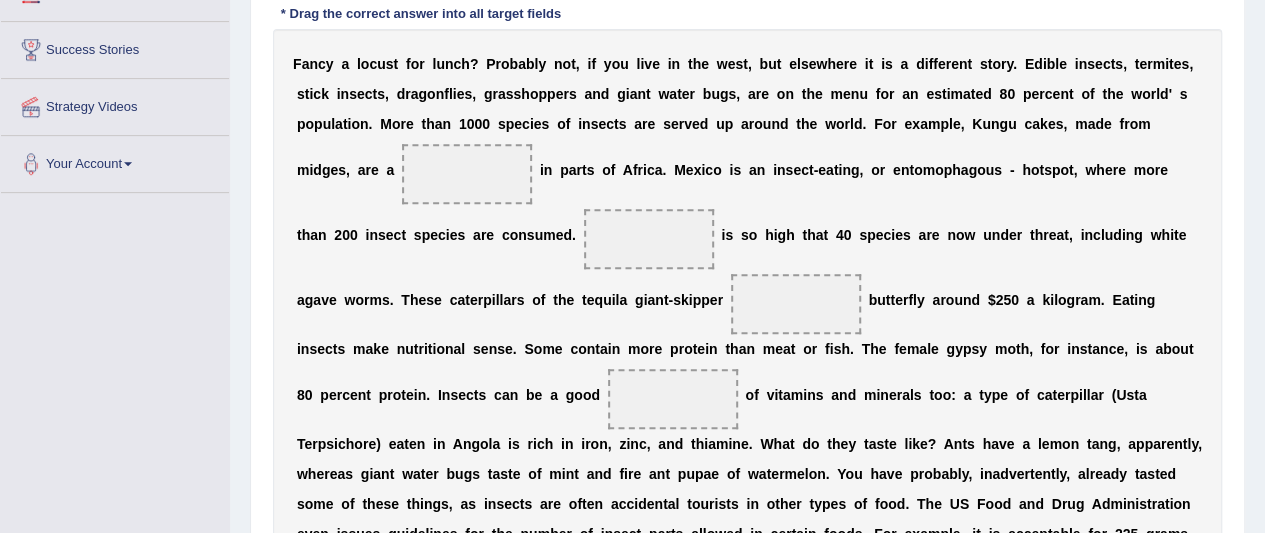 click at bounding box center (467, 174) 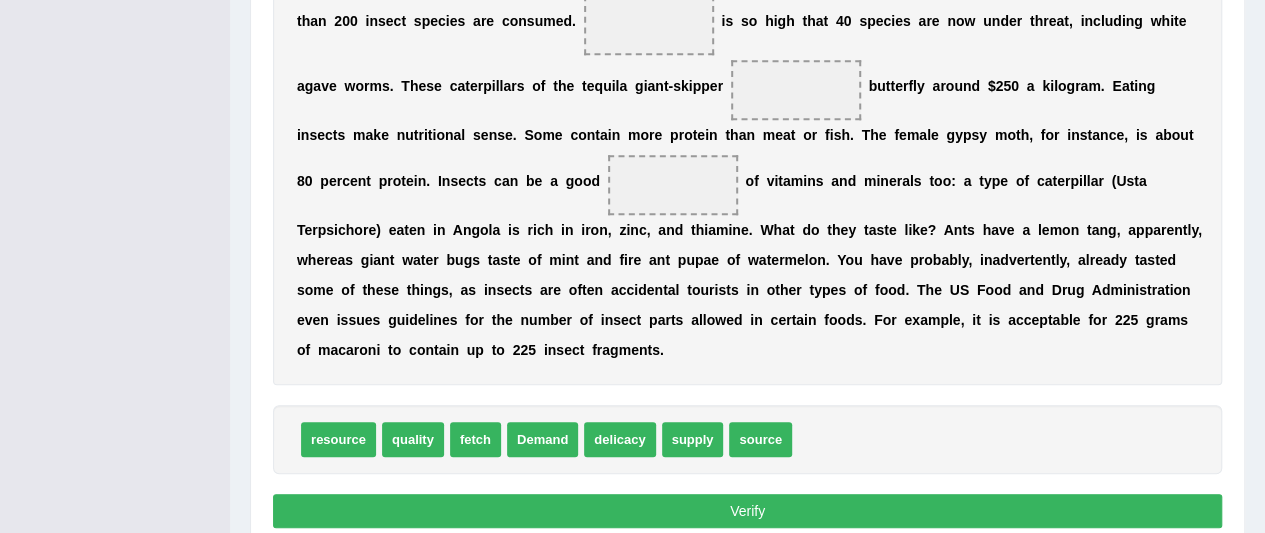 scroll, scrollTop: 624, scrollLeft: 0, axis: vertical 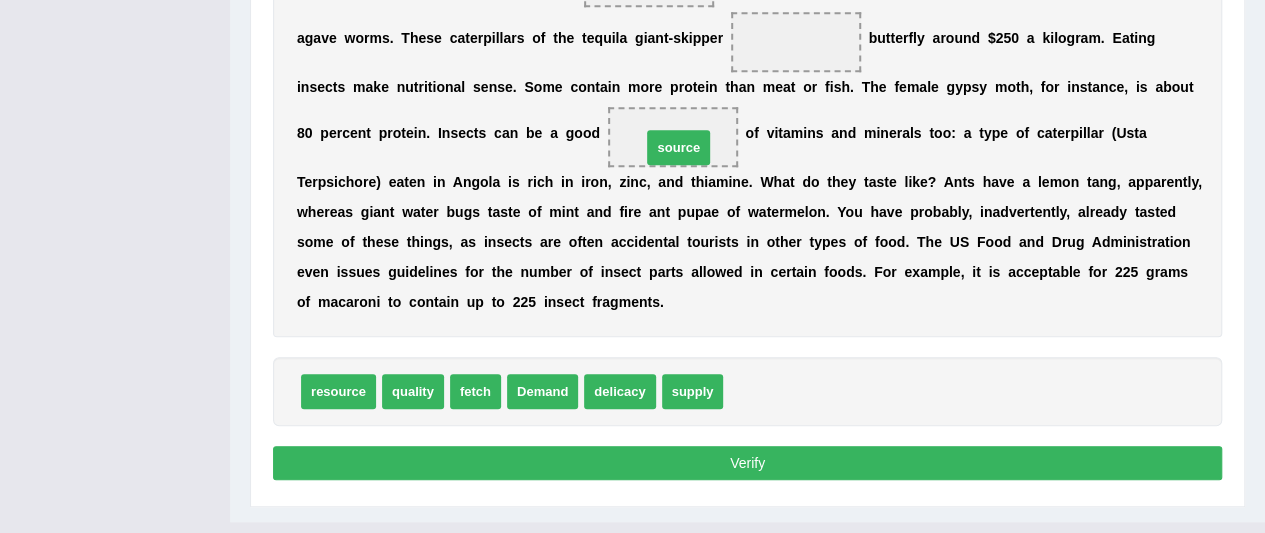 drag, startPoint x: 763, startPoint y: 391, endPoint x: 683, endPoint y: 146, distance: 257.73047 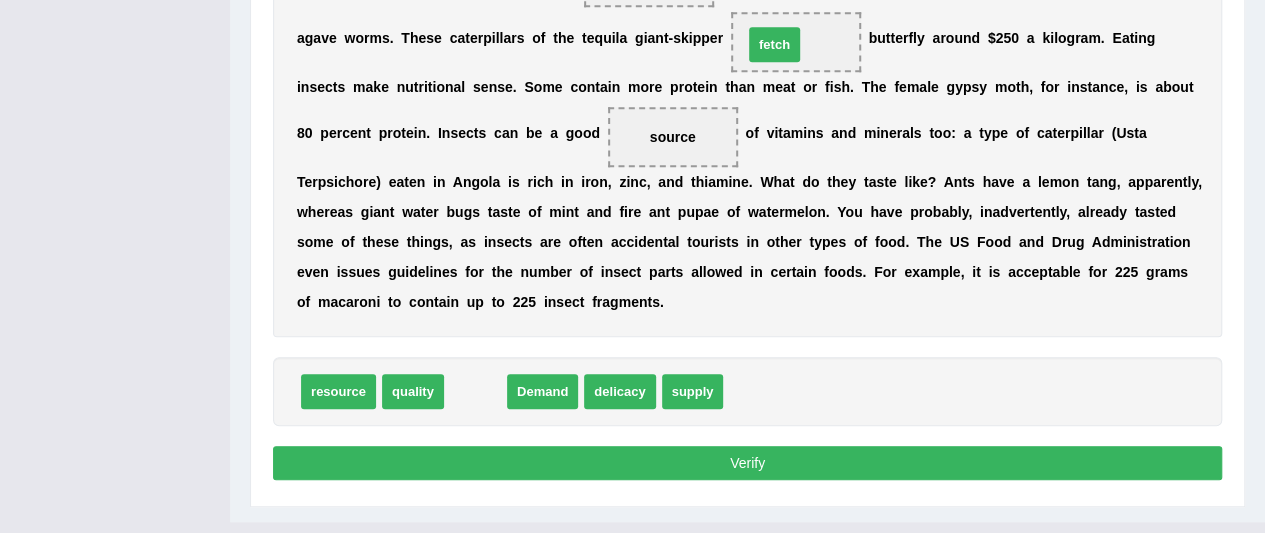 drag, startPoint x: 483, startPoint y: 380, endPoint x: 782, endPoint y: 35, distance: 456.53696 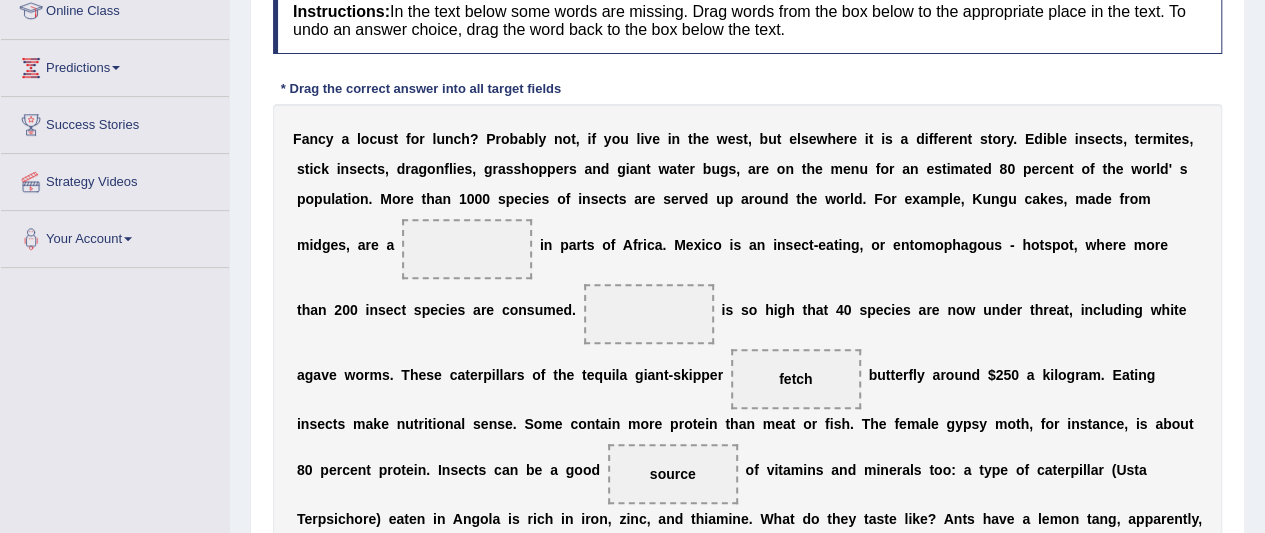 scroll, scrollTop: 288, scrollLeft: 0, axis: vertical 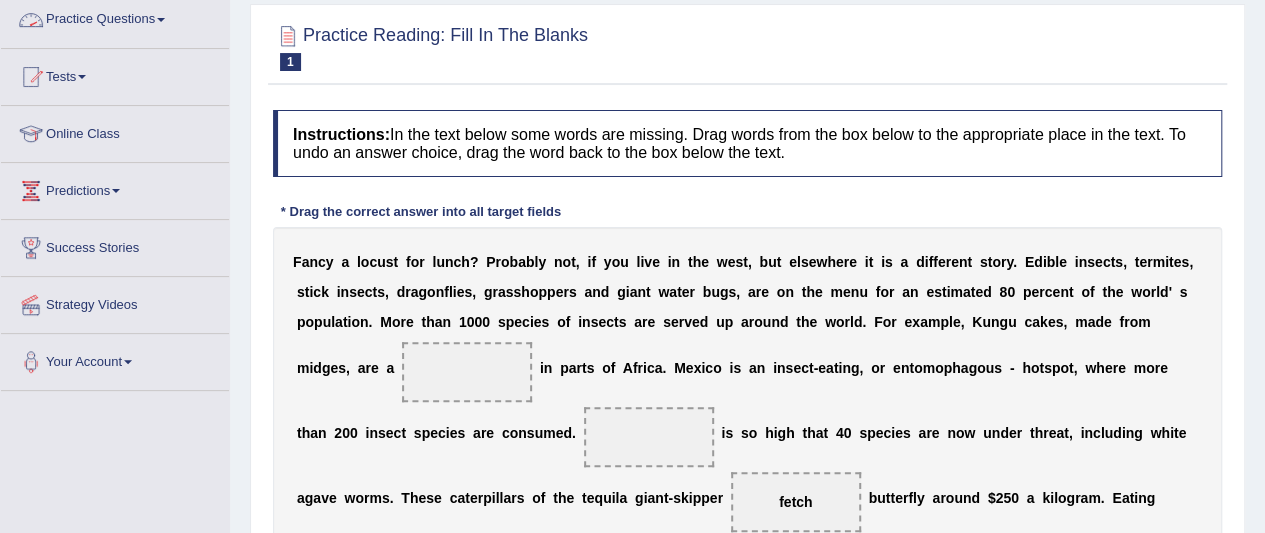click on "Practice Questions" at bounding box center (115, 17) 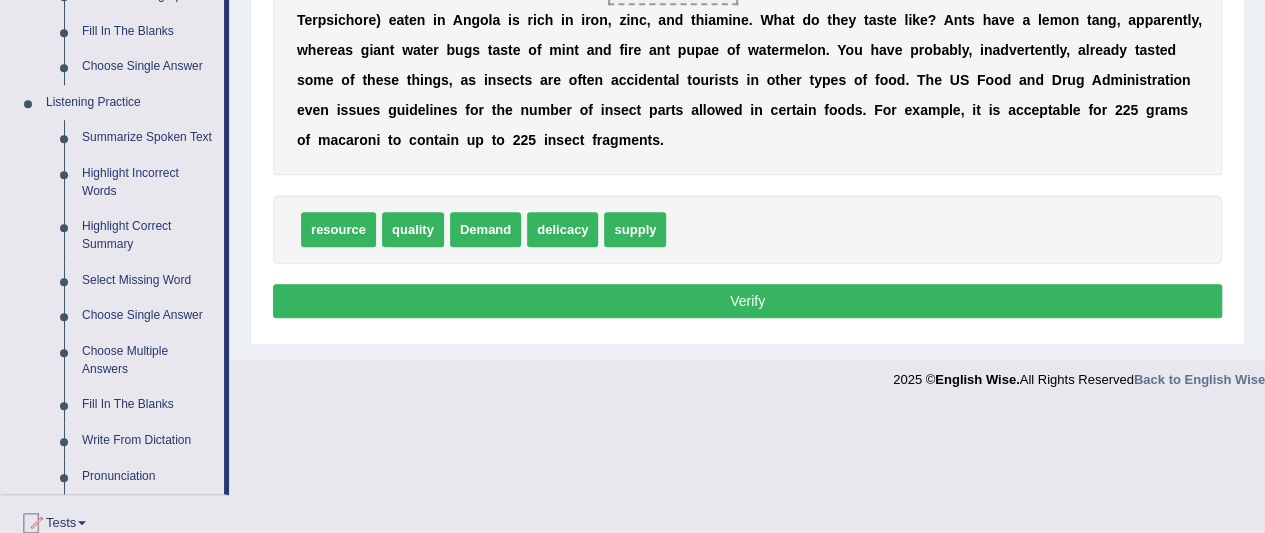 scroll, scrollTop: 784, scrollLeft: 0, axis: vertical 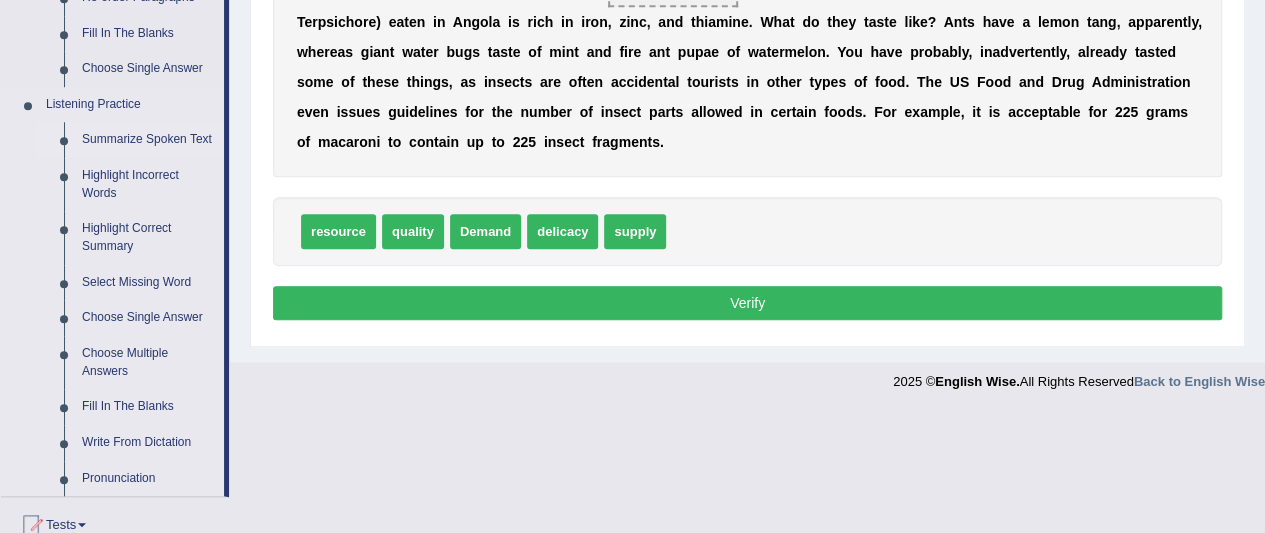 click on "Summarize Spoken Text" at bounding box center (148, 140) 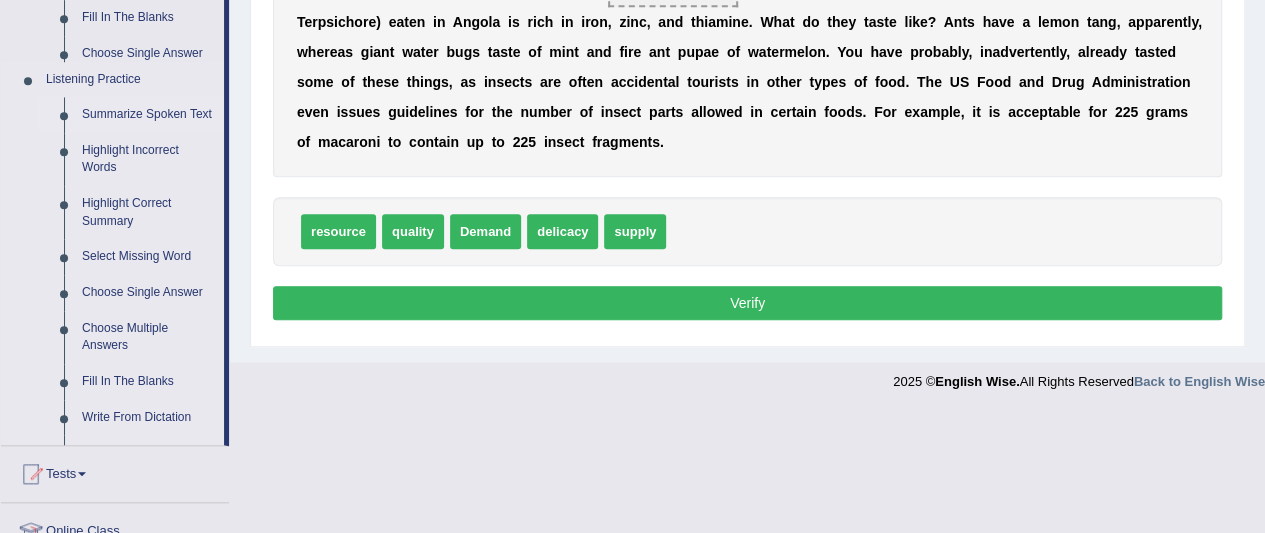 scroll, scrollTop: 508, scrollLeft: 0, axis: vertical 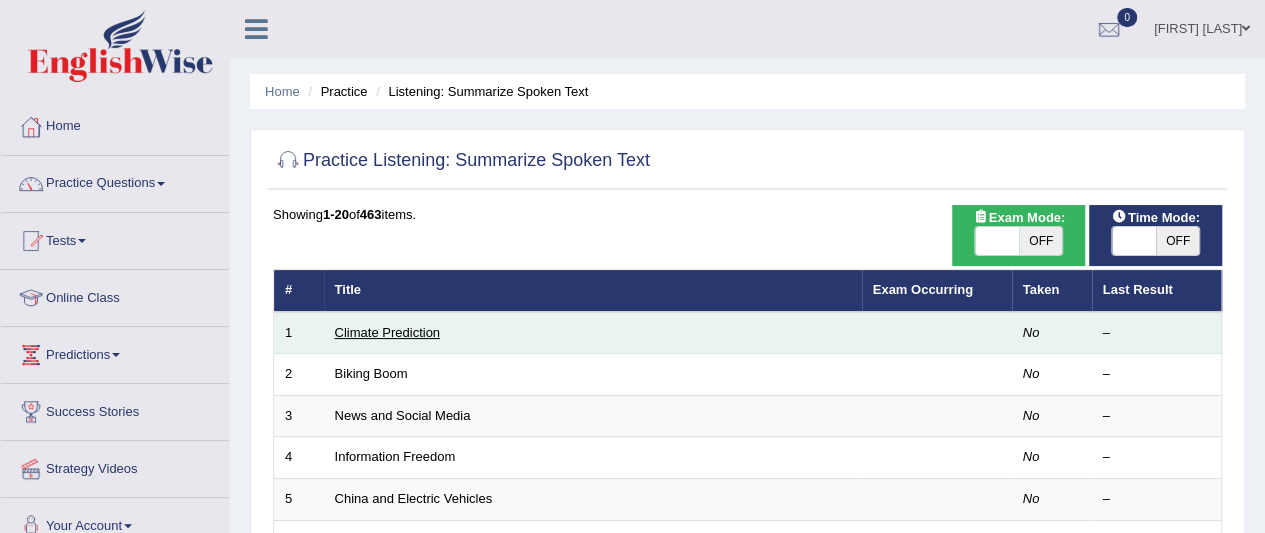 click on "Climate Prediction" at bounding box center (388, 332) 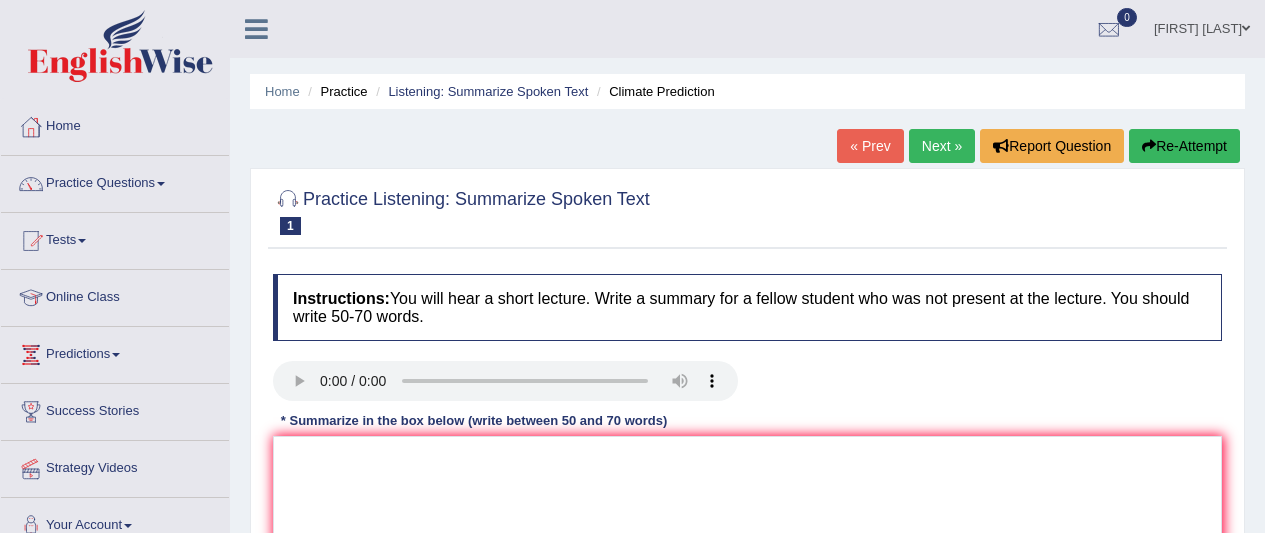 scroll, scrollTop: 0, scrollLeft: 0, axis: both 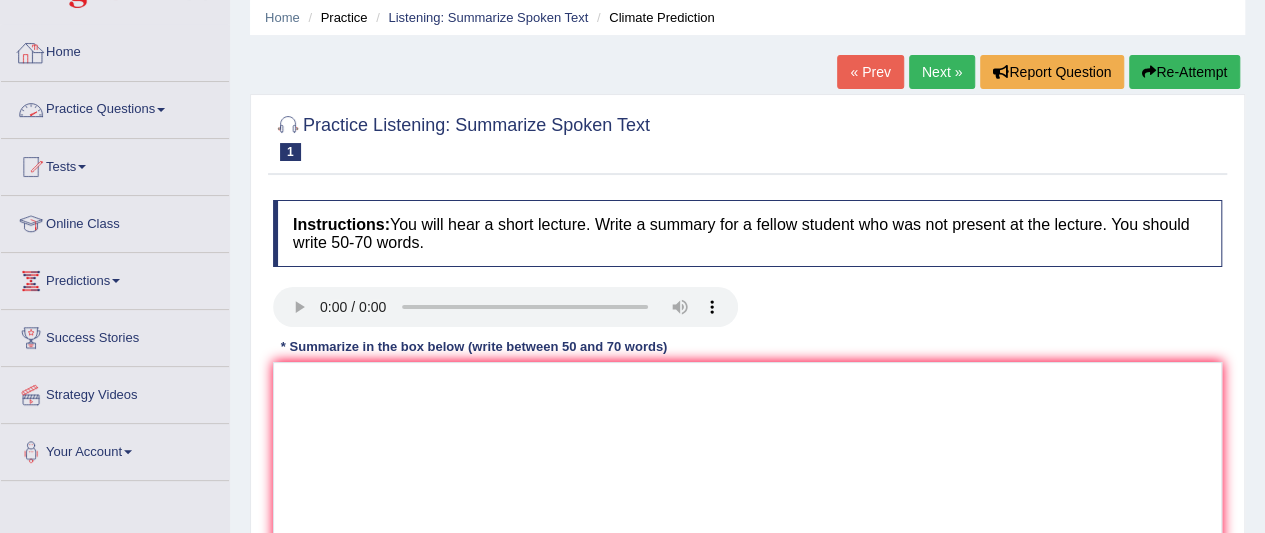 click on "Practice Questions" at bounding box center (115, 107) 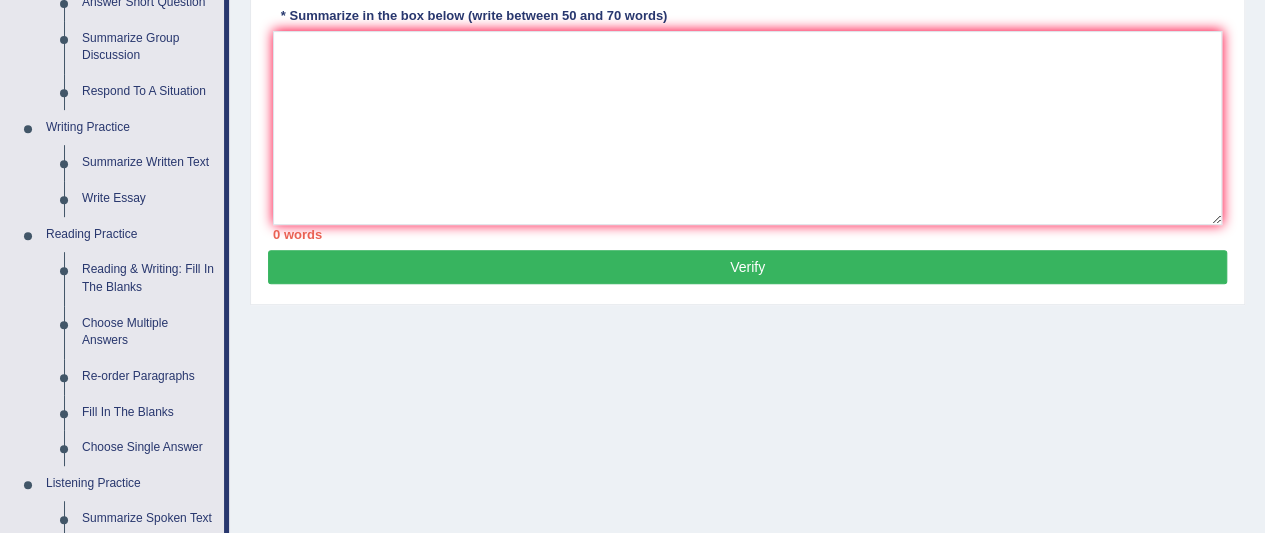 scroll, scrollTop: 408, scrollLeft: 0, axis: vertical 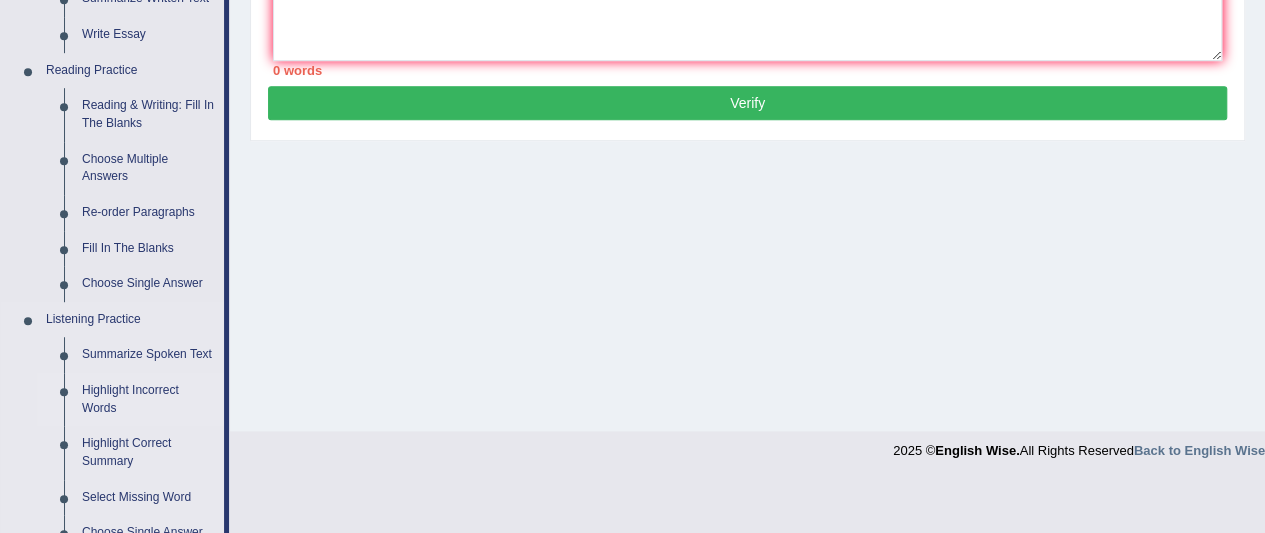 click on "Highlight Incorrect Words" at bounding box center (148, 399) 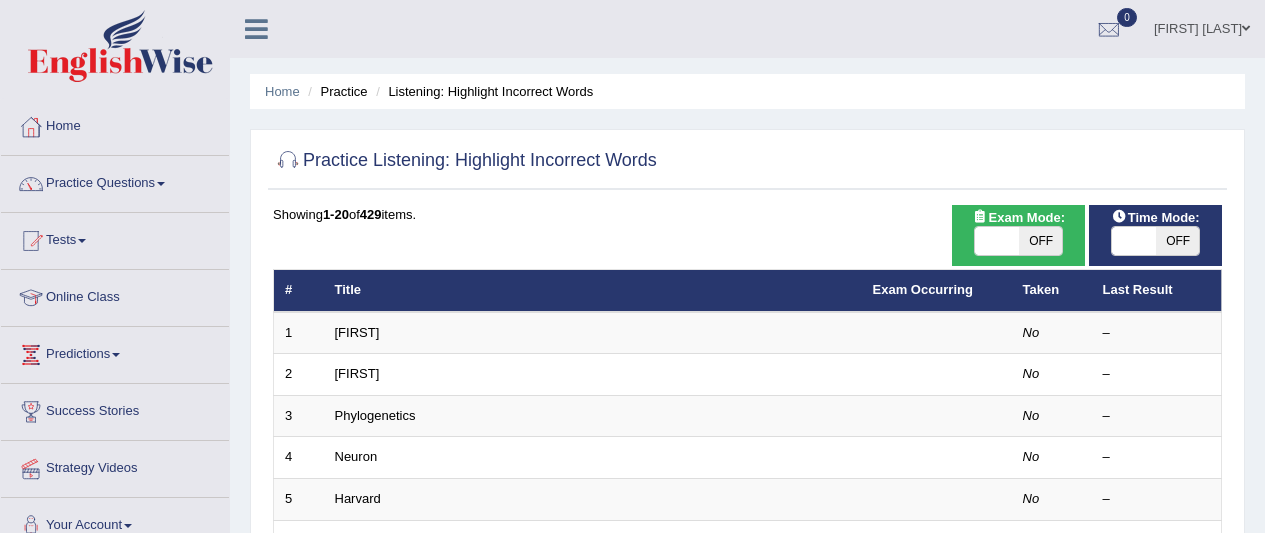 scroll, scrollTop: 0, scrollLeft: 0, axis: both 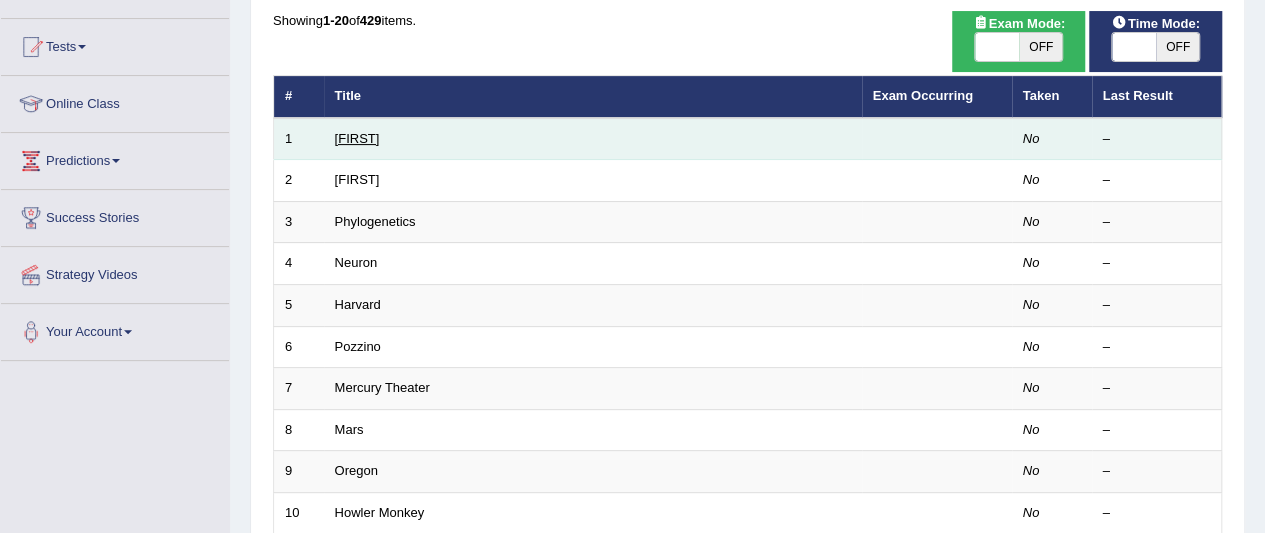click on "[FIRST]" at bounding box center (357, 138) 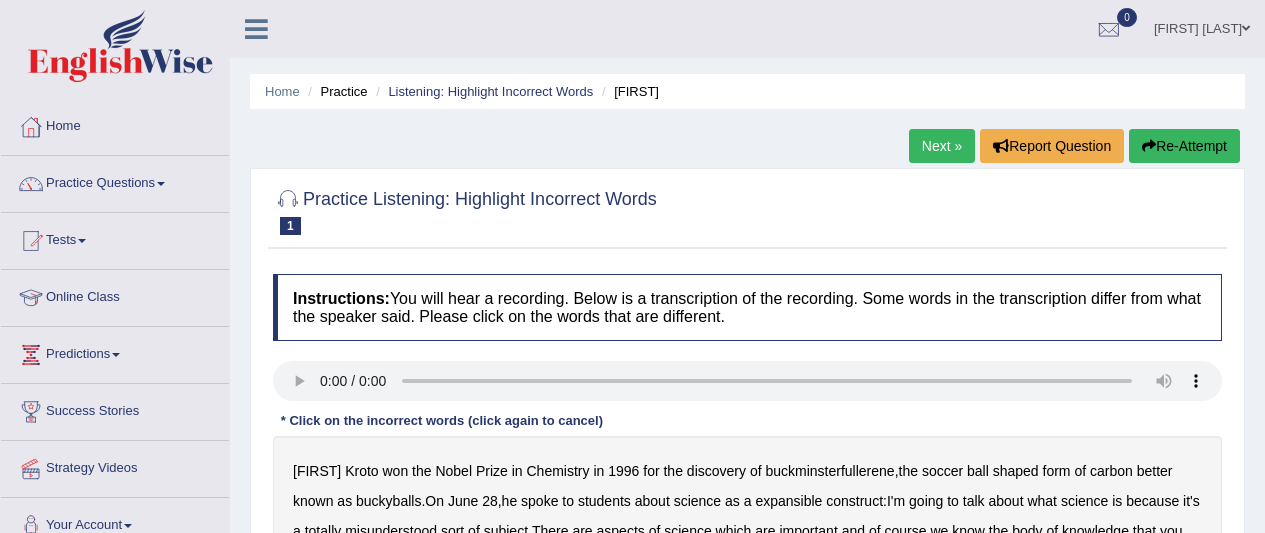 scroll, scrollTop: 0, scrollLeft: 0, axis: both 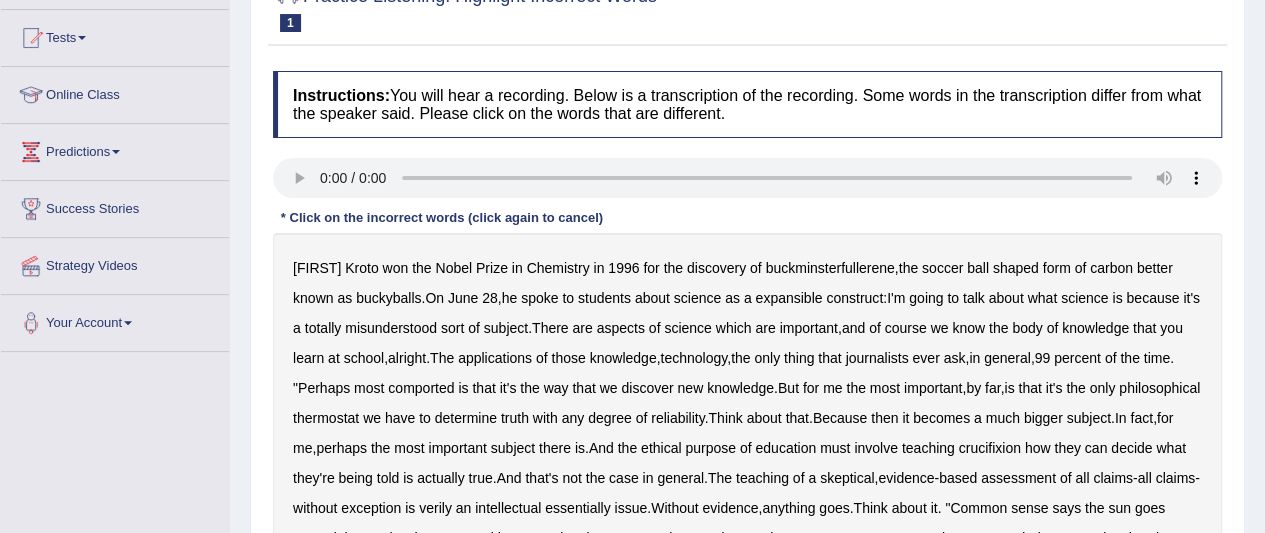 click on "Chemistry" at bounding box center [558, 268] 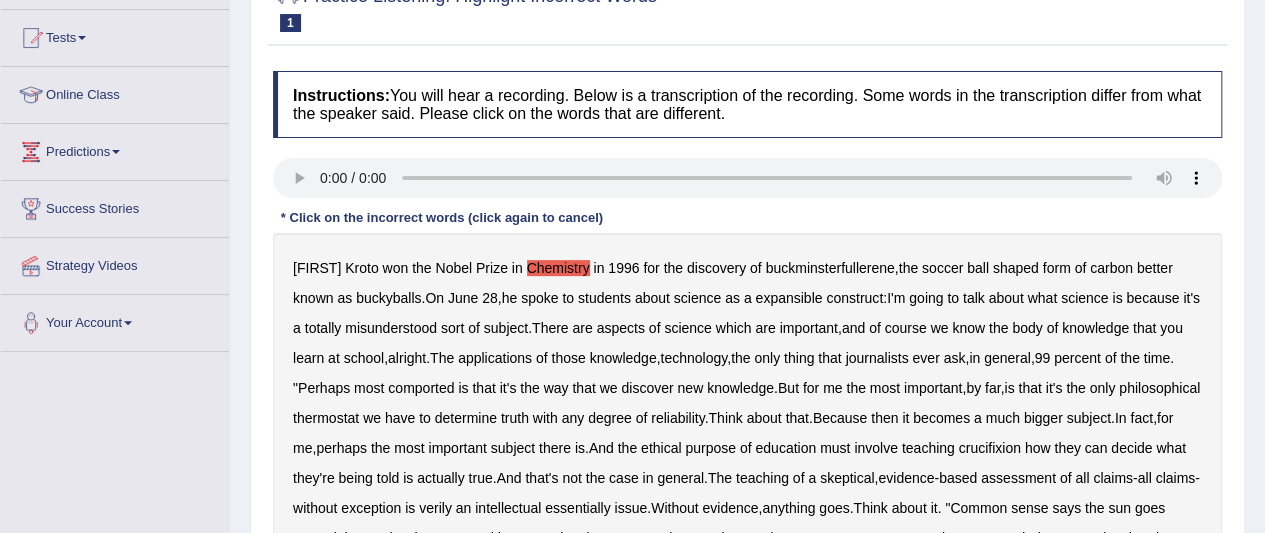 click on "soccer" at bounding box center (942, 268) 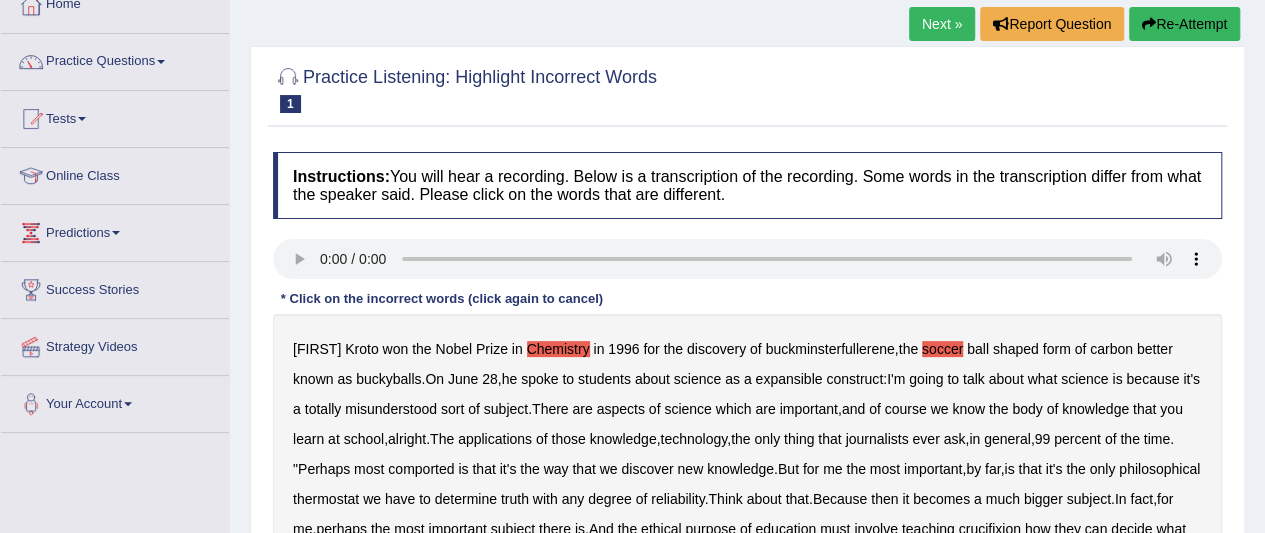 scroll, scrollTop: 124, scrollLeft: 0, axis: vertical 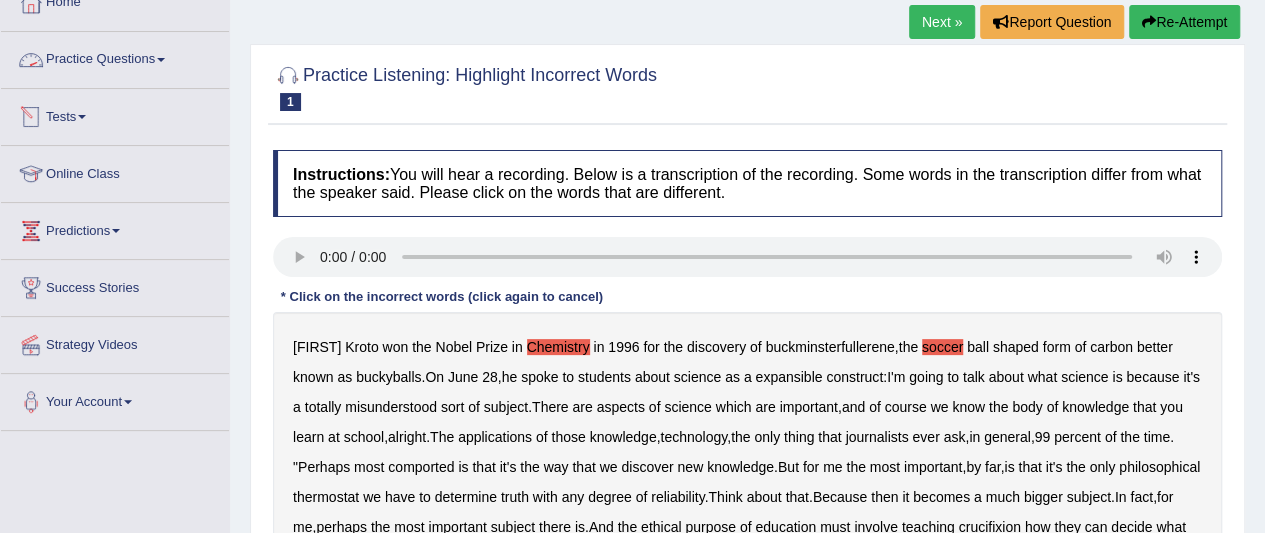 click on "Practice Questions" at bounding box center [115, 57] 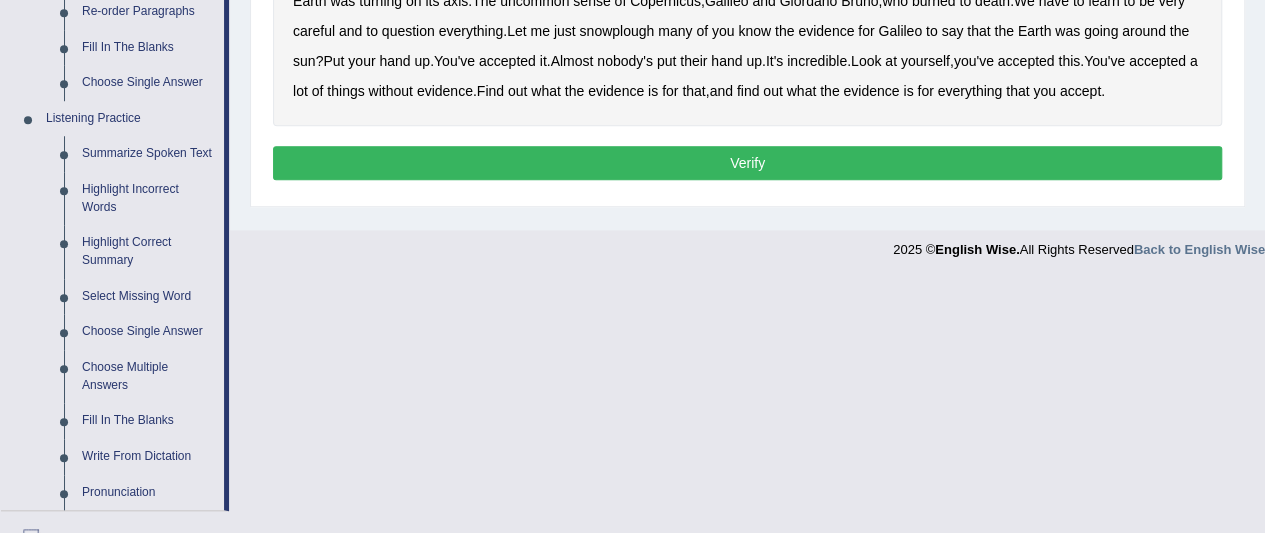 scroll, scrollTop: 722, scrollLeft: 0, axis: vertical 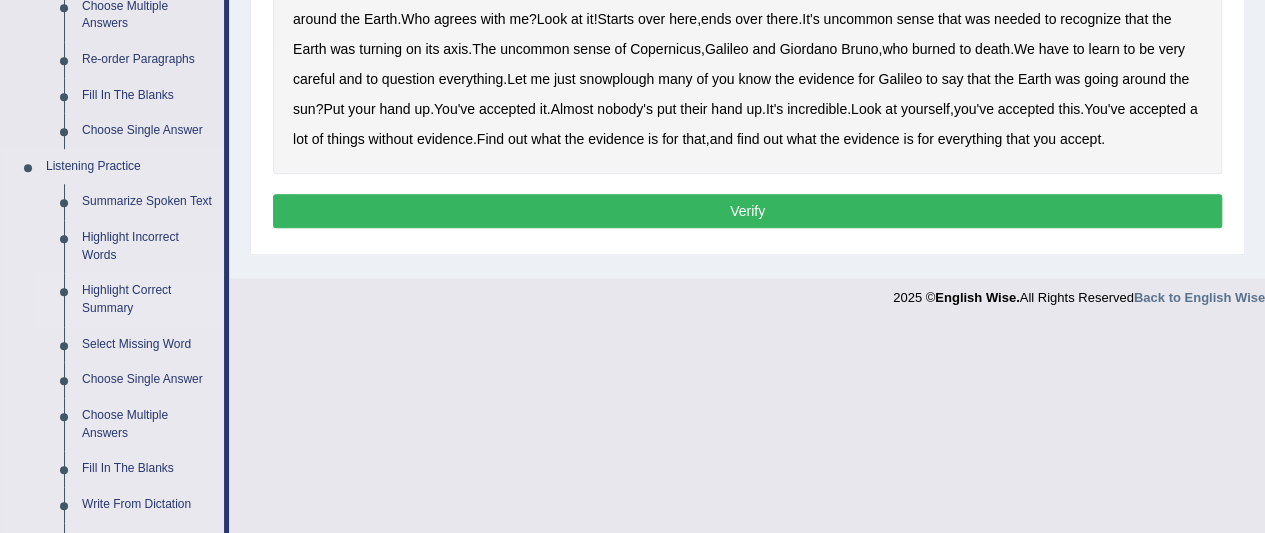 click on "Highlight Correct Summary" at bounding box center (148, 299) 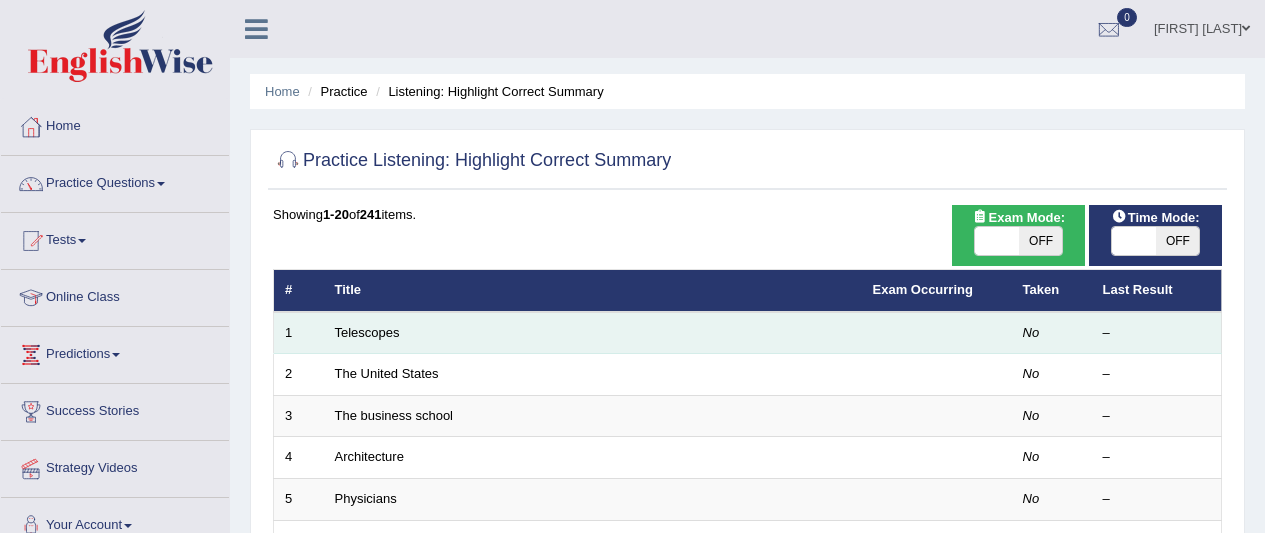scroll, scrollTop: 0, scrollLeft: 0, axis: both 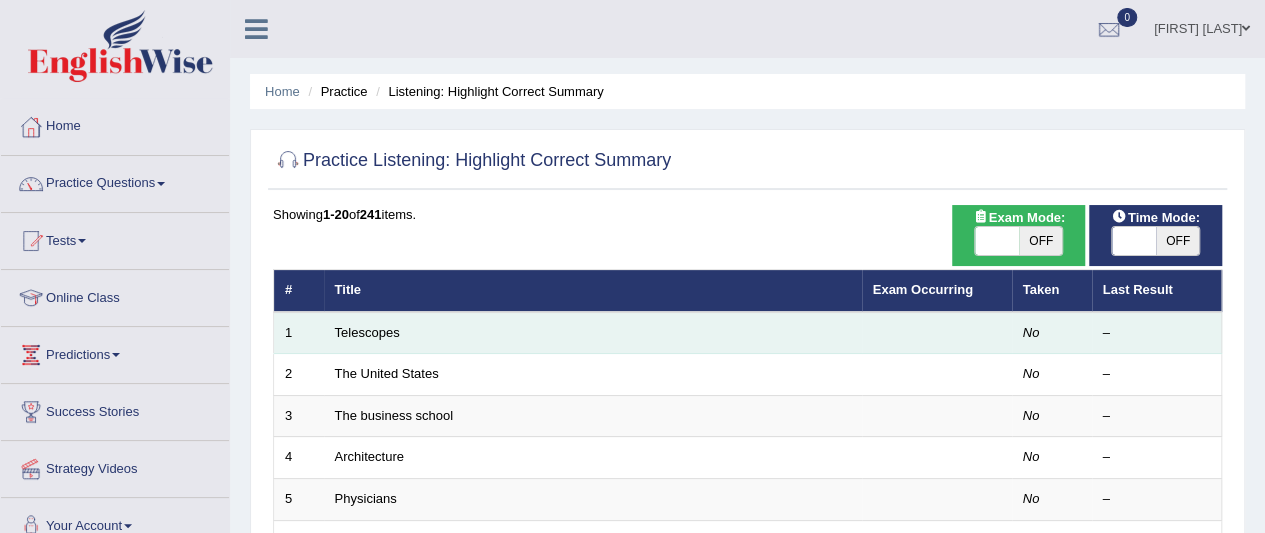click on "Telescopes" at bounding box center [593, 333] 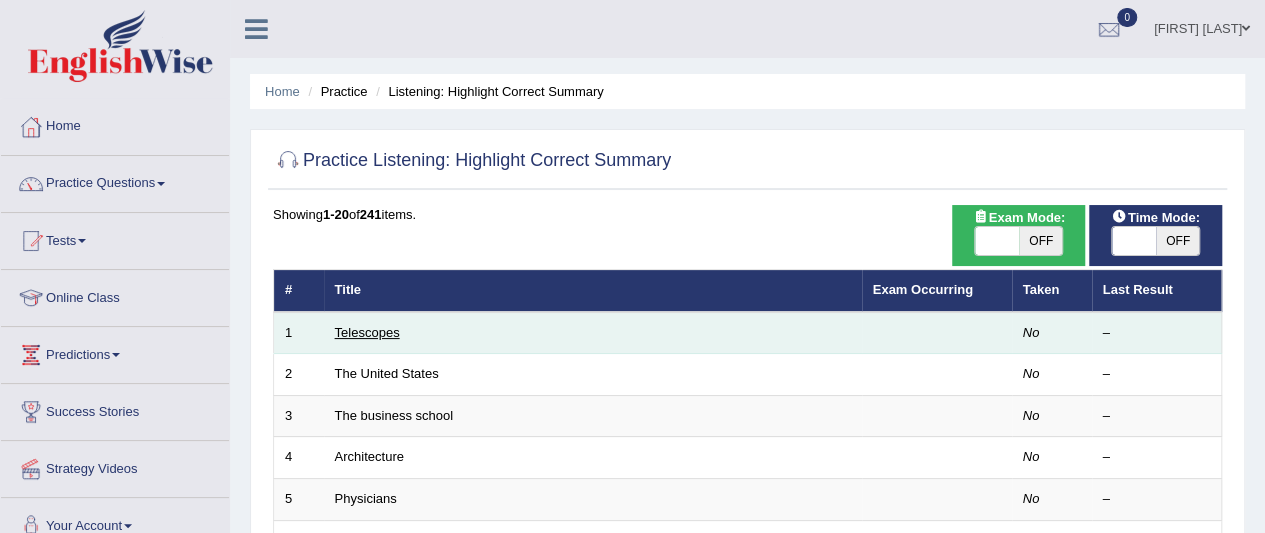 click on "Telescopes" at bounding box center [367, 332] 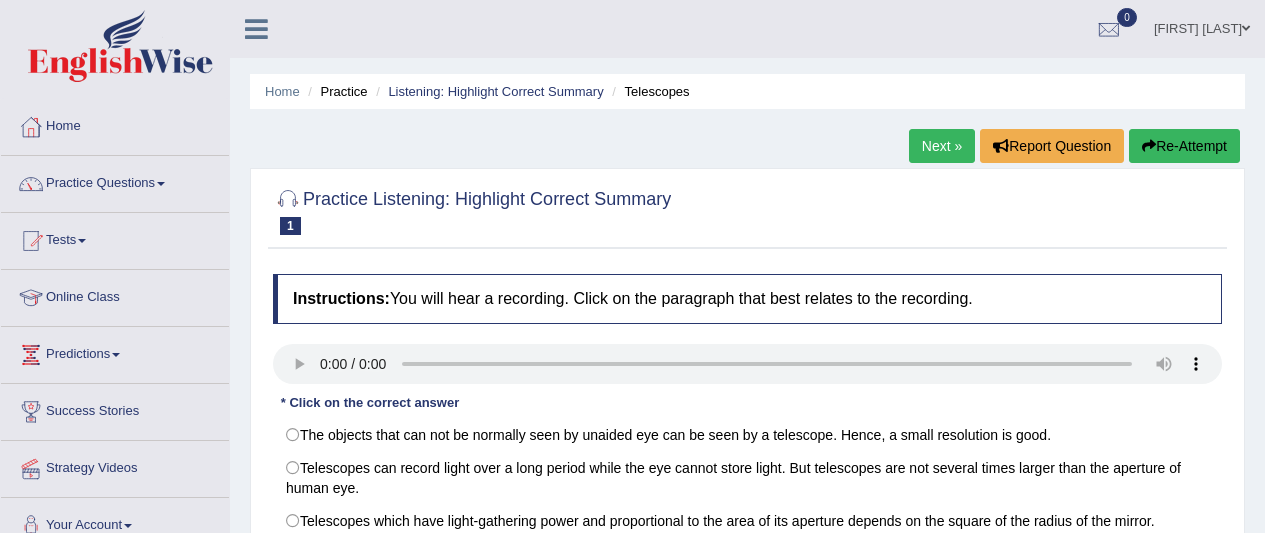 scroll, scrollTop: 0, scrollLeft: 0, axis: both 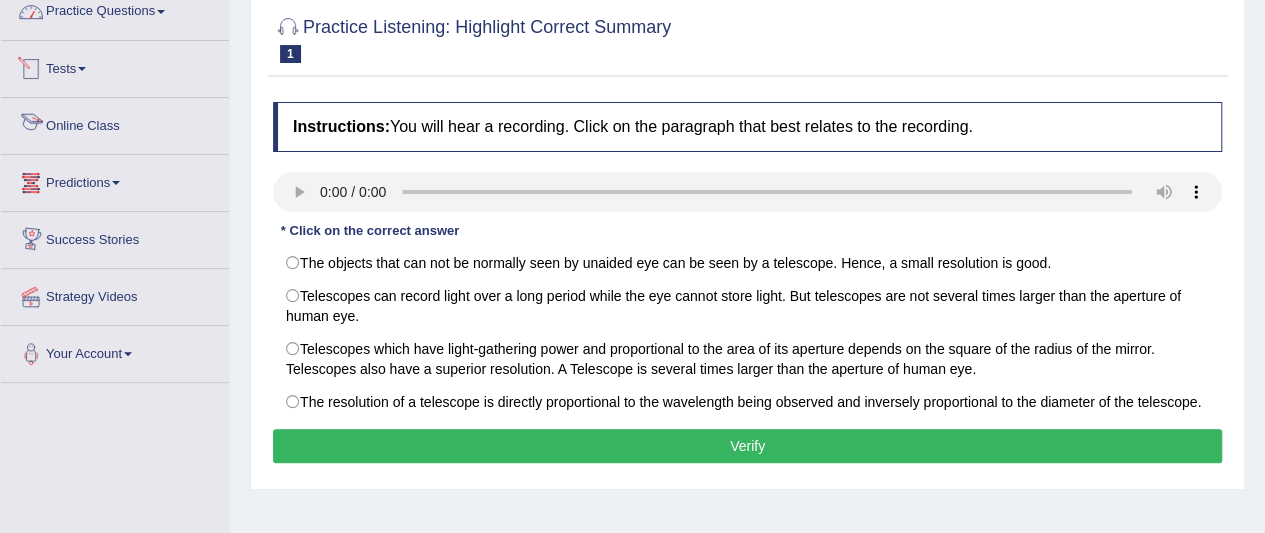 click on "Practice Questions" at bounding box center (115, 9) 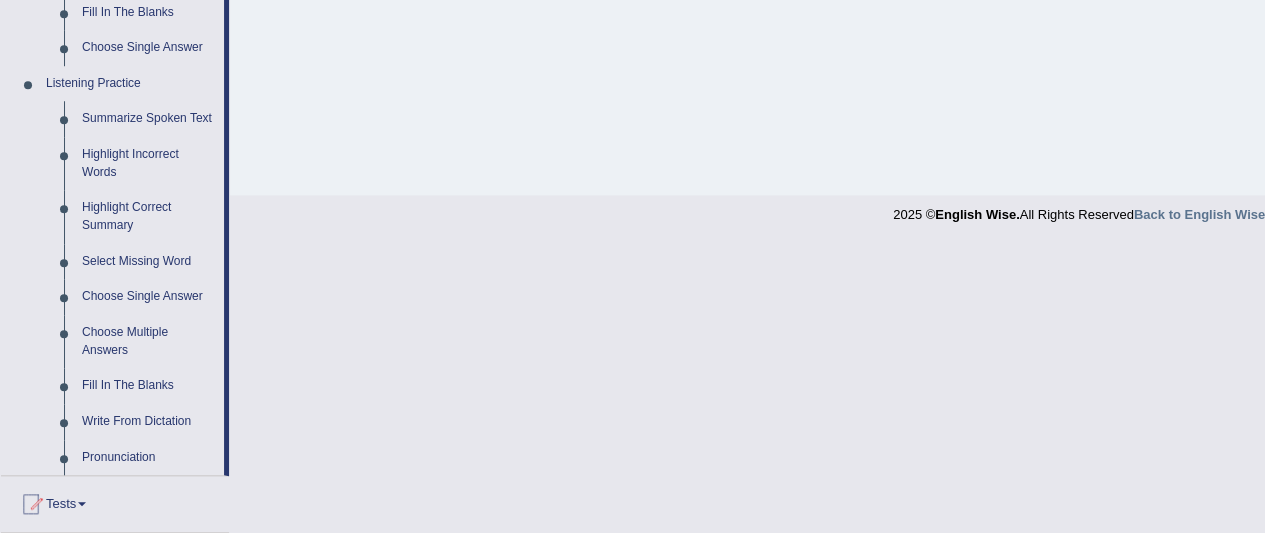 scroll, scrollTop: 788, scrollLeft: 0, axis: vertical 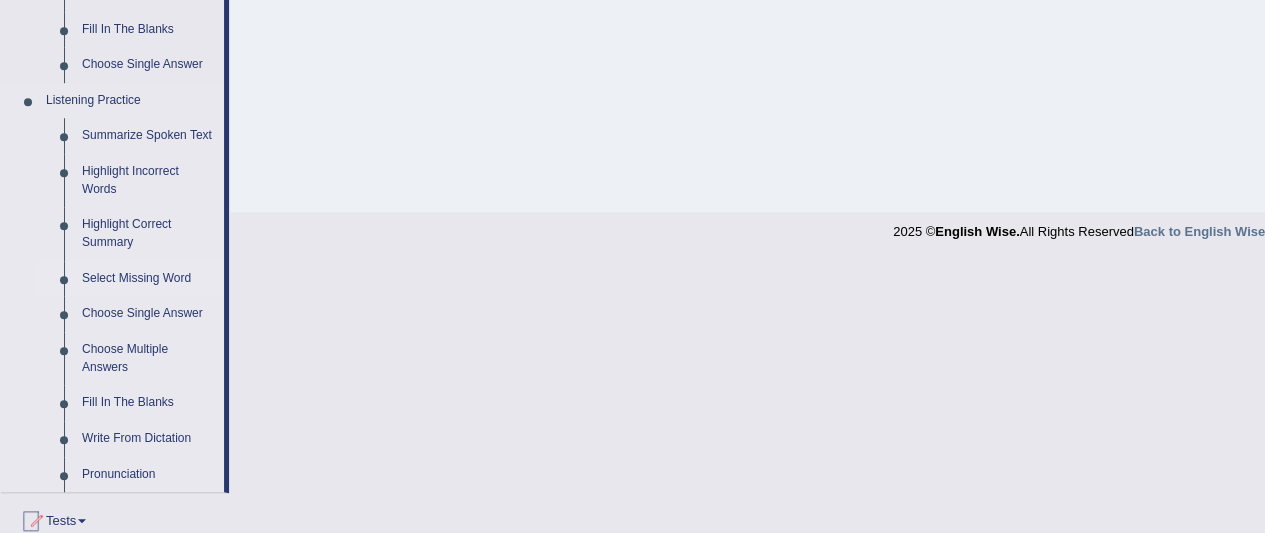 click on "Select Missing Word" at bounding box center (148, 279) 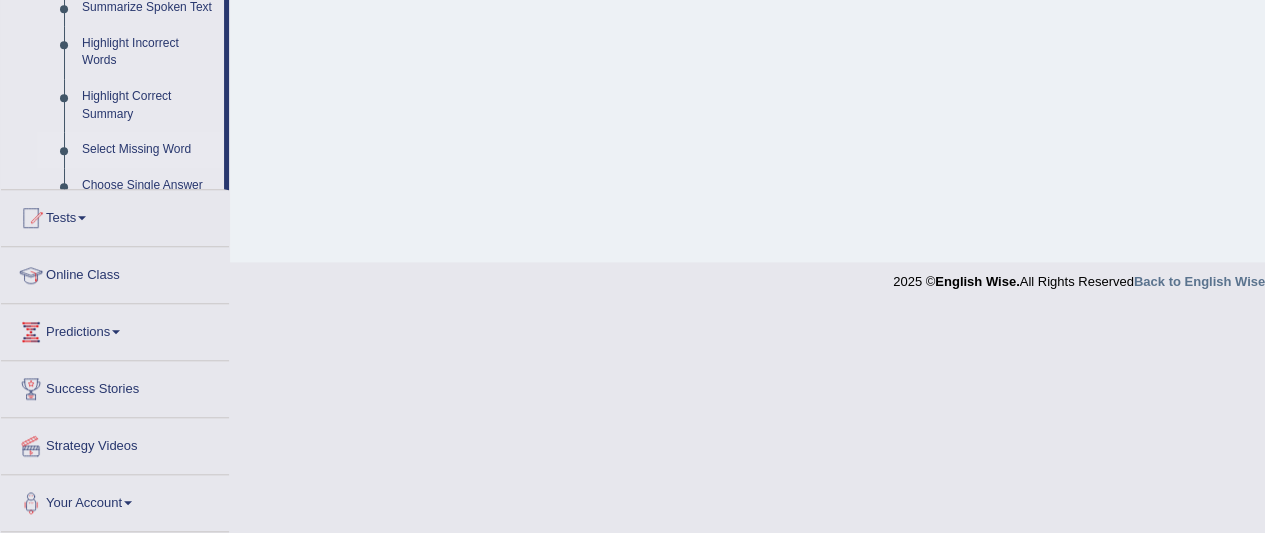 scroll, scrollTop: 516, scrollLeft: 0, axis: vertical 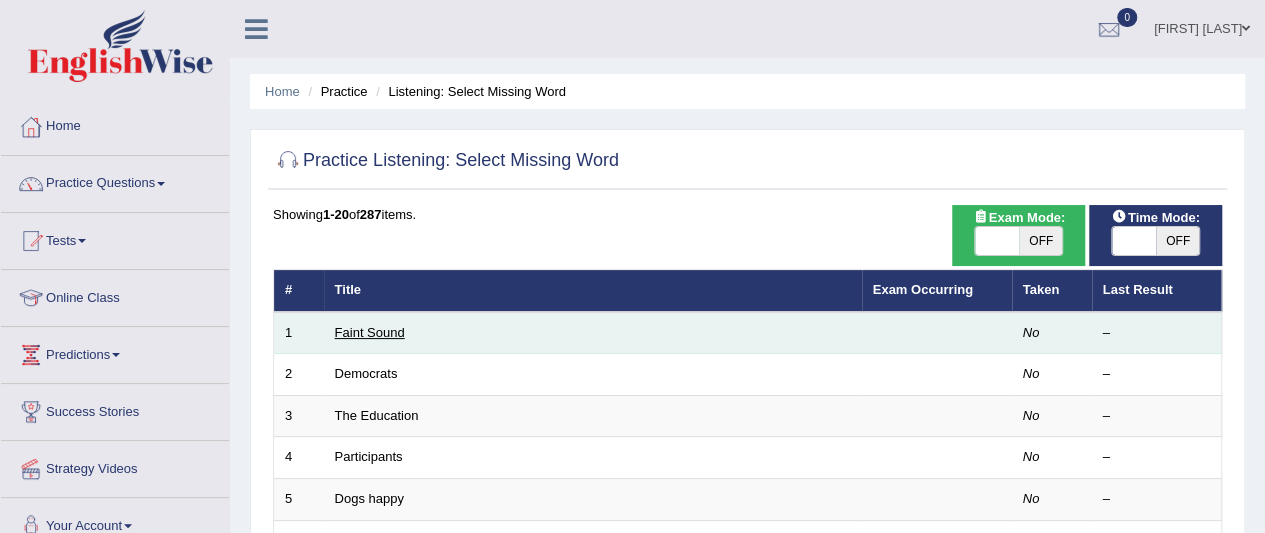 click on "Faint Sound" at bounding box center [370, 332] 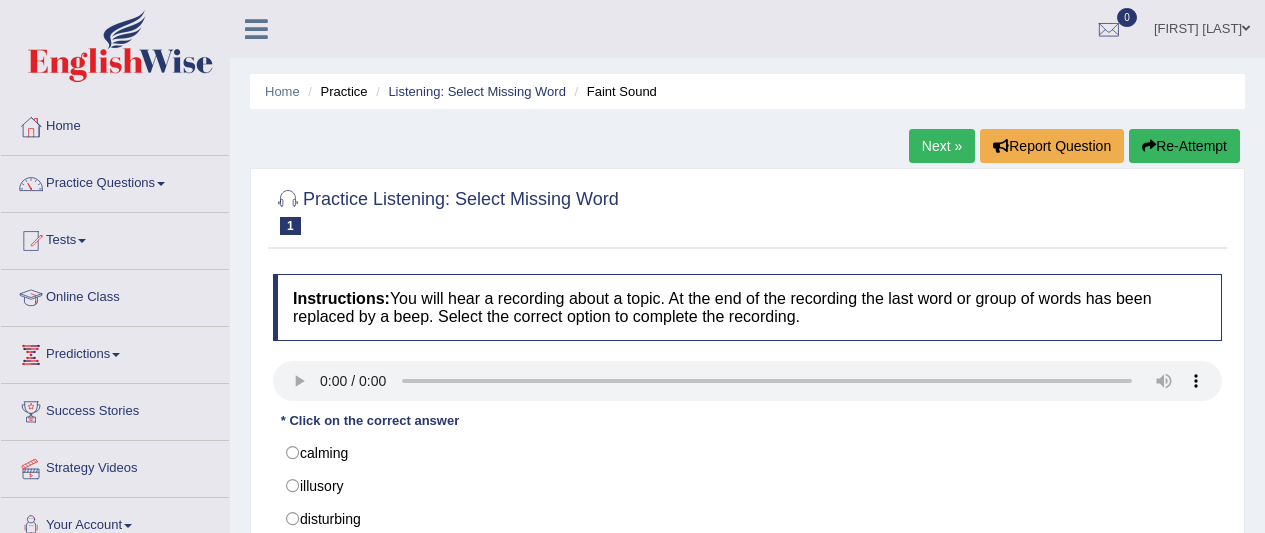 scroll, scrollTop: 0, scrollLeft: 0, axis: both 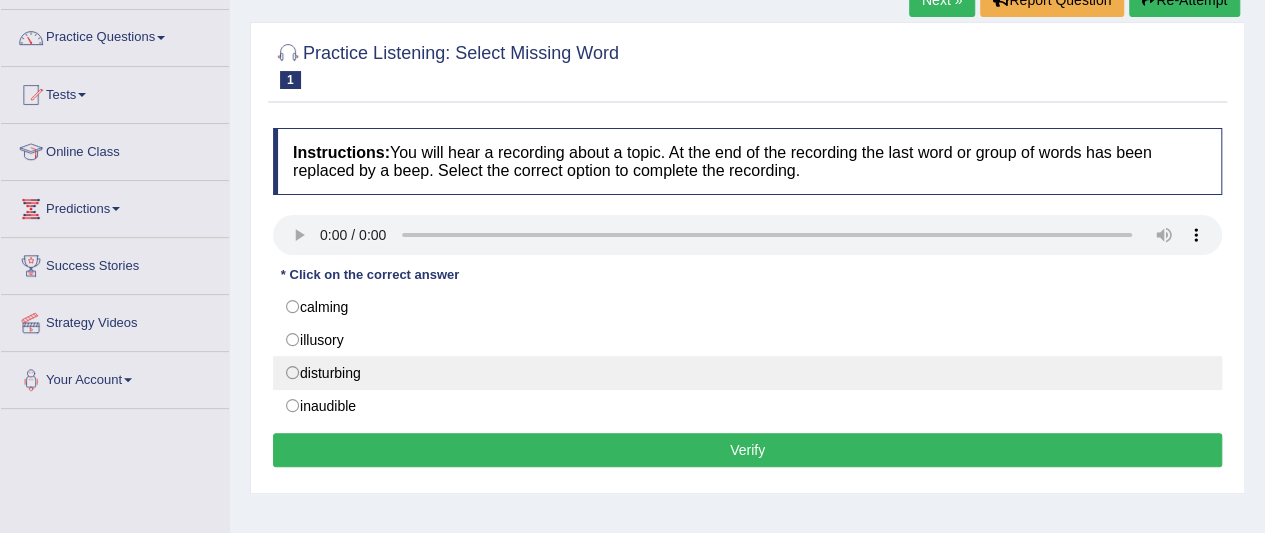 click on "disturbing" at bounding box center [747, 373] 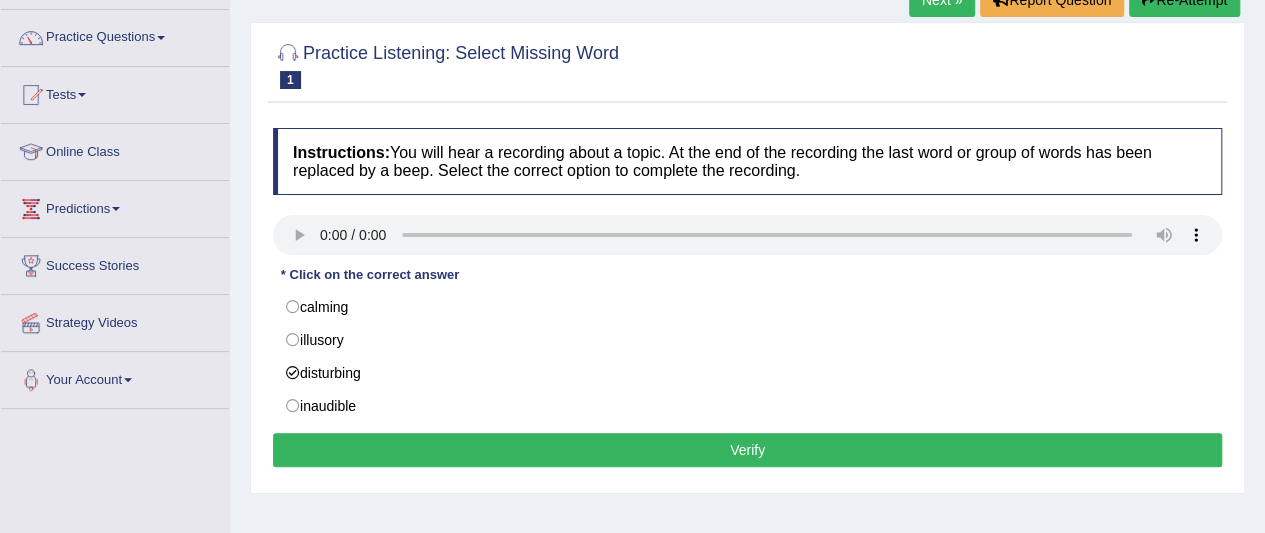 click on "Verify" at bounding box center [747, 450] 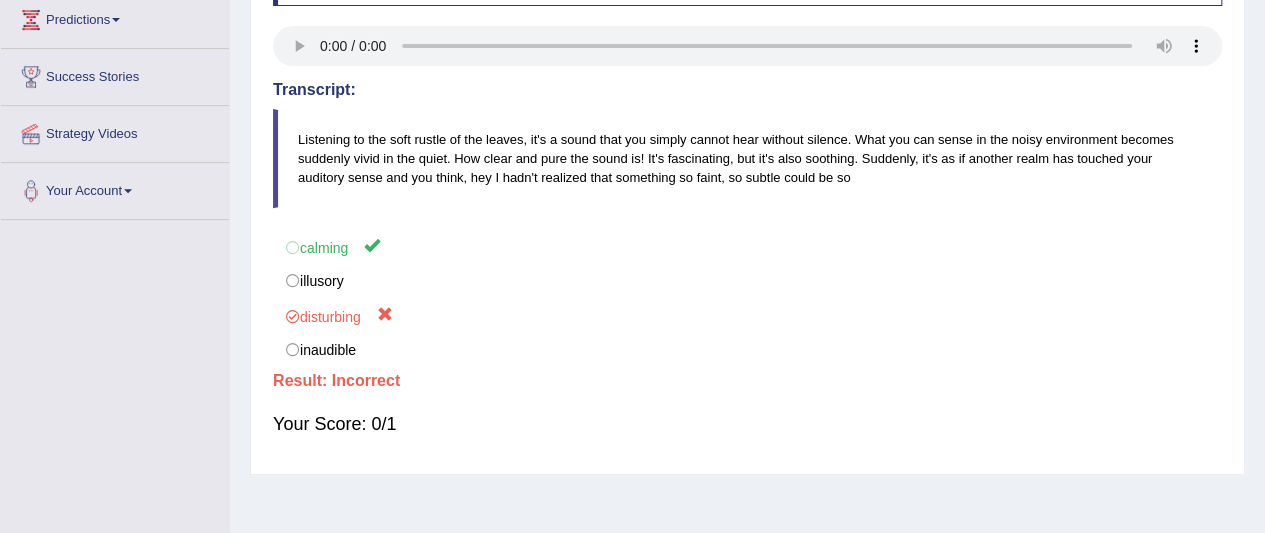 scroll, scrollTop: 332, scrollLeft: 0, axis: vertical 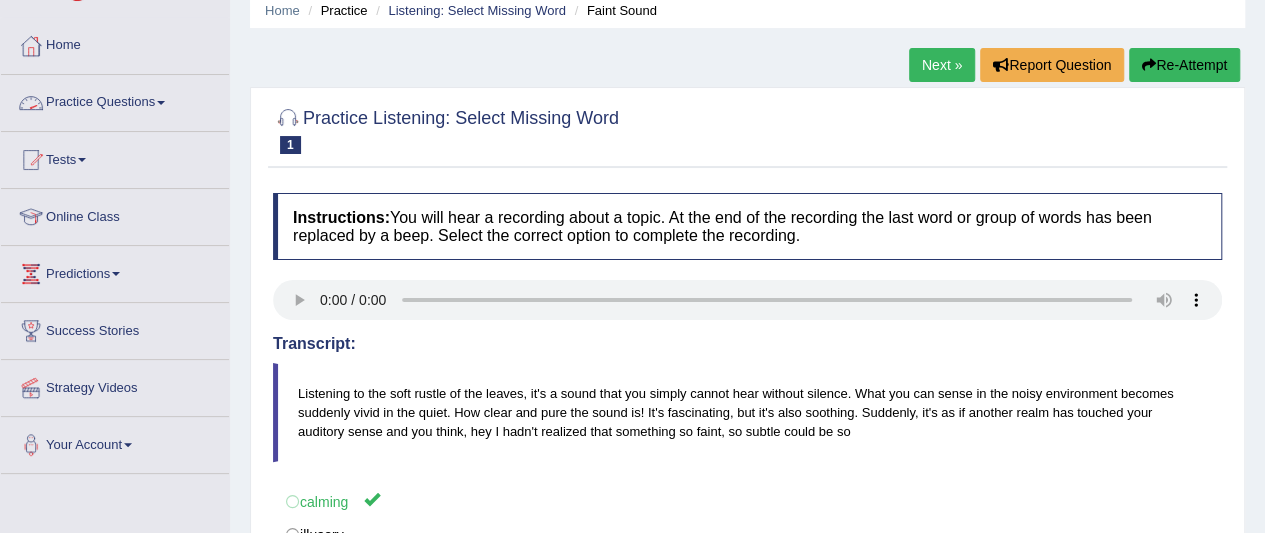 click on "Practice Questions" at bounding box center [115, 100] 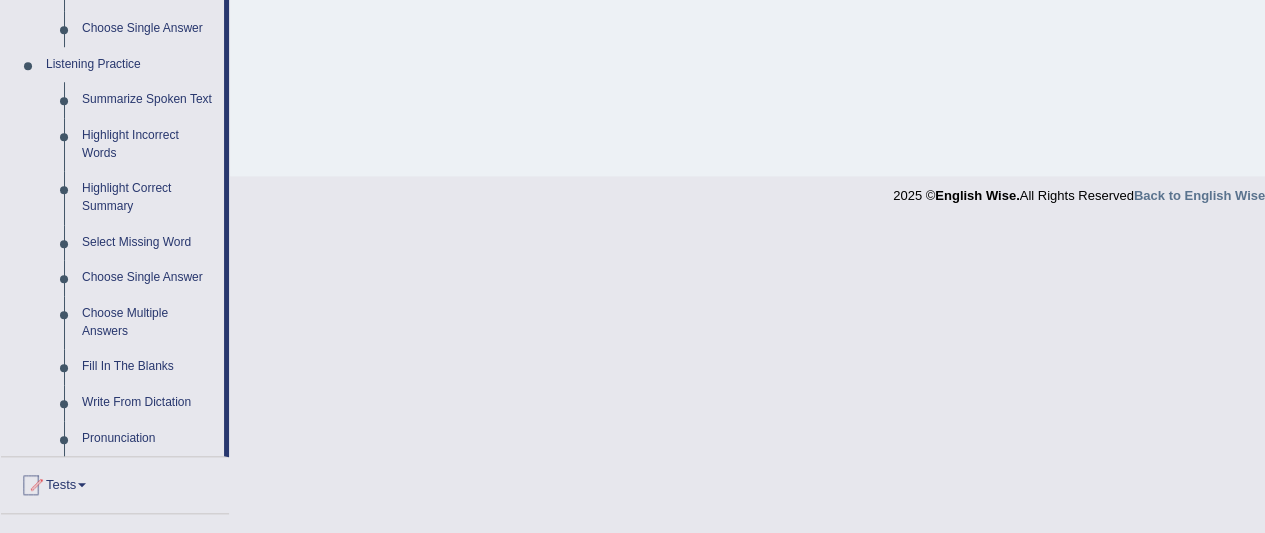 scroll, scrollTop: 820, scrollLeft: 0, axis: vertical 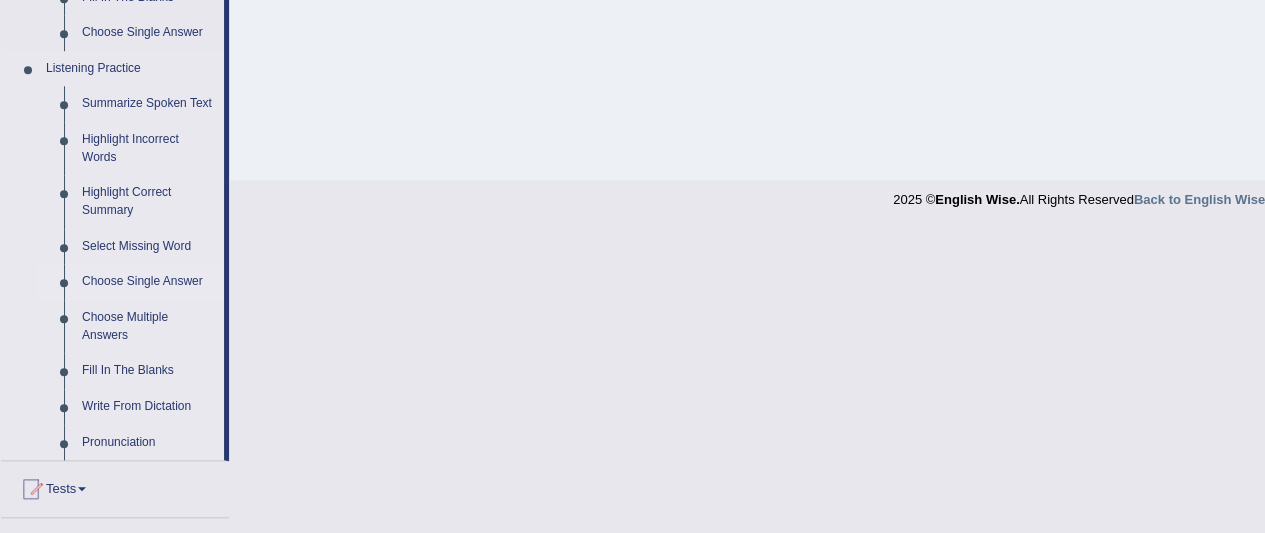 click on "Choose Single Answer" at bounding box center (148, 282) 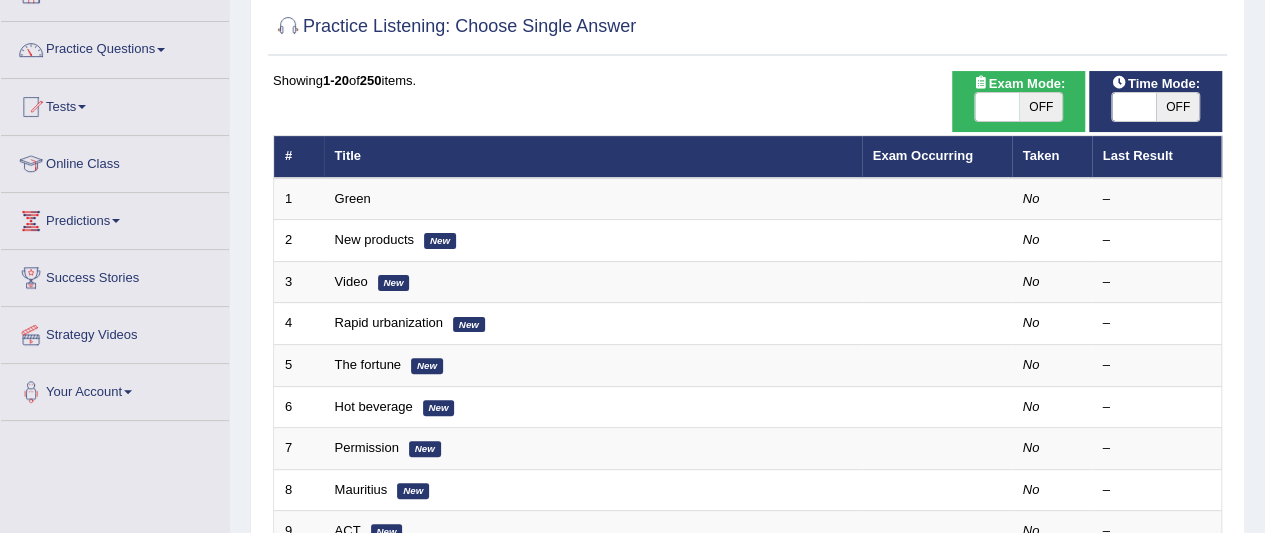 scroll, scrollTop: 150, scrollLeft: 0, axis: vertical 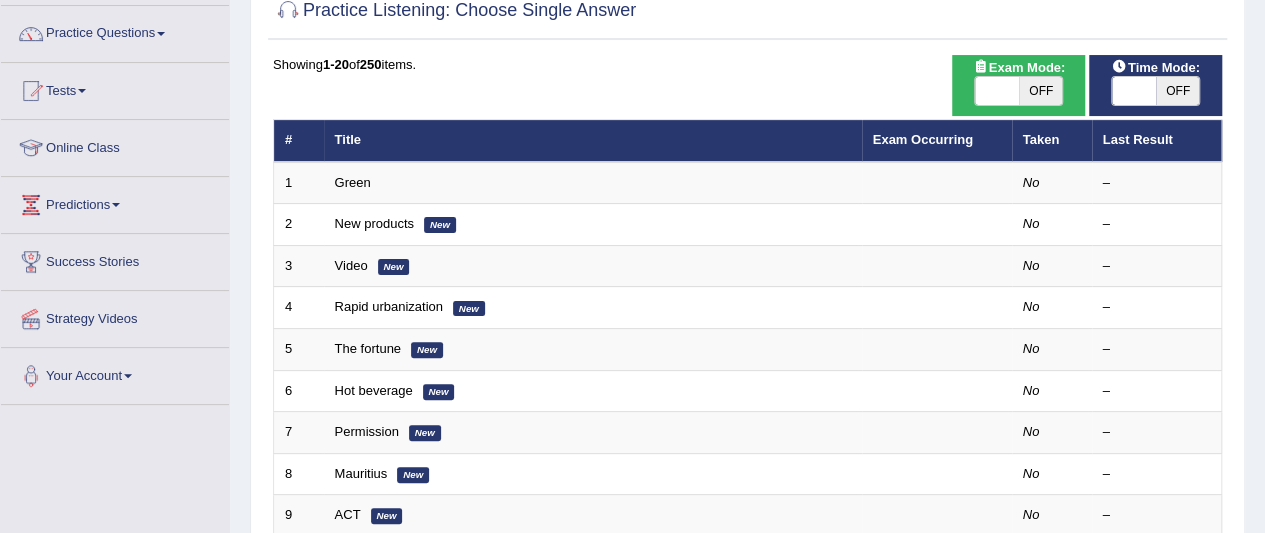 click on "Toggle navigation
Home
Practice Questions   Speaking Practice Read Aloud
Repeat Sentence
Describe Image
Re-tell Lecture
Answer Short Question
Summarize Group Discussion
Respond To A Situation
Writing Practice  Summarize Written Text
Write Essay
Reading Practice  Reading & Writing: Fill In The Blanks
Choose Multiple Answers
Re-order Paragraphs
Fill In The Blanks
Choose Single Answer
Listening Practice  Summarize Spoken Text
Highlight Incorrect Words
Highlight Correct Summary
Select Missing Word
Choose Single Answer
Choose Multiple Answers
Fill In The Blanks
Write From Dictation
Pronunciation
Tests
Take Mock Test" at bounding box center [632, 116] 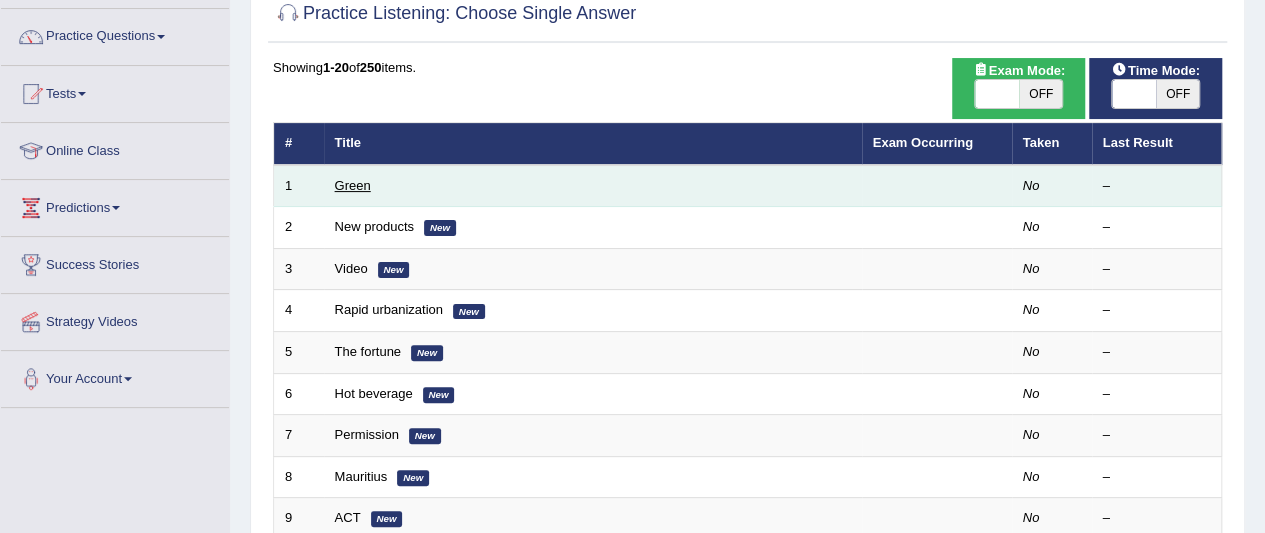 click on "Green" at bounding box center (353, 185) 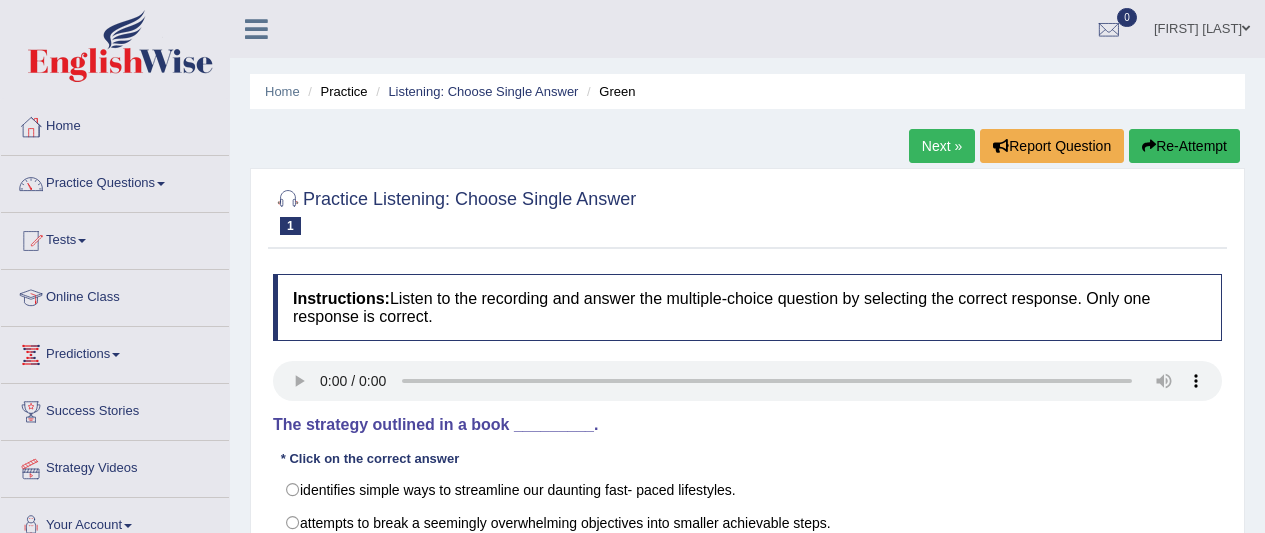 scroll, scrollTop: 0, scrollLeft: 0, axis: both 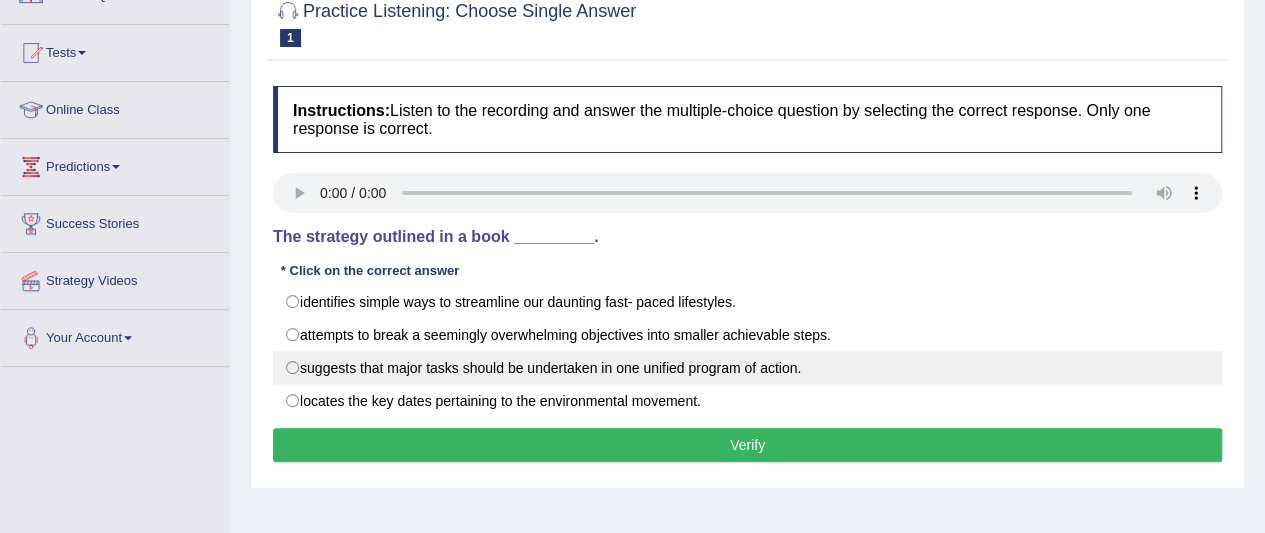 click on "suggests that major tasks should be undertaken in one unified program of action." at bounding box center [747, 368] 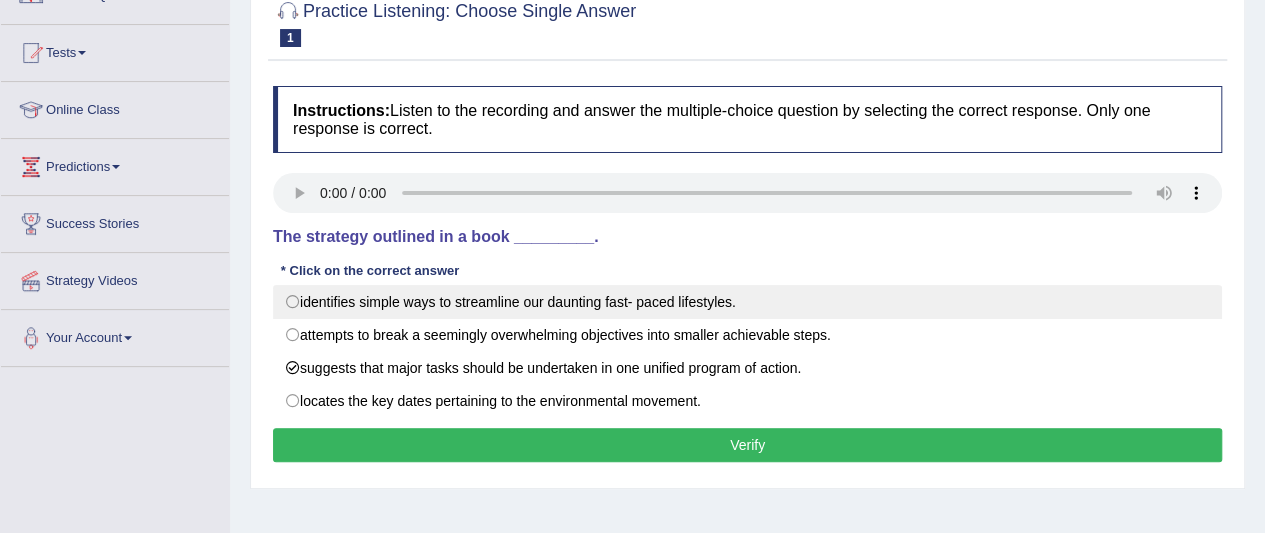 click on "identifies simple ways to streamline our daunting fast- paced lifestyles." at bounding box center [747, 302] 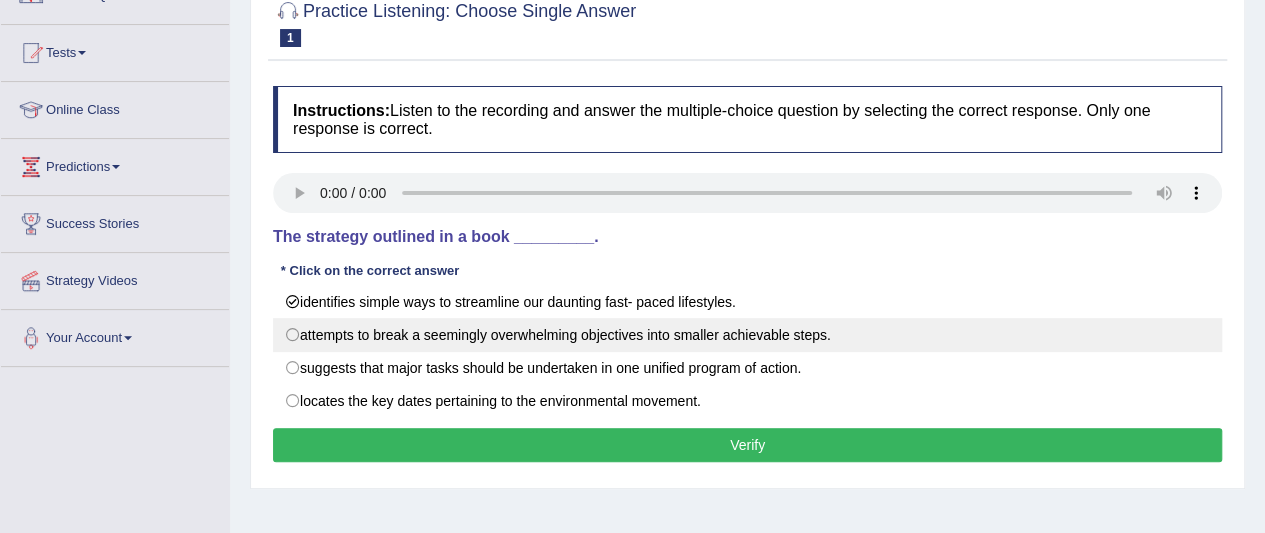 click on "attempts to break a seemingly overwhelming objectives into smaller achievable steps." at bounding box center (747, 335) 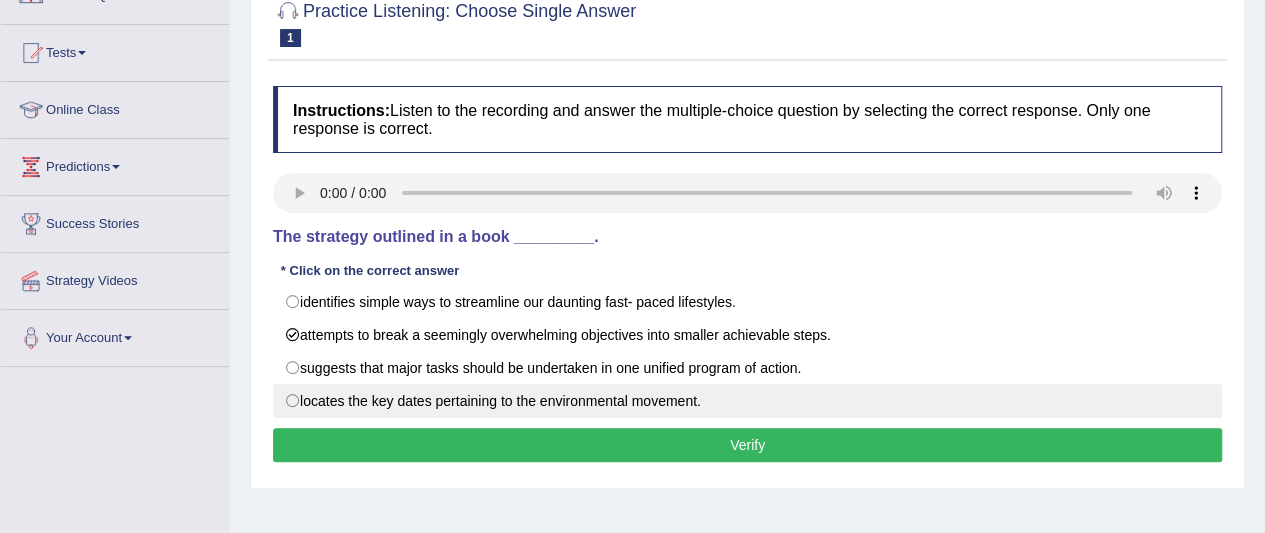 click on "locates the key dates pertaining to the environmental movement." at bounding box center [747, 401] 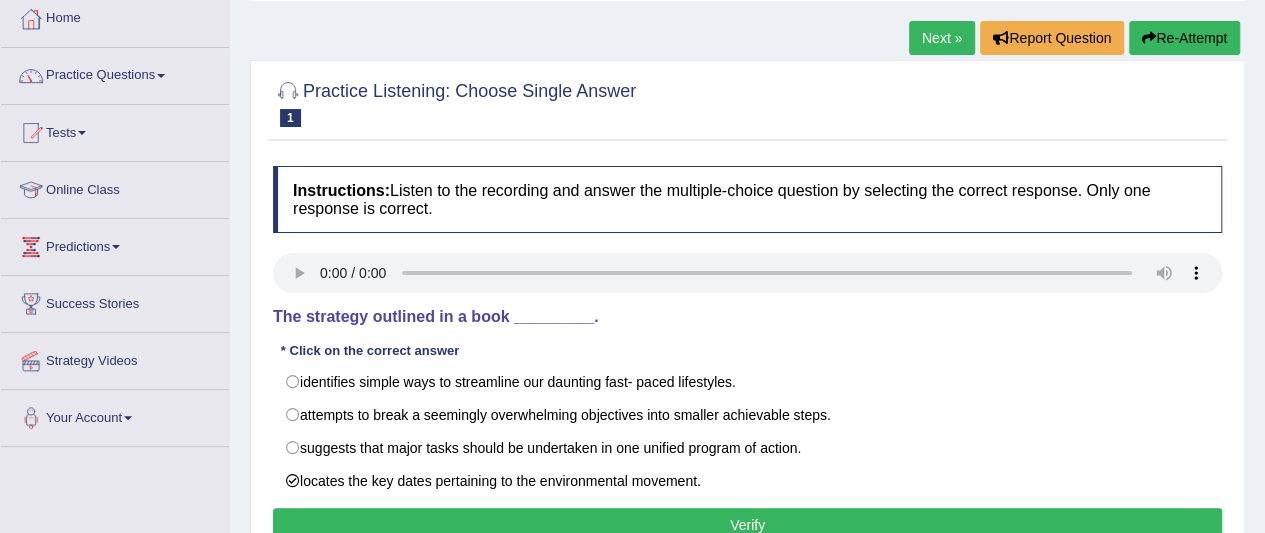 scroll, scrollTop: 104, scrollLeft: 0, axis: vertical 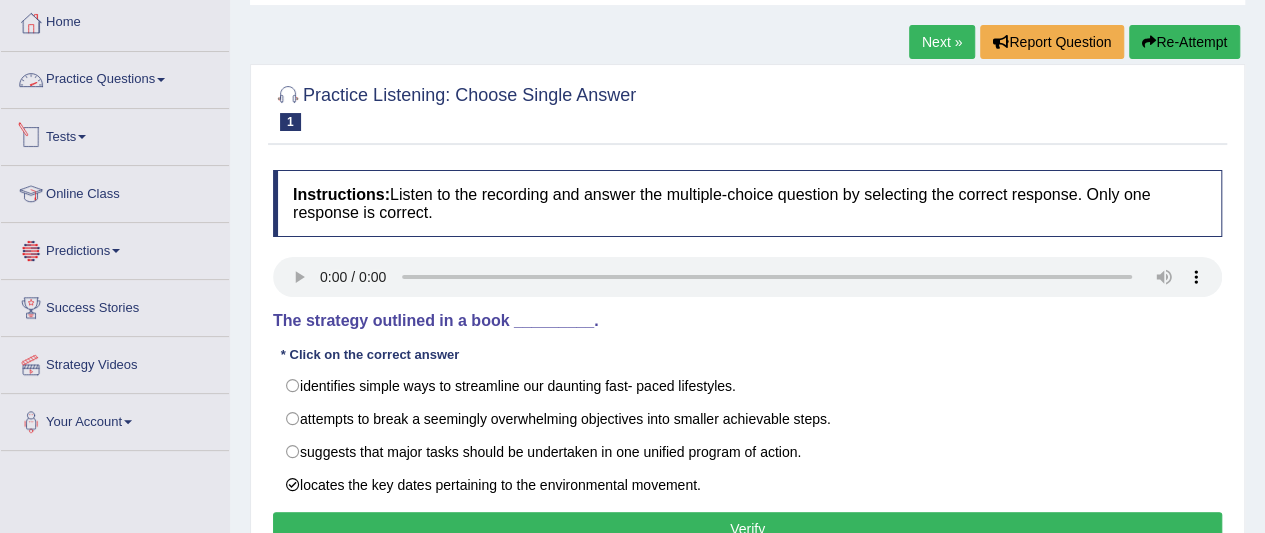 click on "Practice Questions" at bounding box center (115, 77) 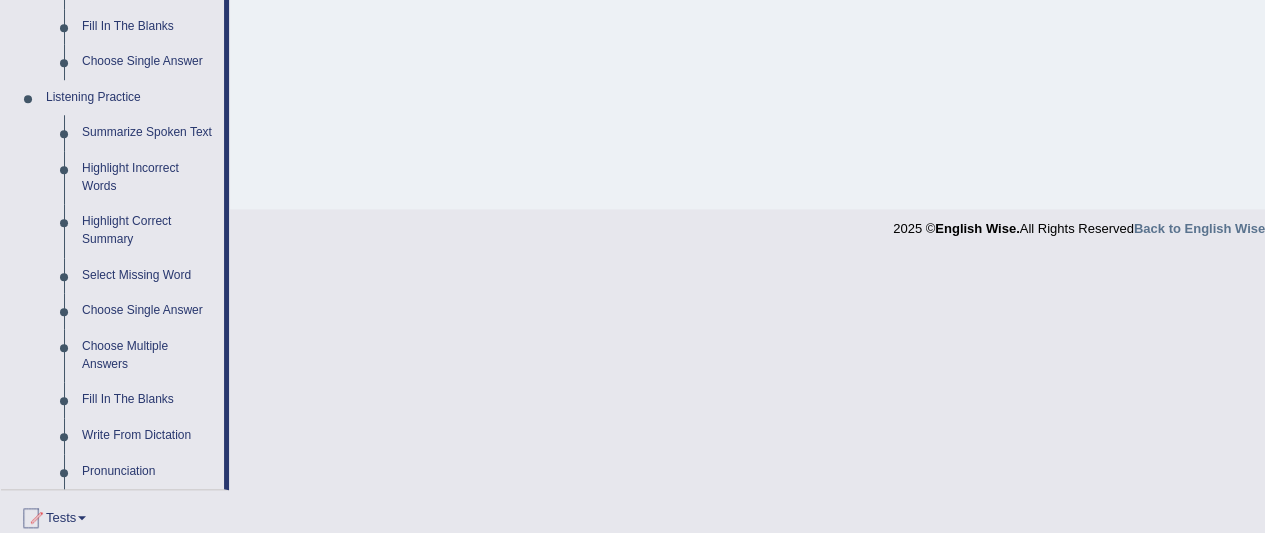 scroll, scrollTop: 786, scrollLeft: 0, axis: vertical 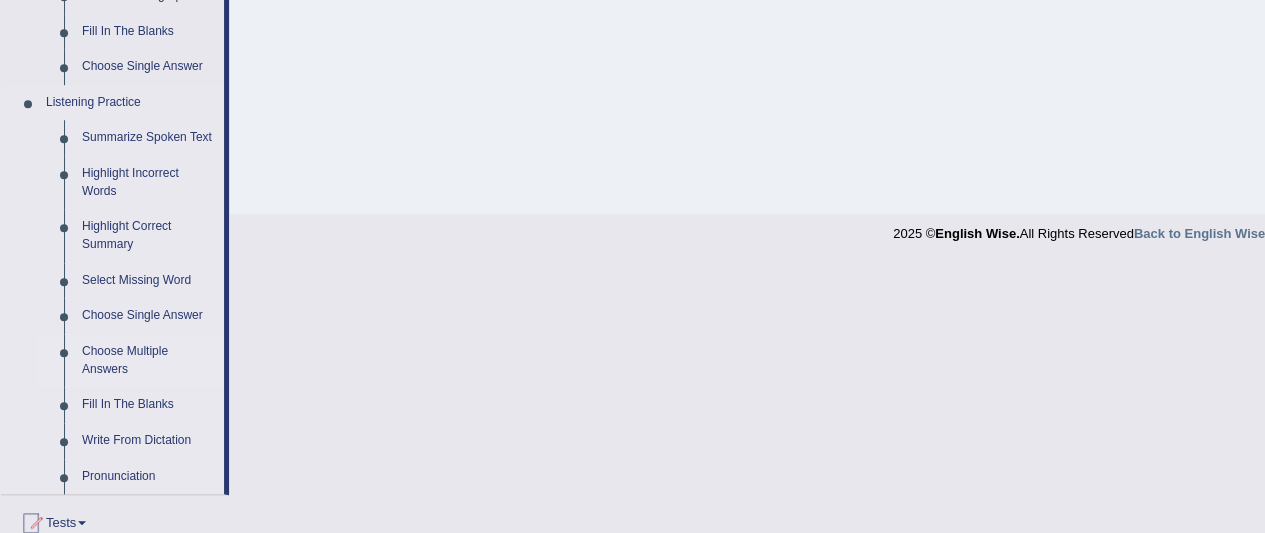 click on "Choose Multiple Answers" at bounding box center (148, 360) 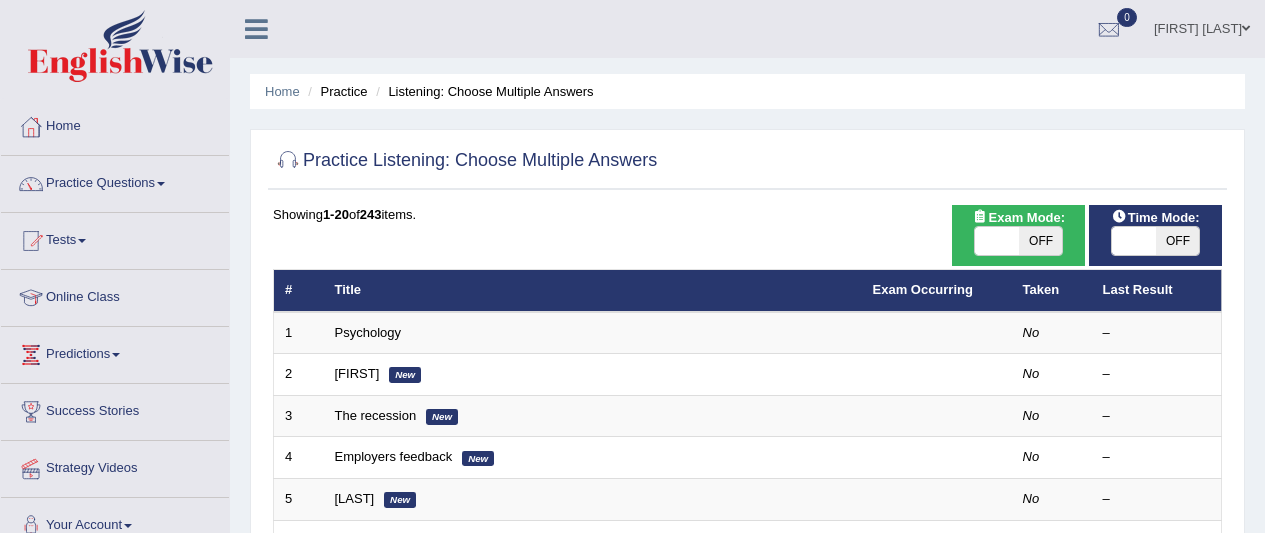 scroll, scrollTop: 0, scrollLeft: 0, axis: both 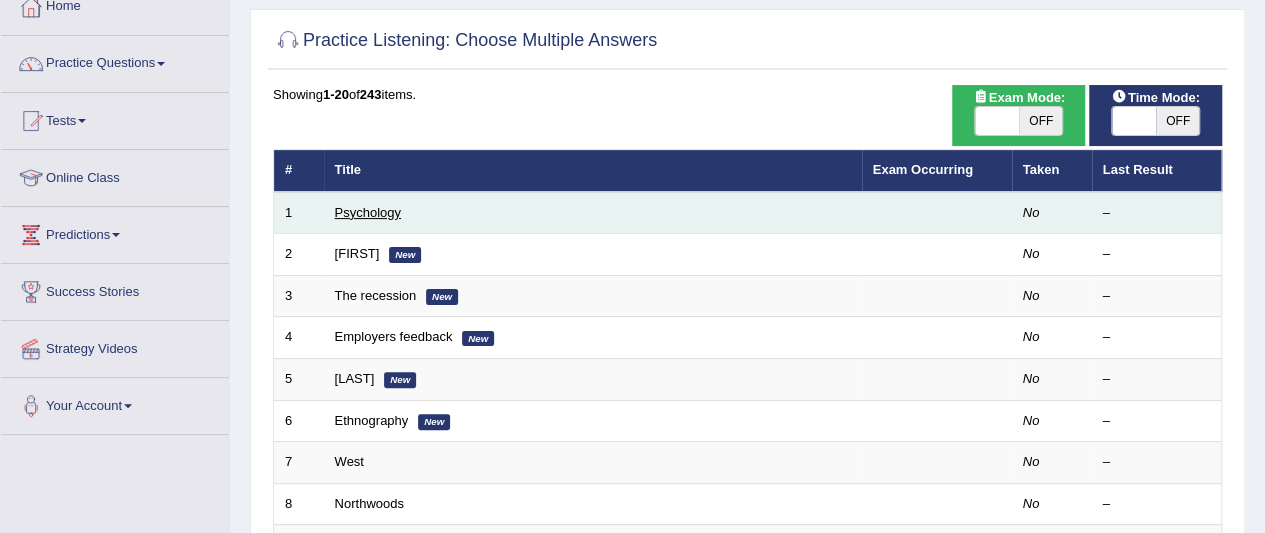 click on "Psychology" at bounding box center (368, 212) 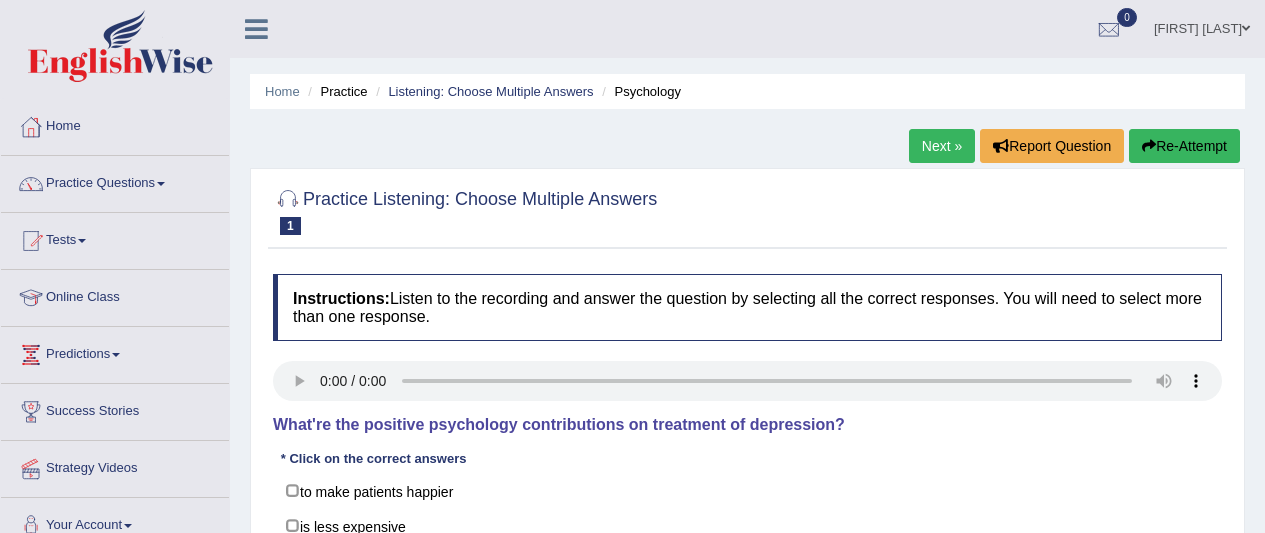 scroll, scrollTop: 0, scrollLeft: 0, axis: both 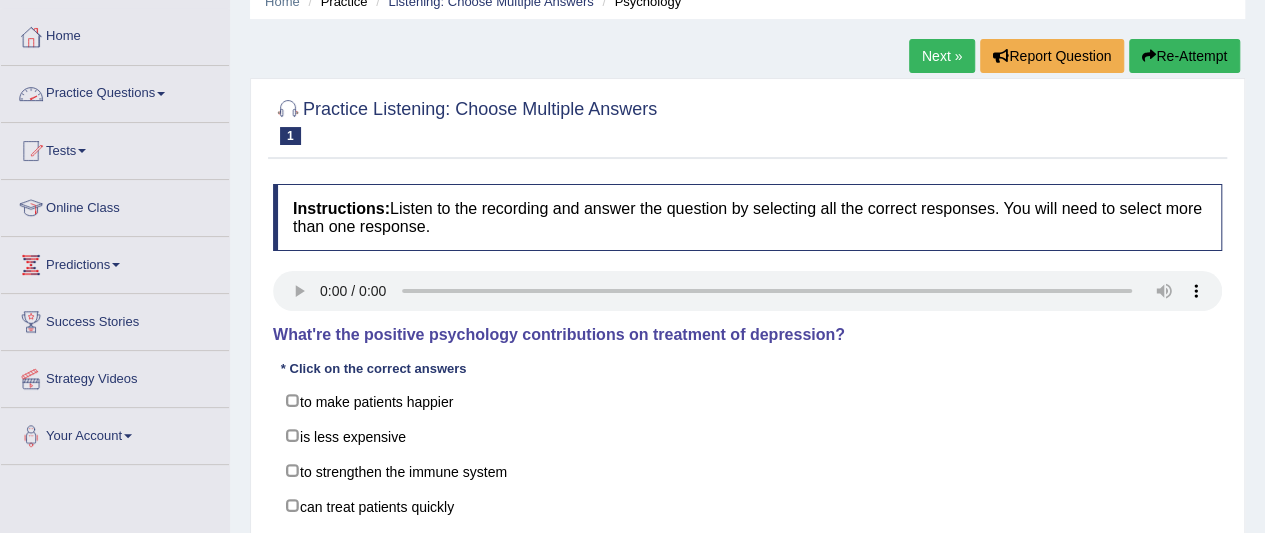 click on "Practice Questions" at bounding box center [115, 91] 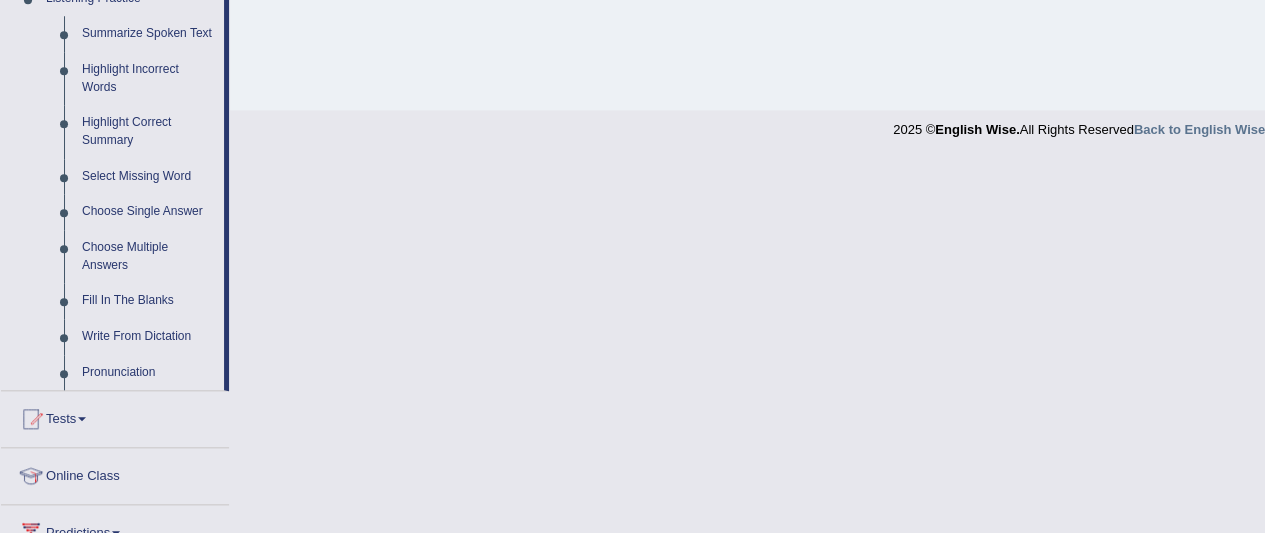 scroll, scrollTop: 859, scrollLeft: 0, axis: vertical 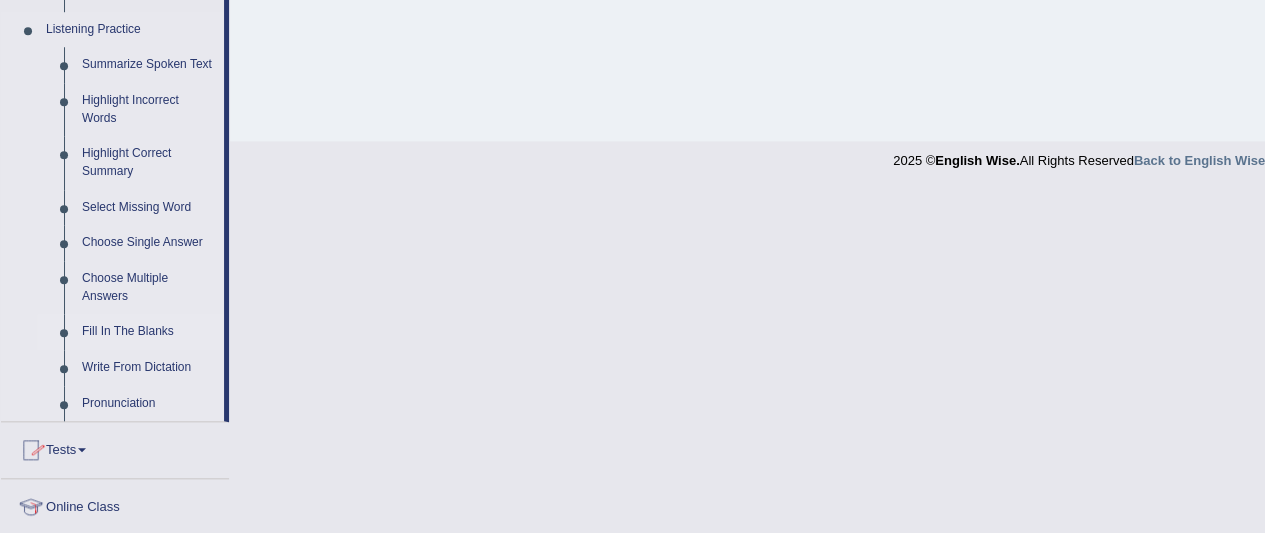 click on "Fill In The Blanks" at bounding box center (148, 332) 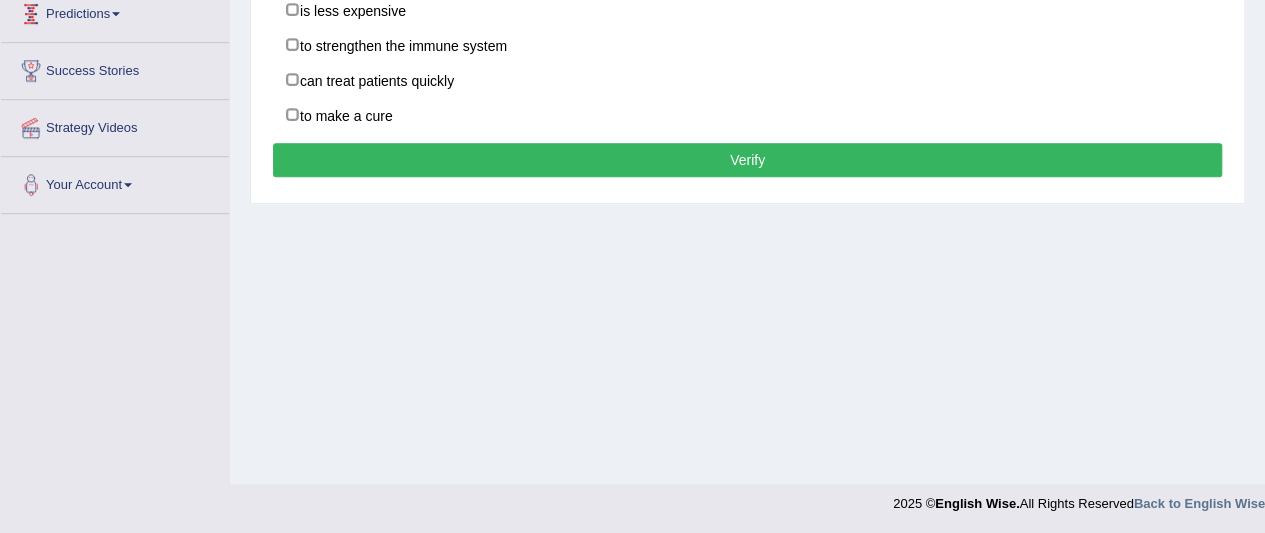 scroll, scrollTop: 251, scrollLeft: 0, axis: vertical 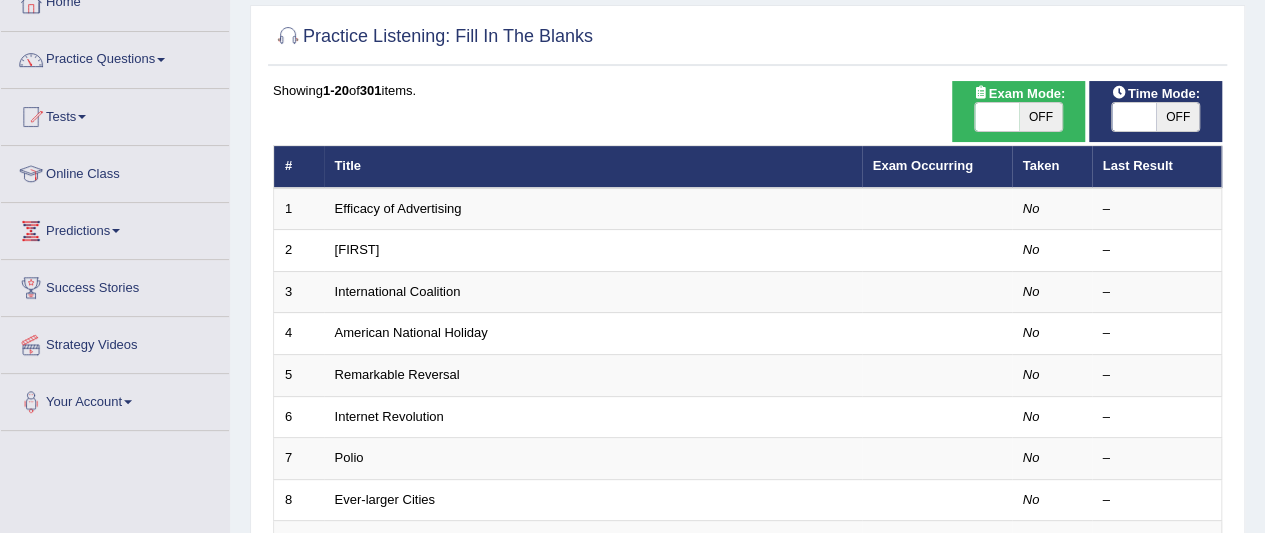 drag, startPoint x: 0, startPoint y: 0, endPoint x: 1279, endPoint y: 205, distance: 1295.3247 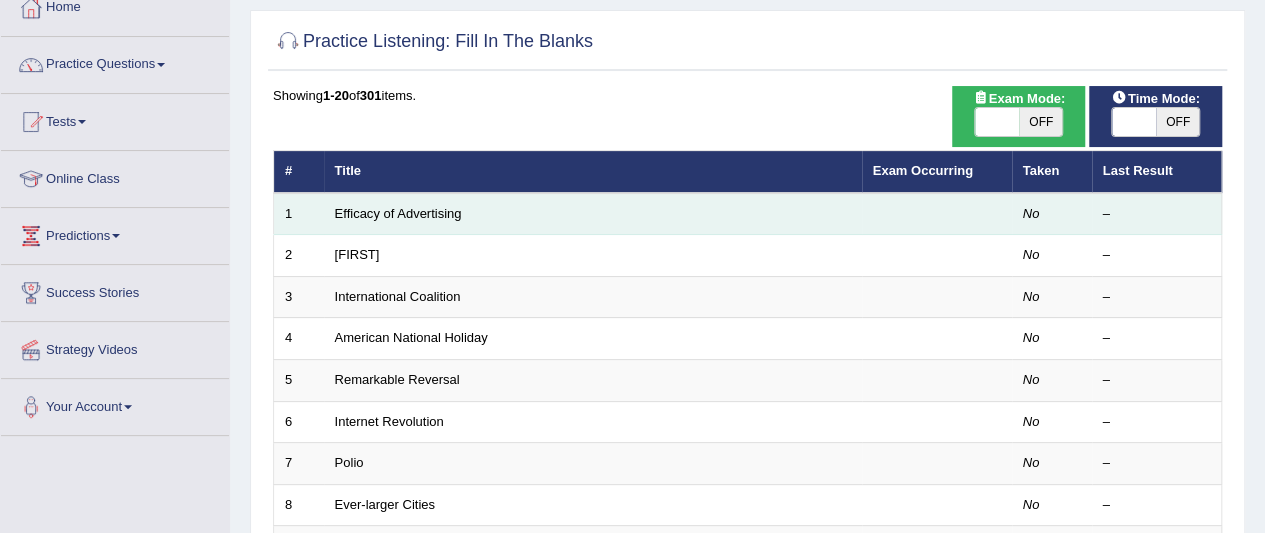 click on "Efficacy of Advertising" at bounding box center [593, 214] 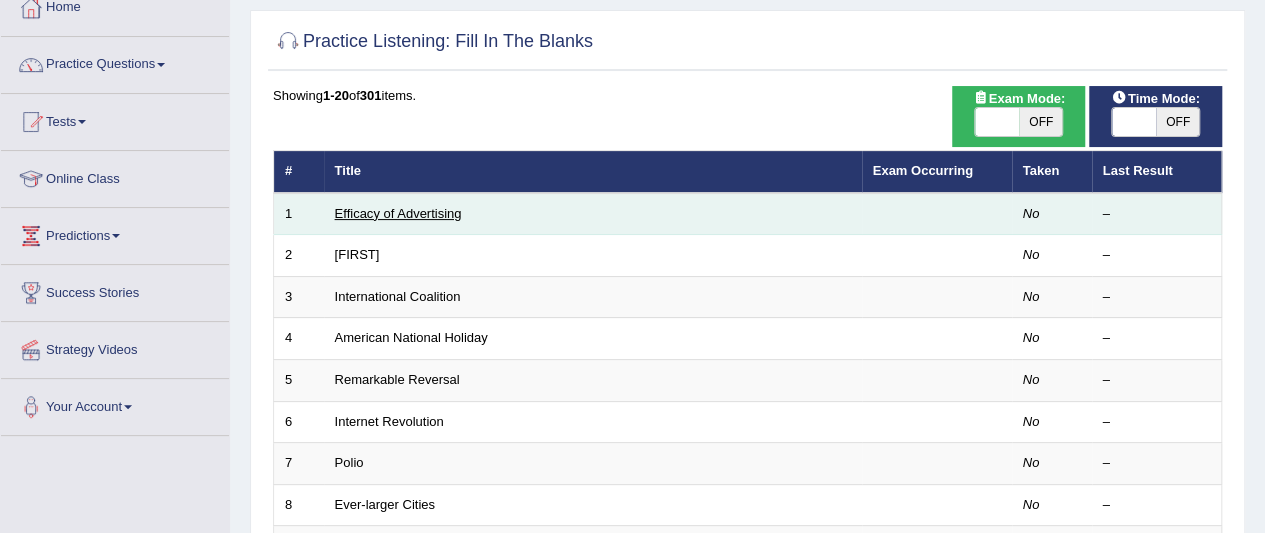 click on "Efficacy of Advertising" at bounding box center [398, 213] 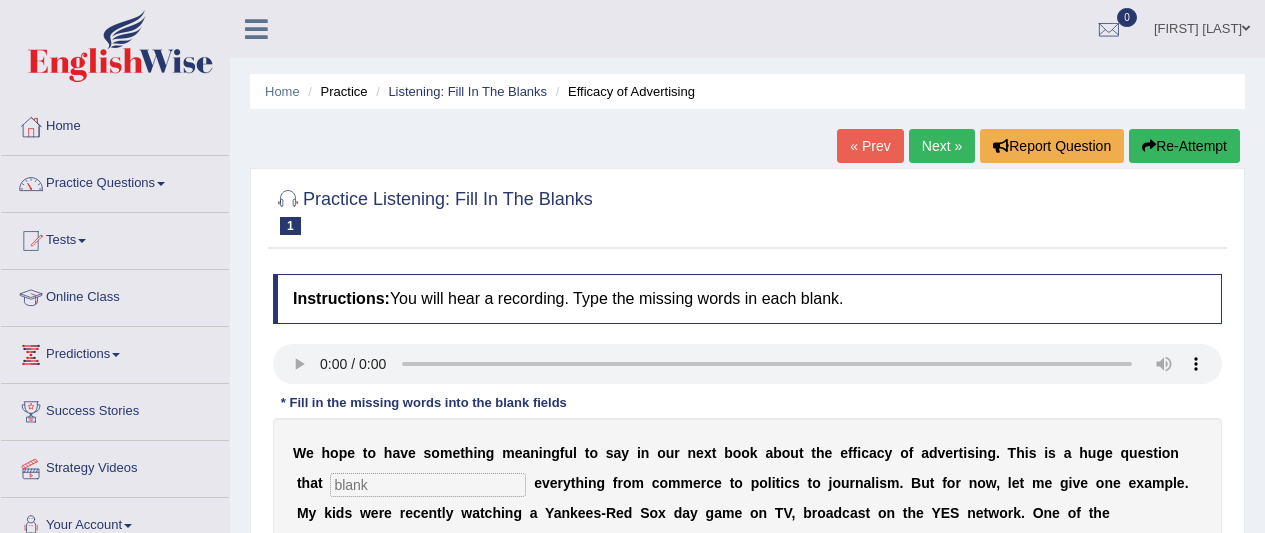 scroll, scrollTop: 0, scrollLeft: 0, axis: both 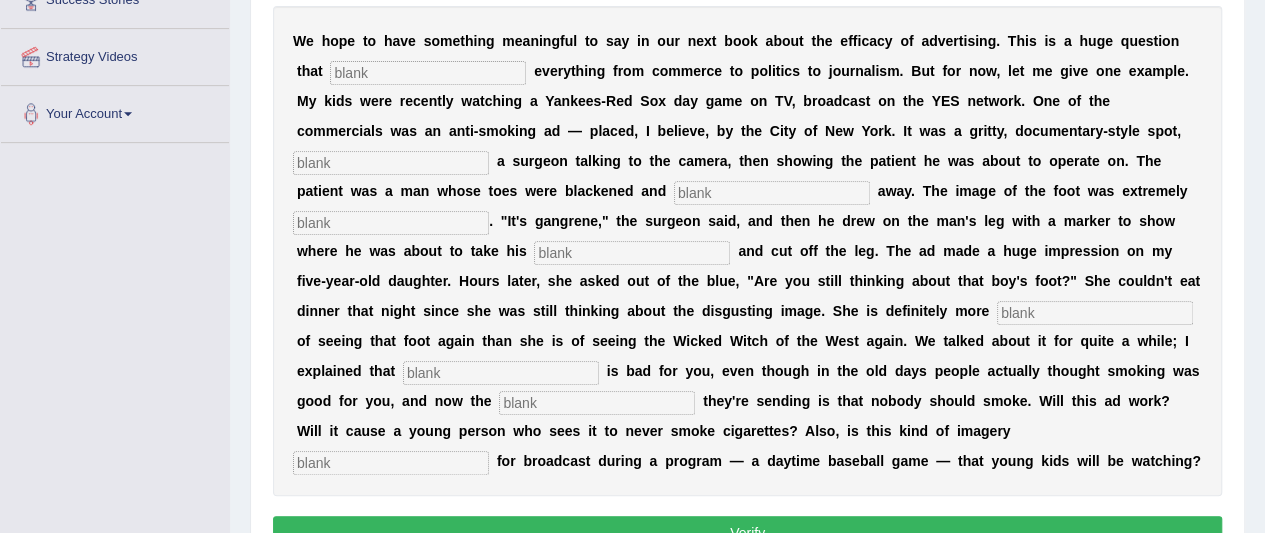 click at bounding box center [428, 73] 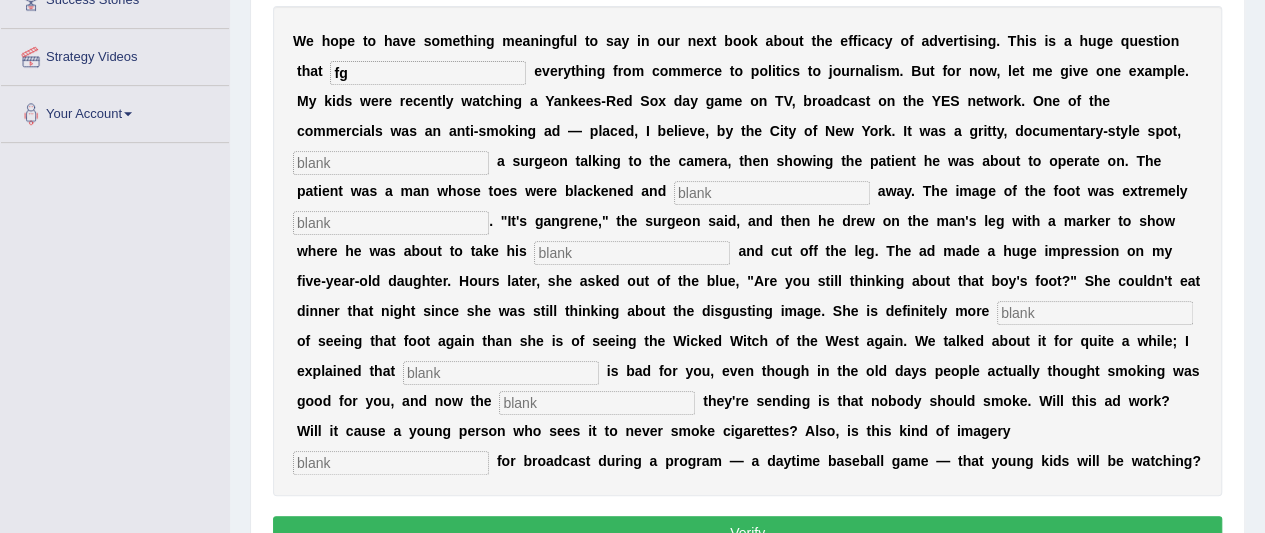type on "f" 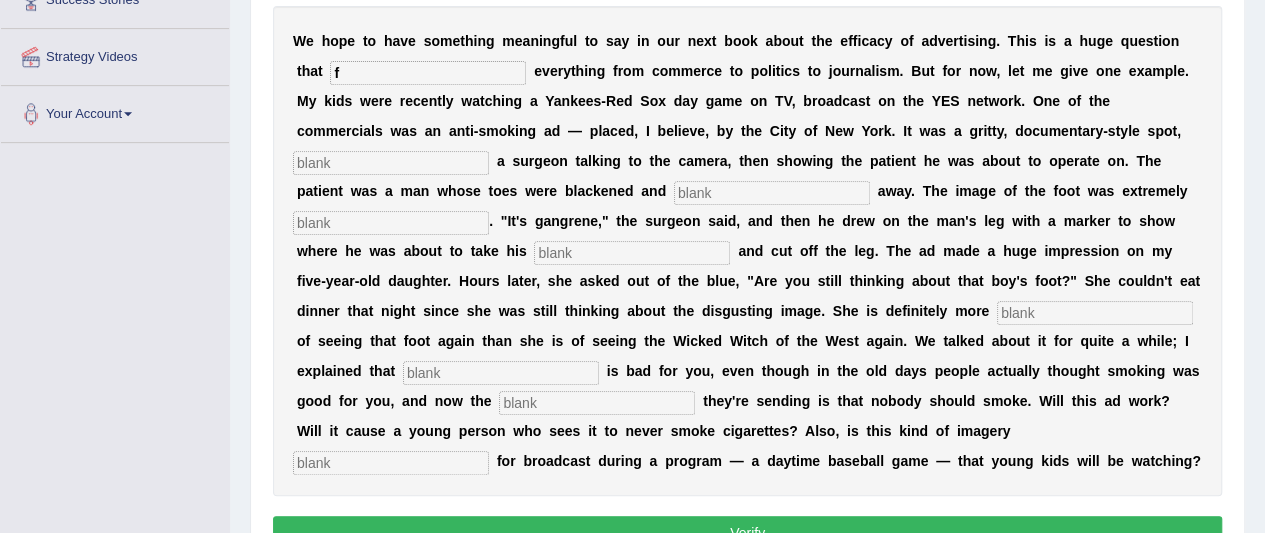 type 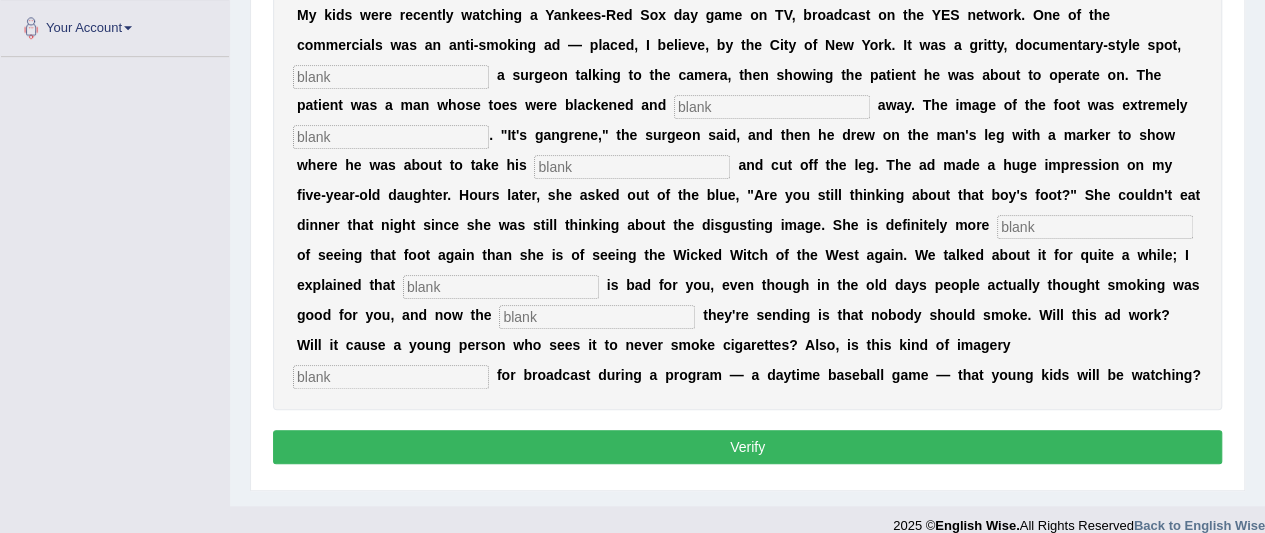 scroll, scrollTop: 518, scrollLeft: 0, axis: vertical 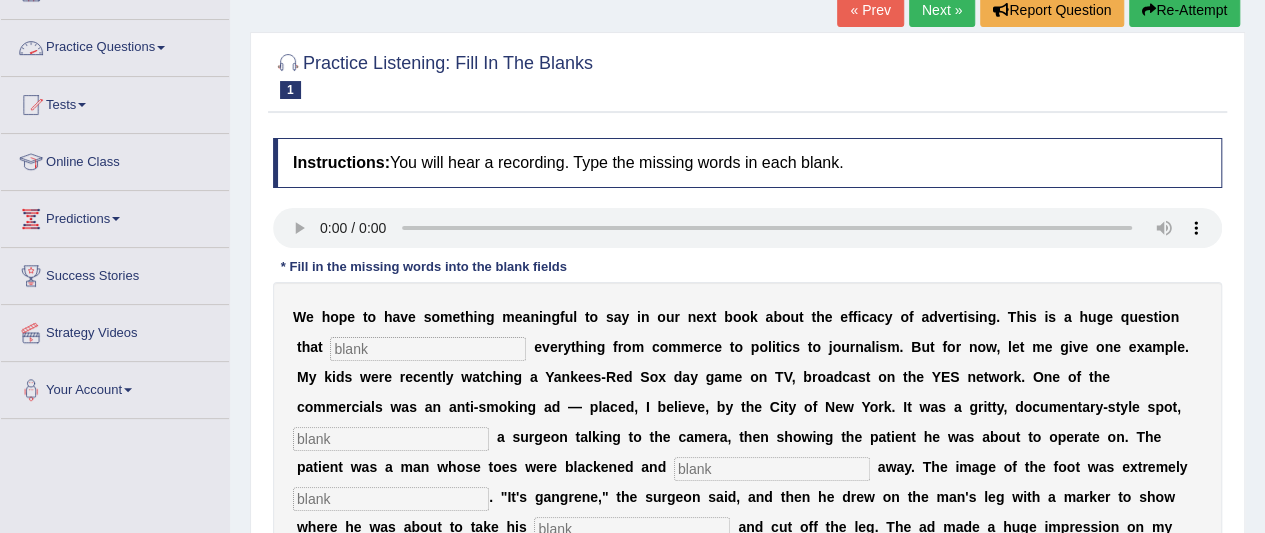 click on "Practice Questions" at bounding box center [115, 45] 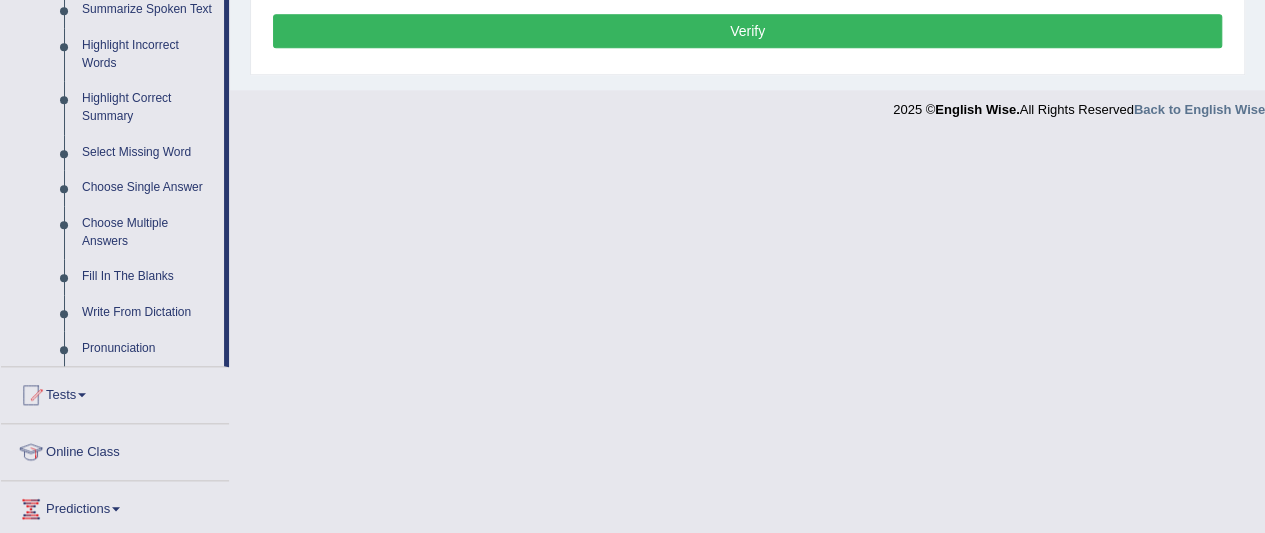 scroll, scrollTop: 890, scrollLeft: 0, axis: vertical 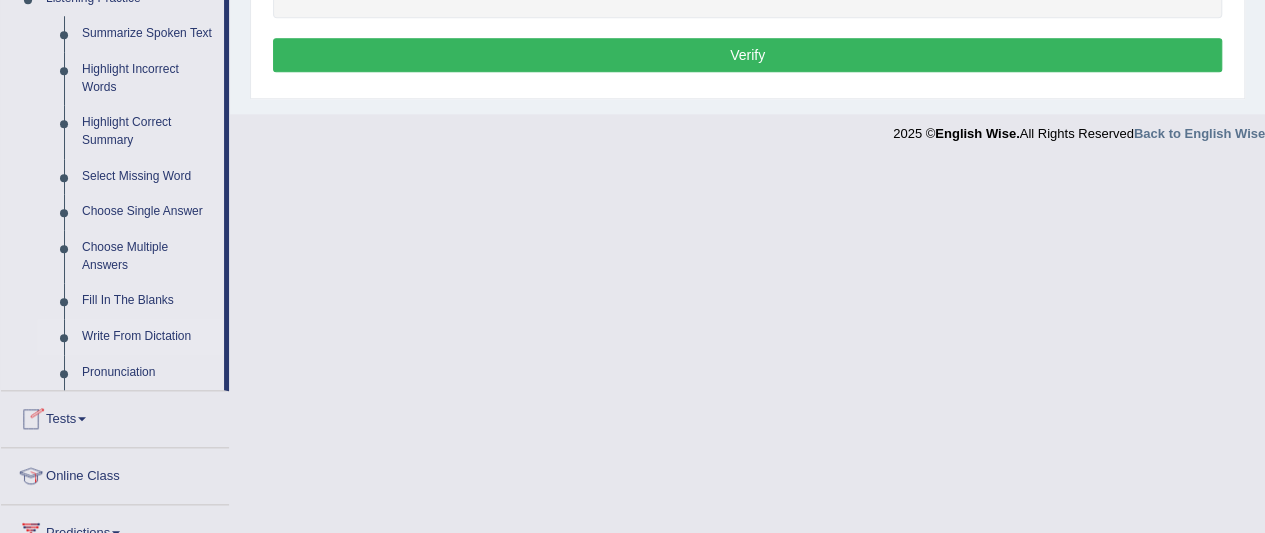click on "Write From Dictation" at bounding box center (148, 337) 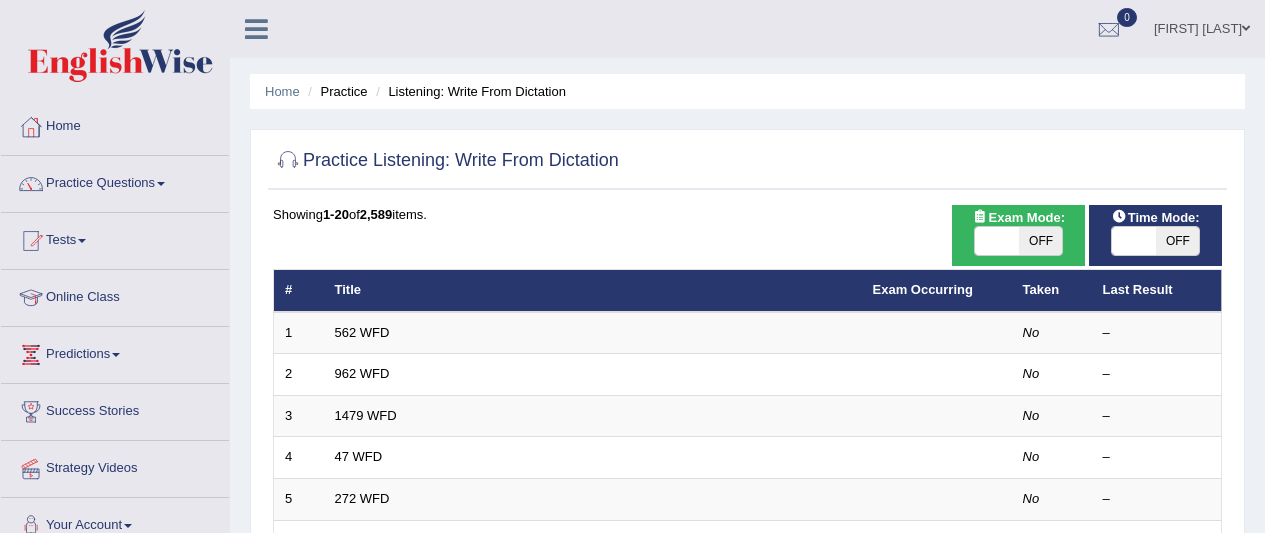 scroll, scrollTop: 0, scrollLeft: 0, axis: both 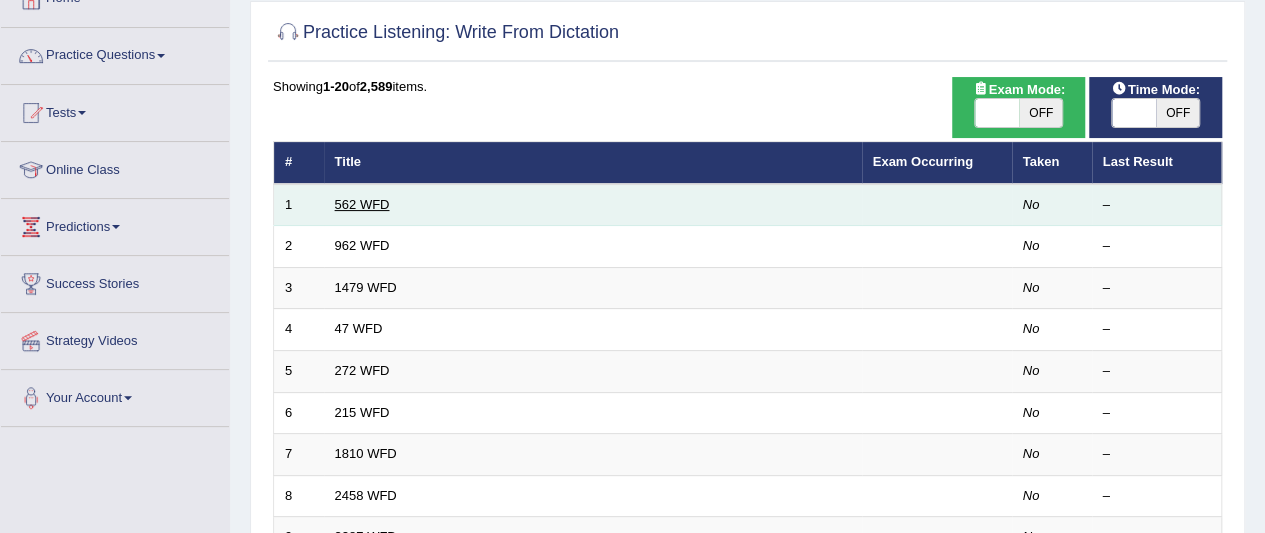 click on "562 WFD" at bounding box center [362, 204] 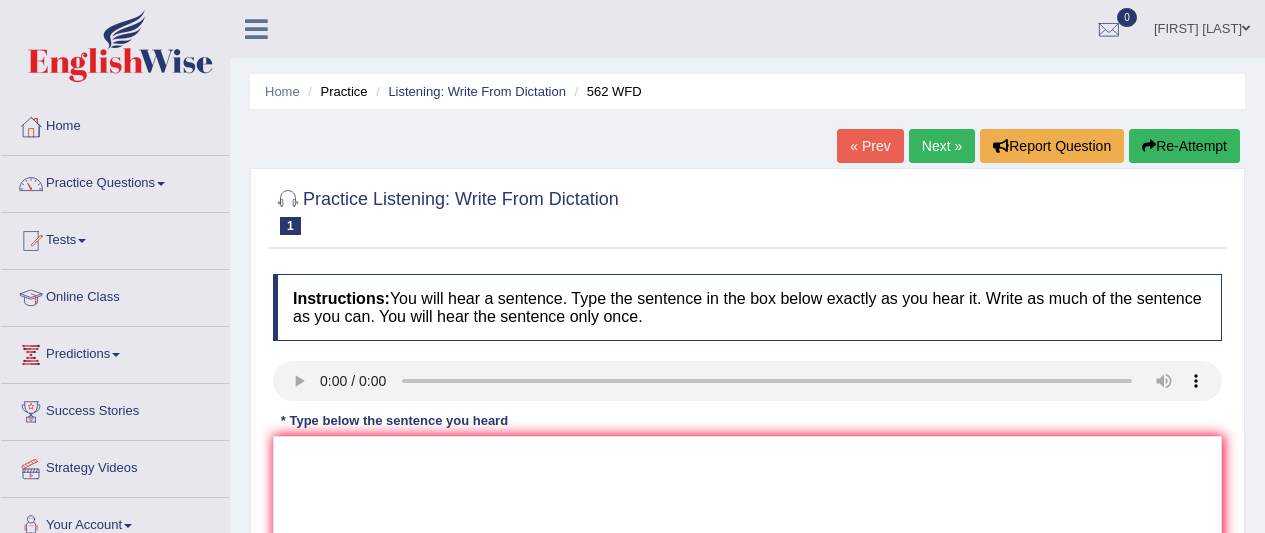 scroll, scrollTop: 0, scrollLeft: 0, axis: both 